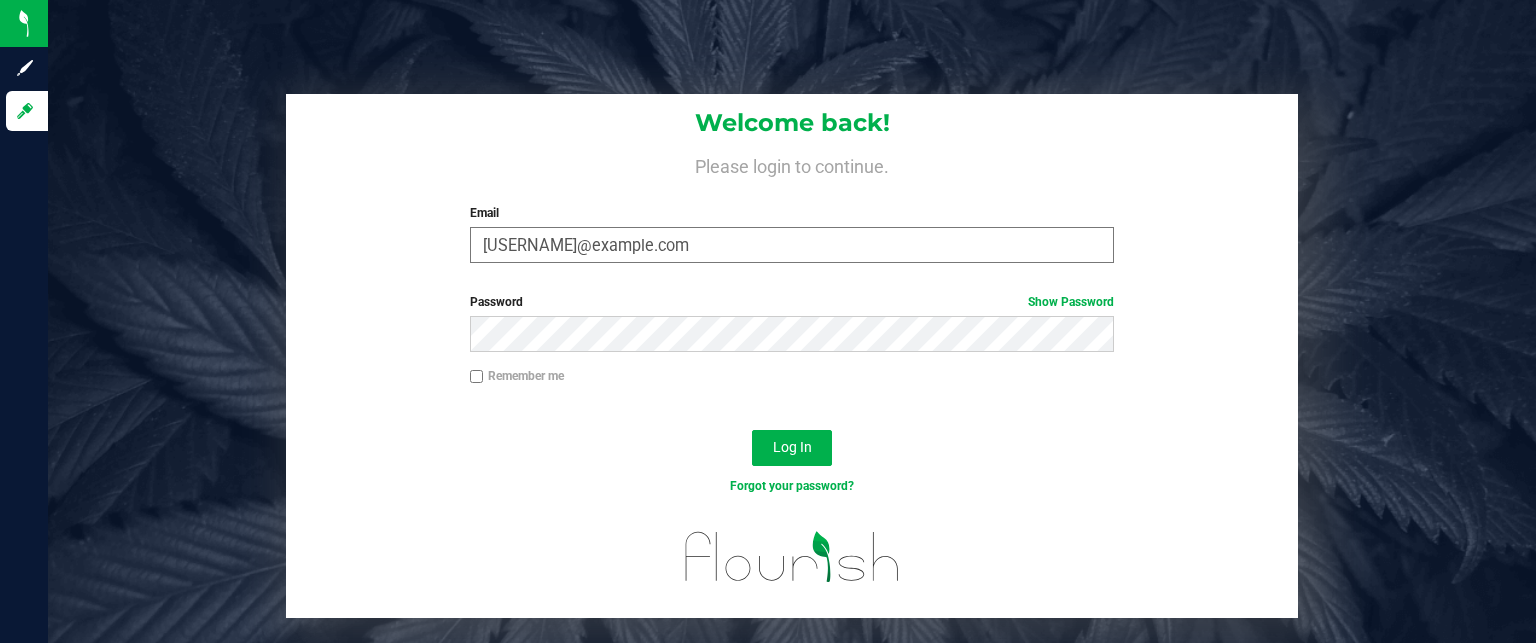 scroll, scrollTop: 0, scrollLeft: 0, axis: both 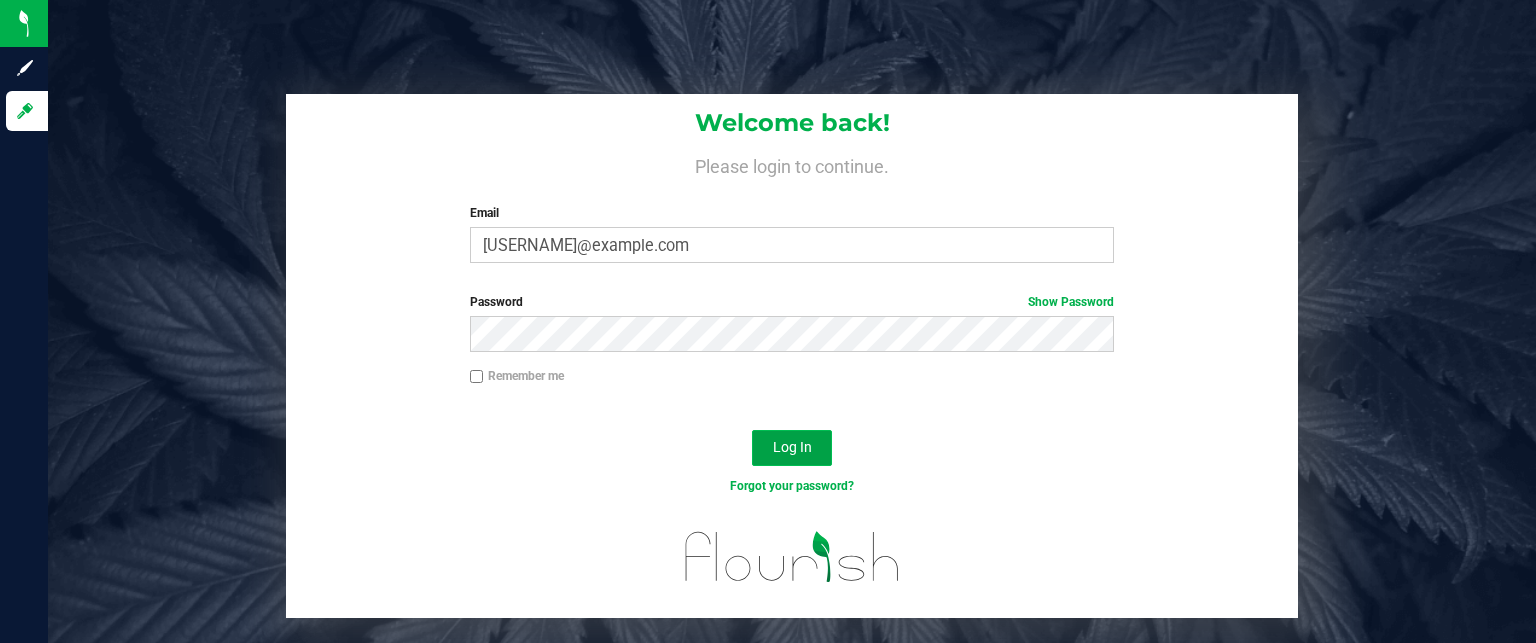 click on "Log In" at bounding box center (792, 447) 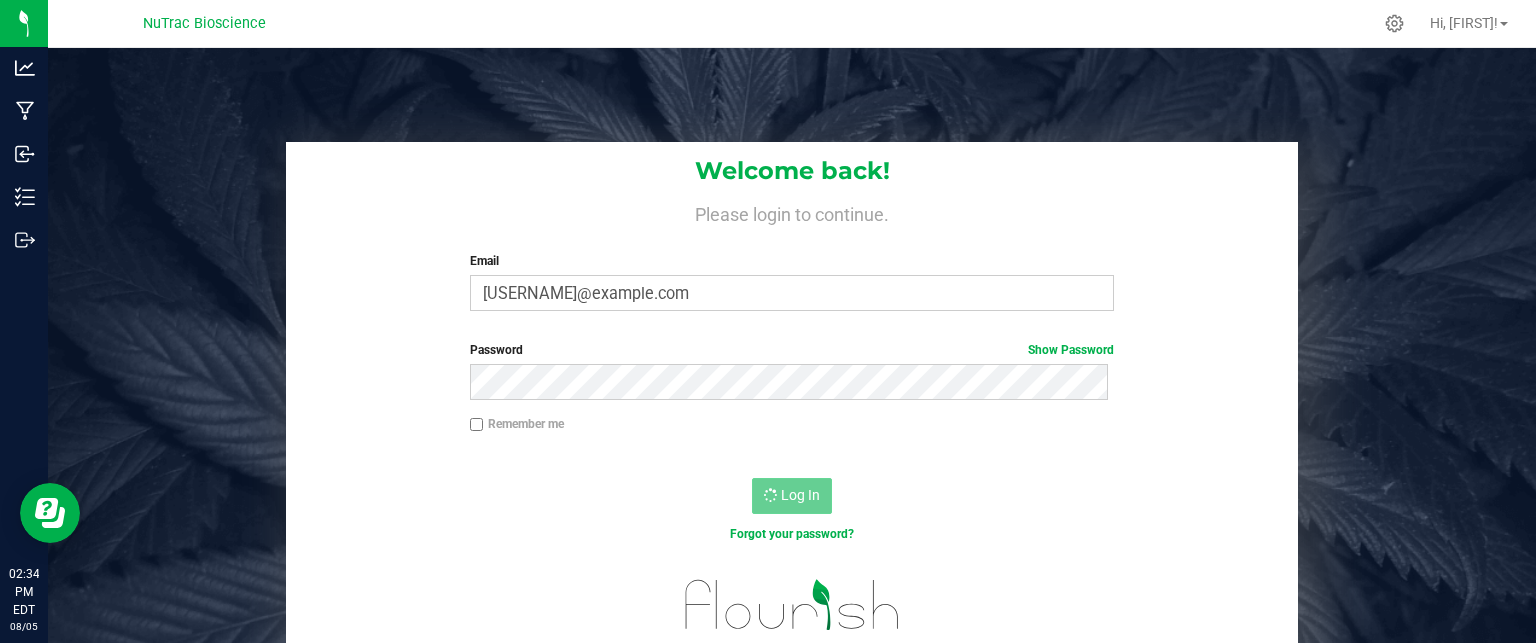 scroll, scrollTop: 0, scrollLeft: 0, axis: both 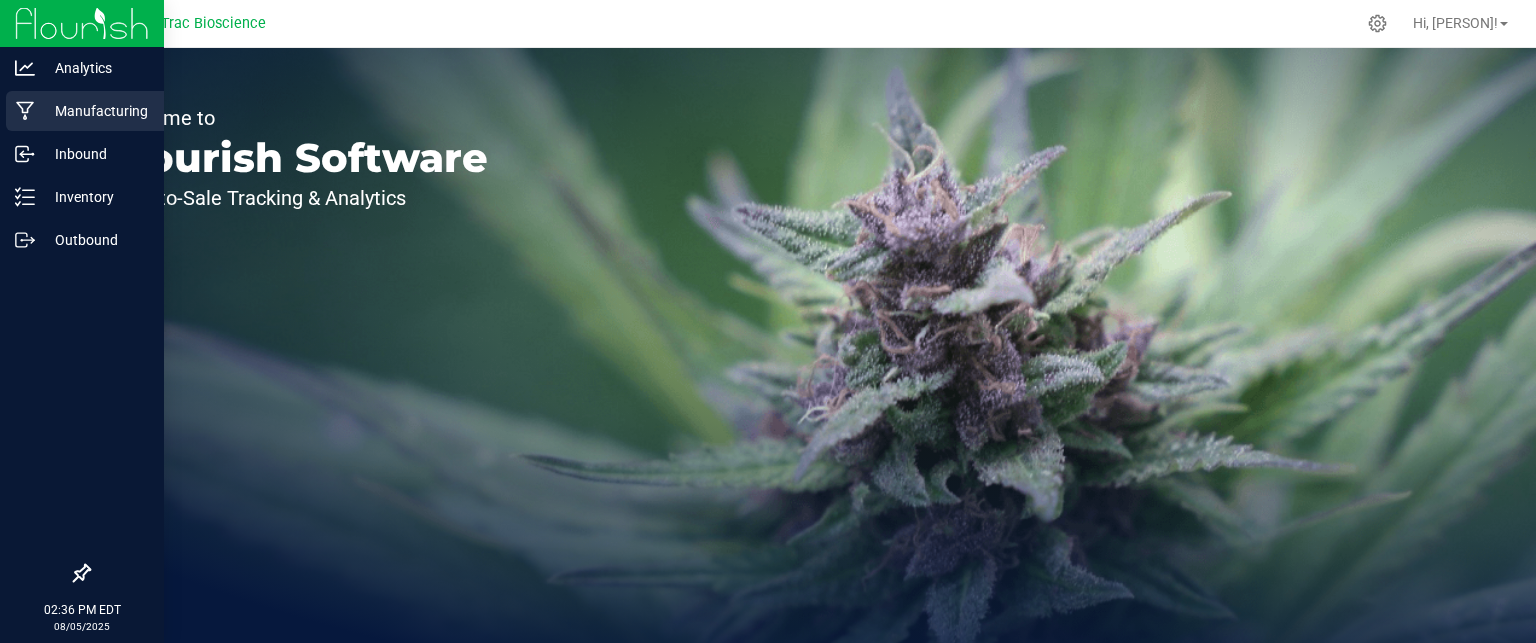 click on "Manufacturing" at bounding box center [85, 111] 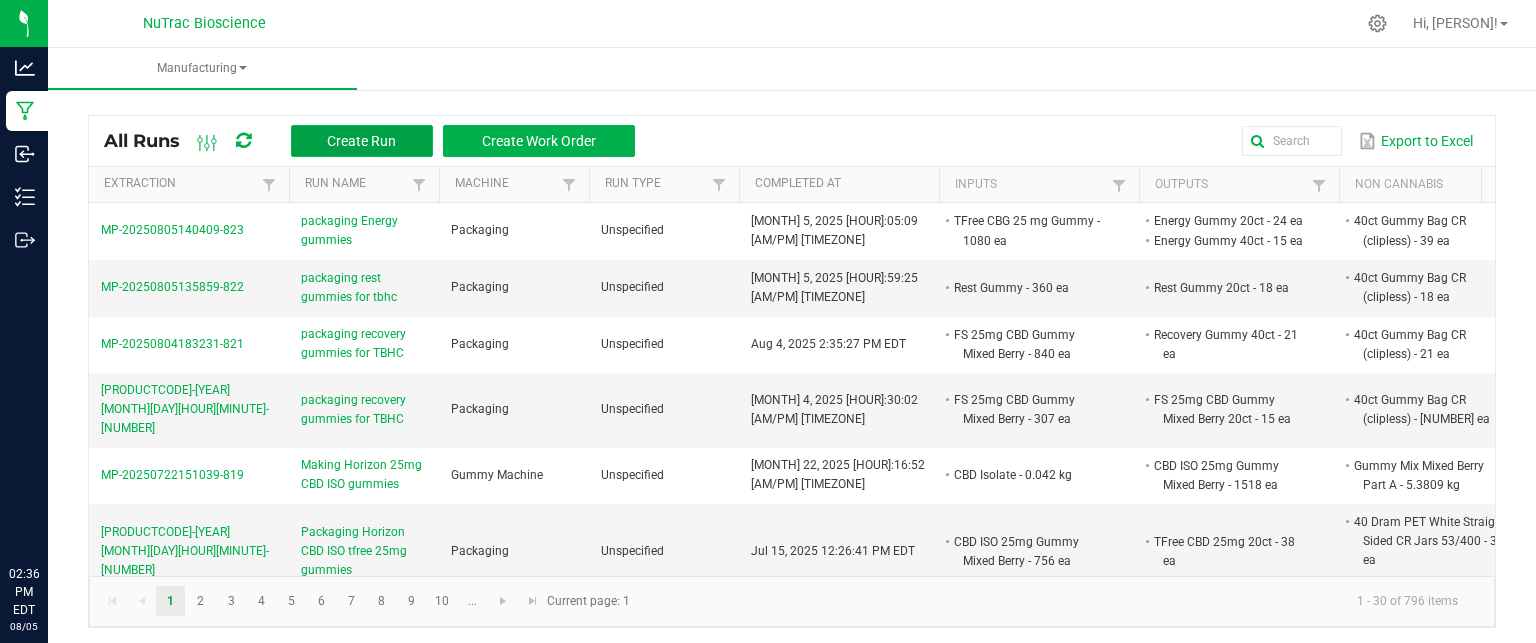 click on "Create Run" at bounding box center [362, 141] 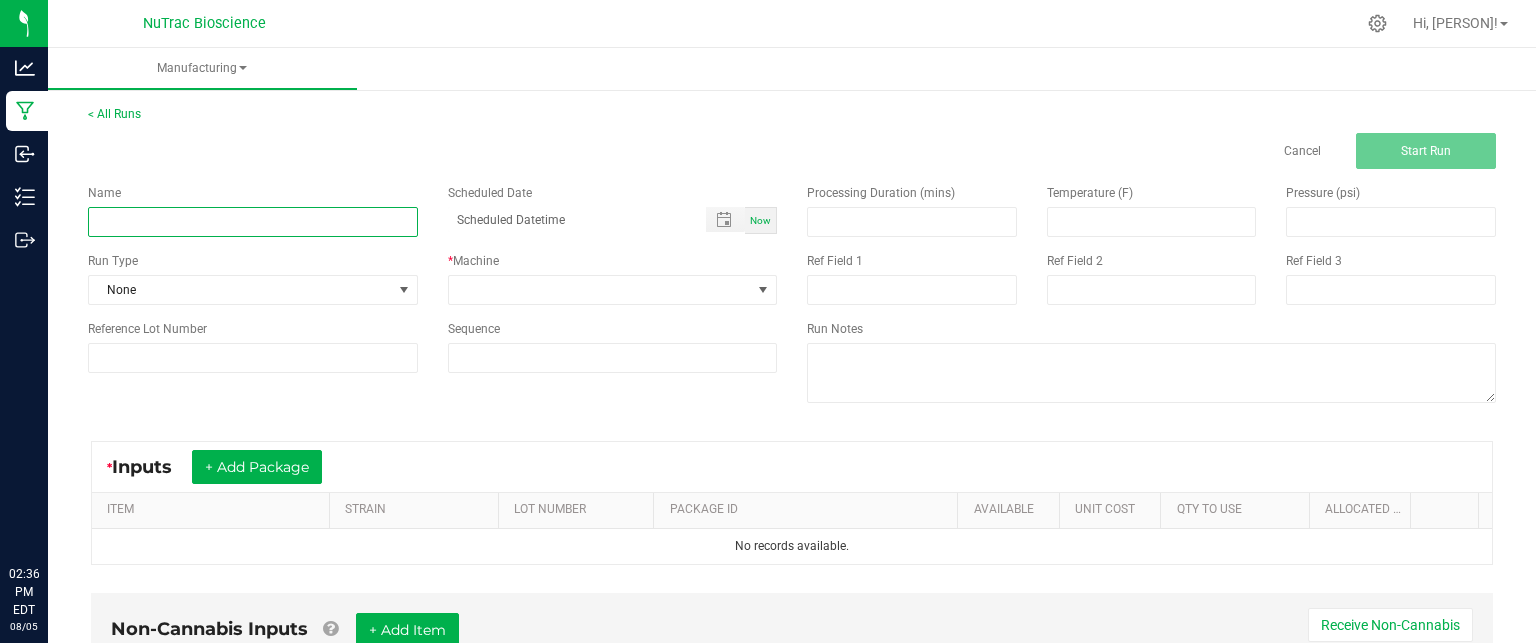 click at bounding box center (253, 222) 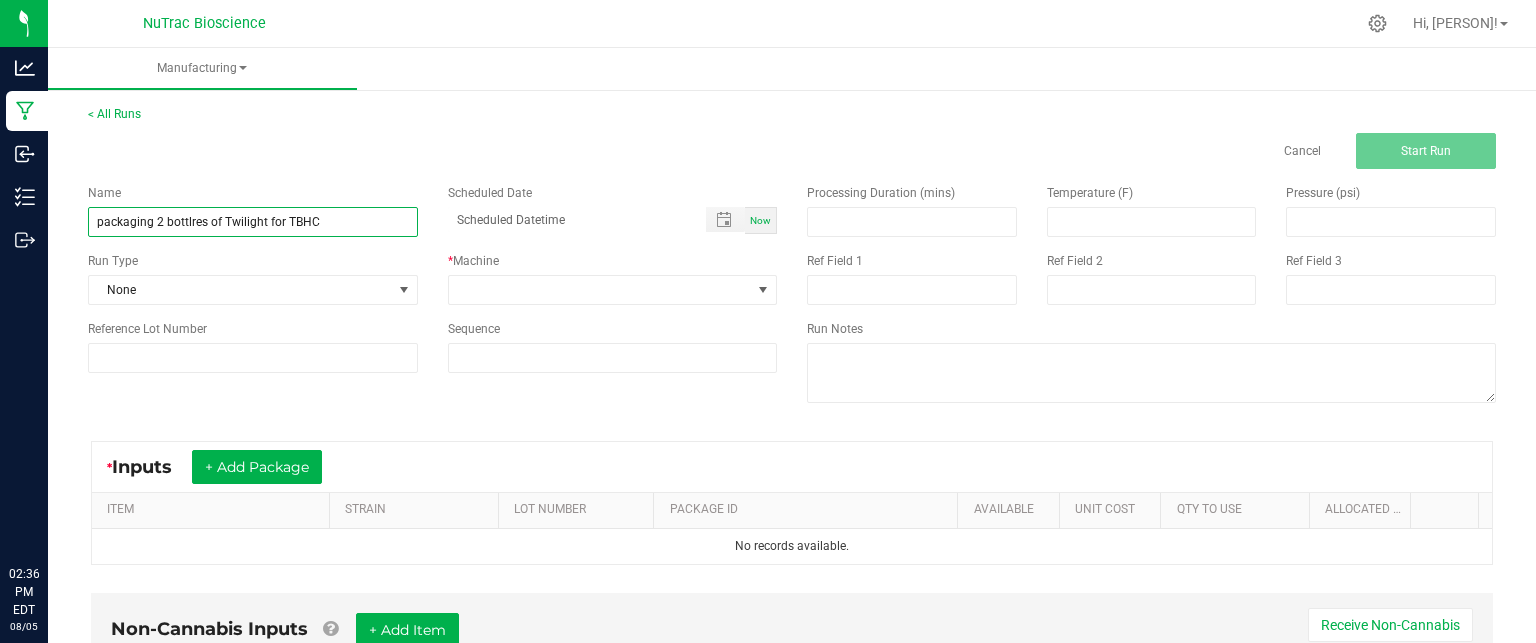 type on "packaging 2 bottlres of Twilight for TBHC" 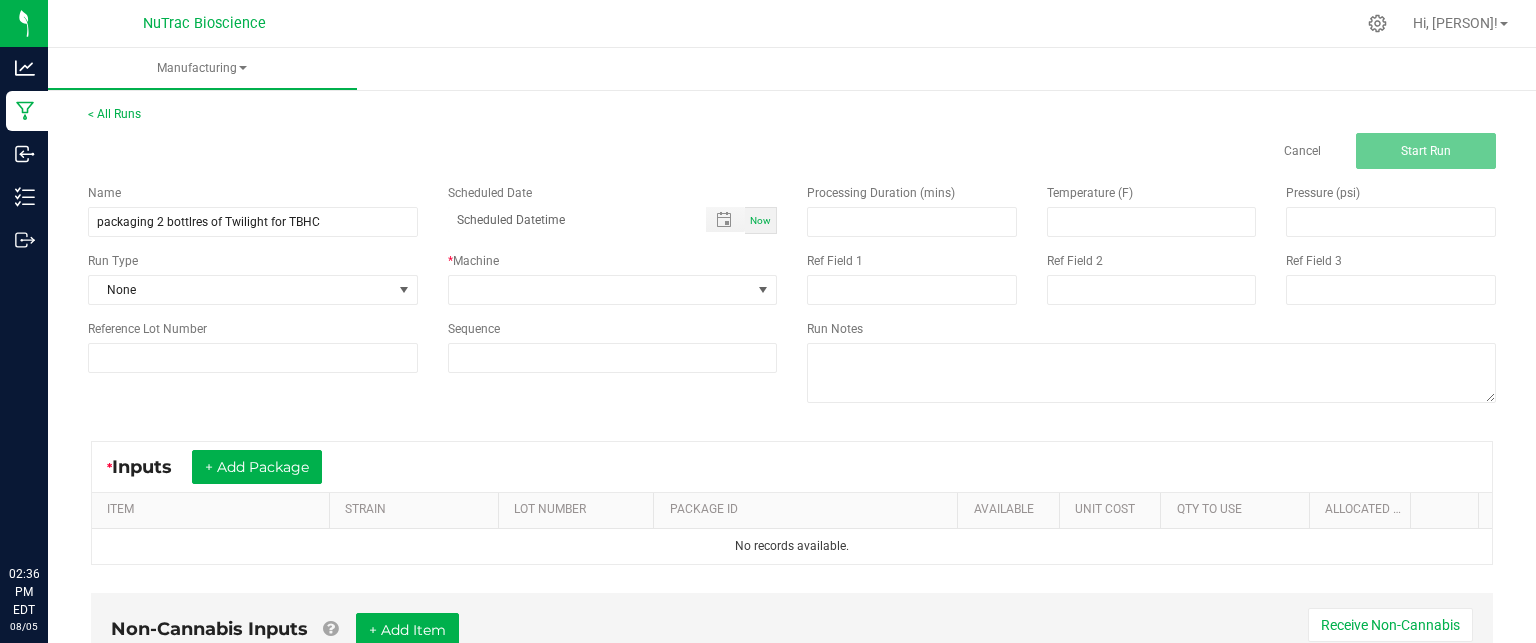 click on "Now" at bounding box center [760, 220] 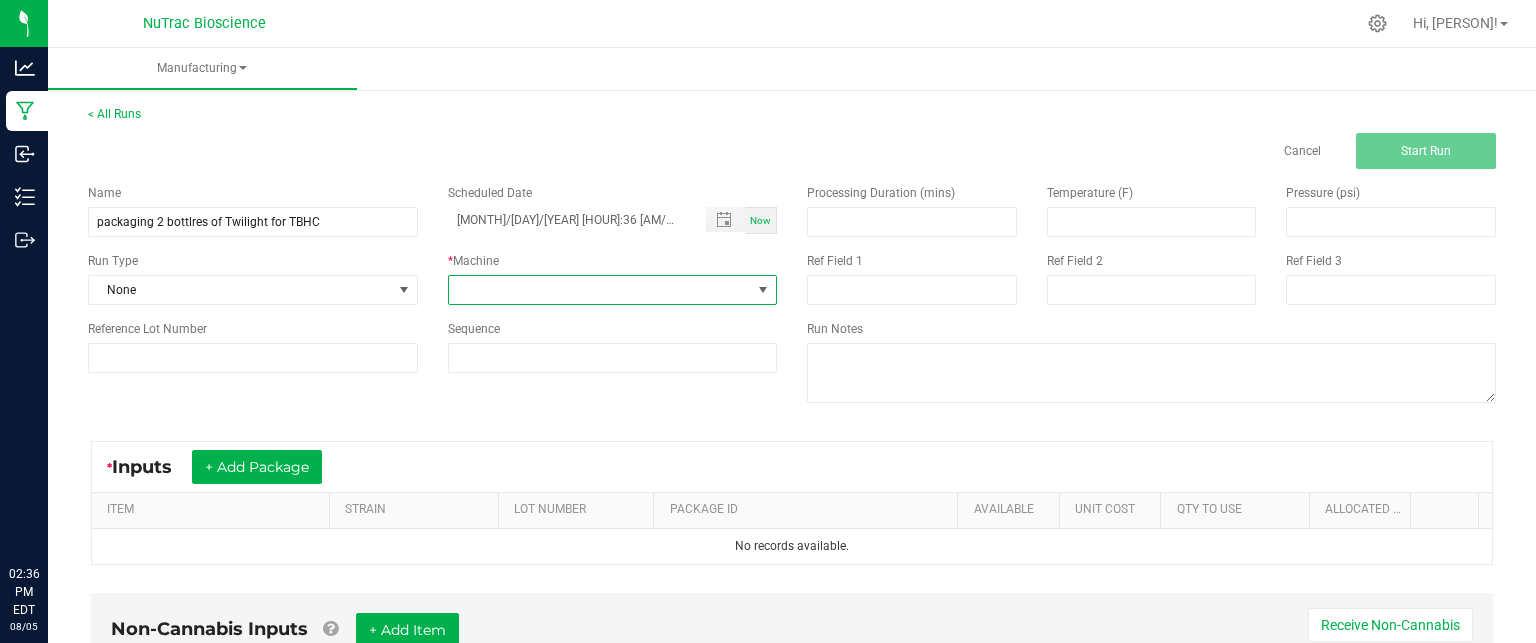 click at bounding box center [763, 290] 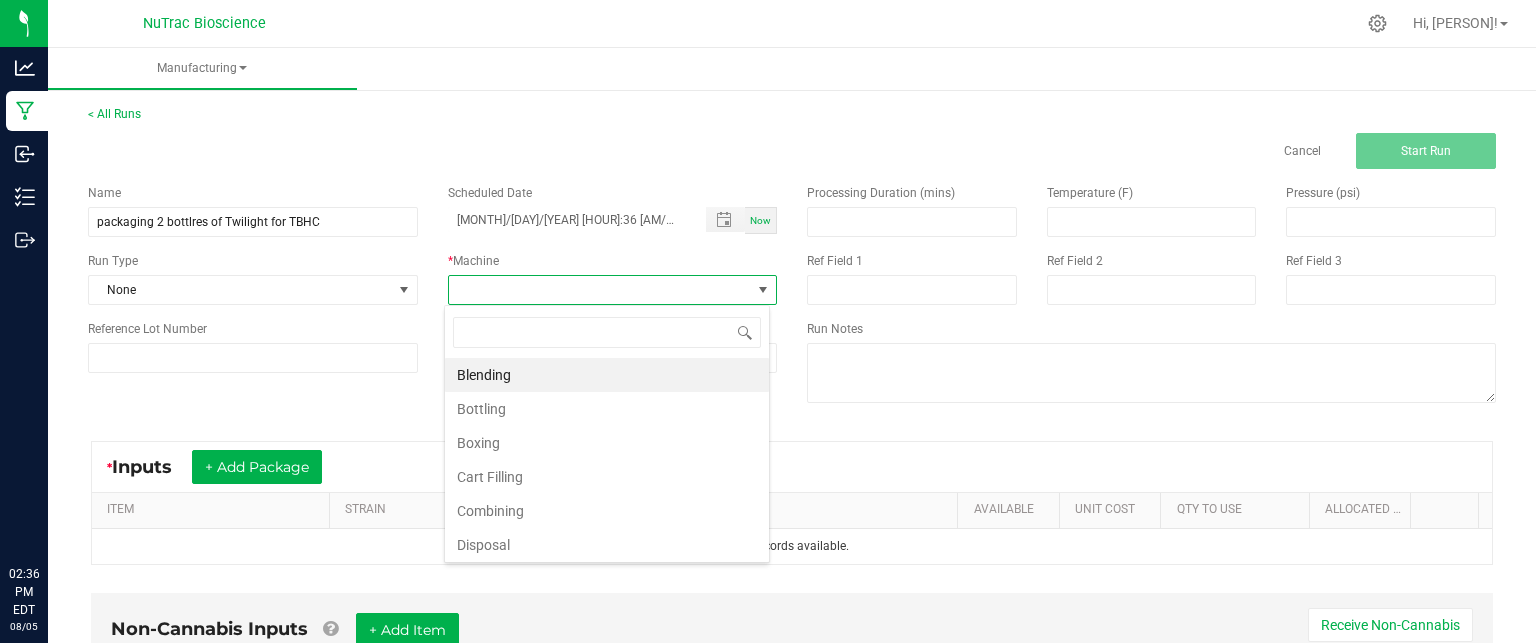 scroll, scrollTop: 99970, scrollLeft: 99674, axis: both 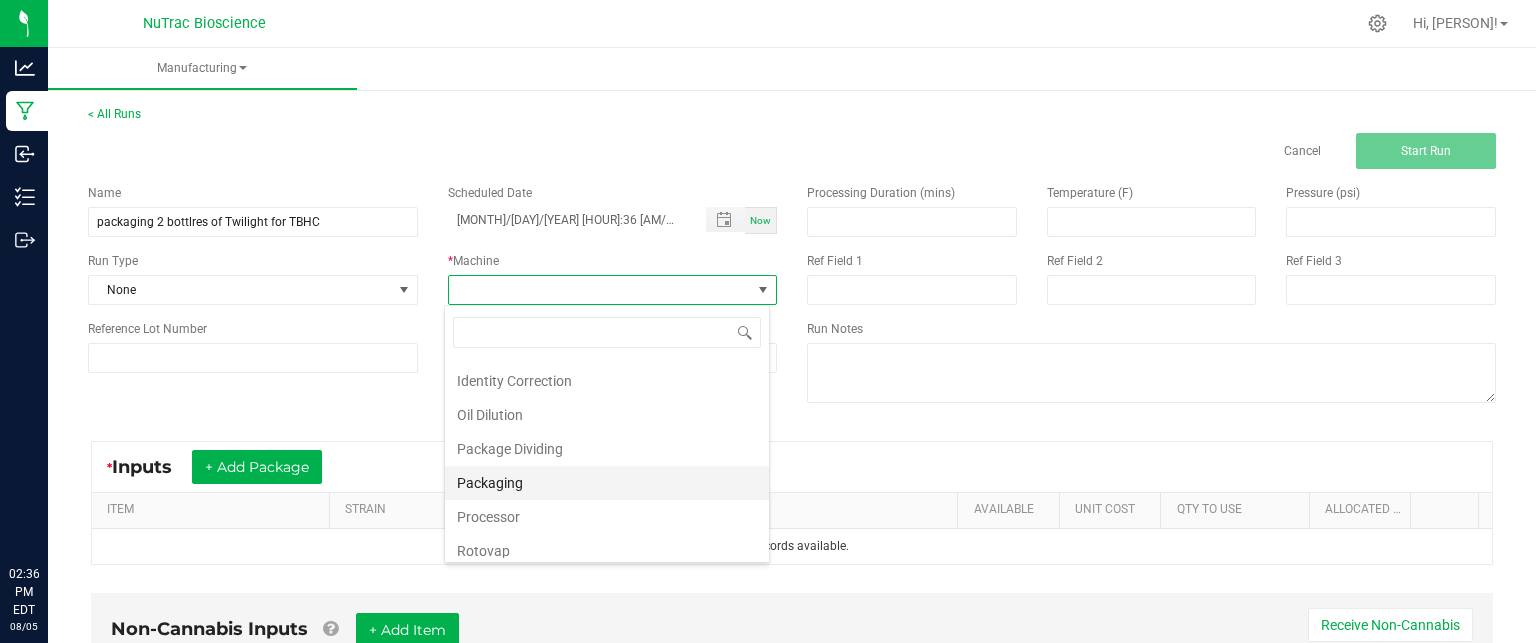 click on "Packaging" at bounding box center [607, 483] 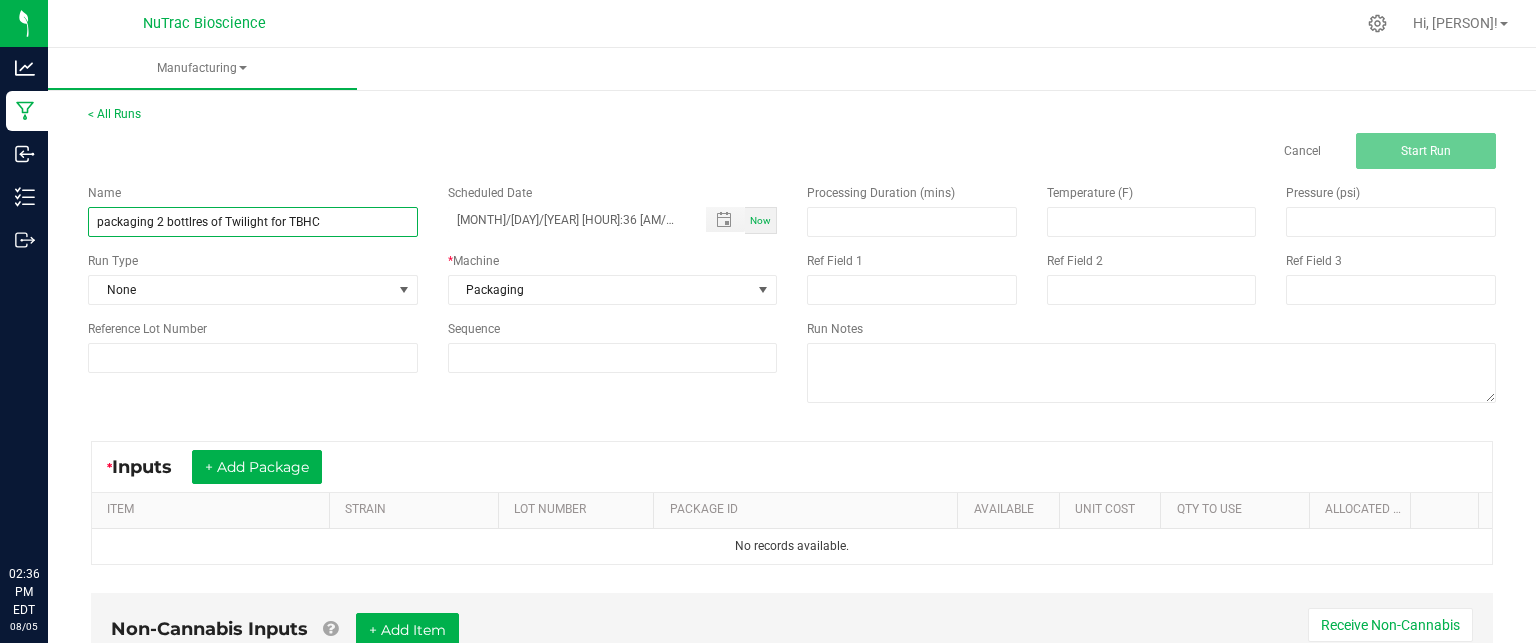 click on "packaging 2 bottlres of Twilight for TBHC" at bounding box center [253, 222] 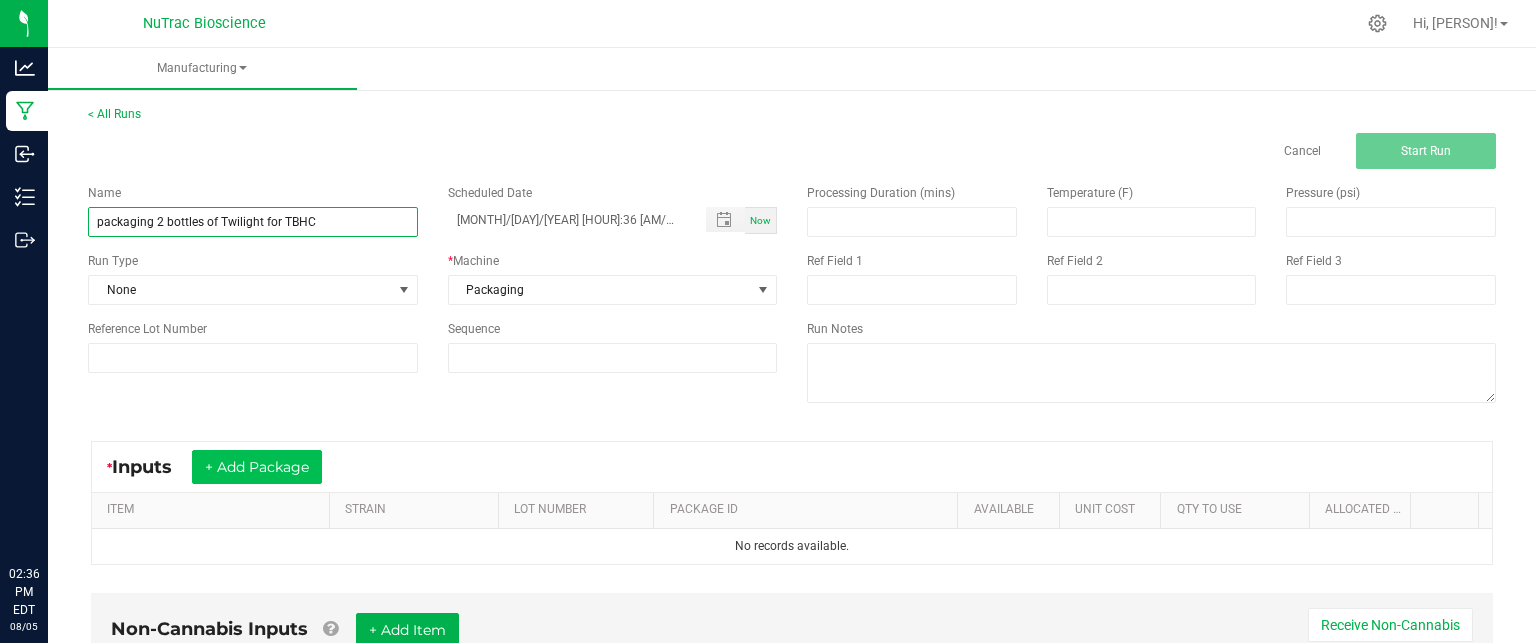 type on "packaging 2 bottles of Twilight for TBHC" 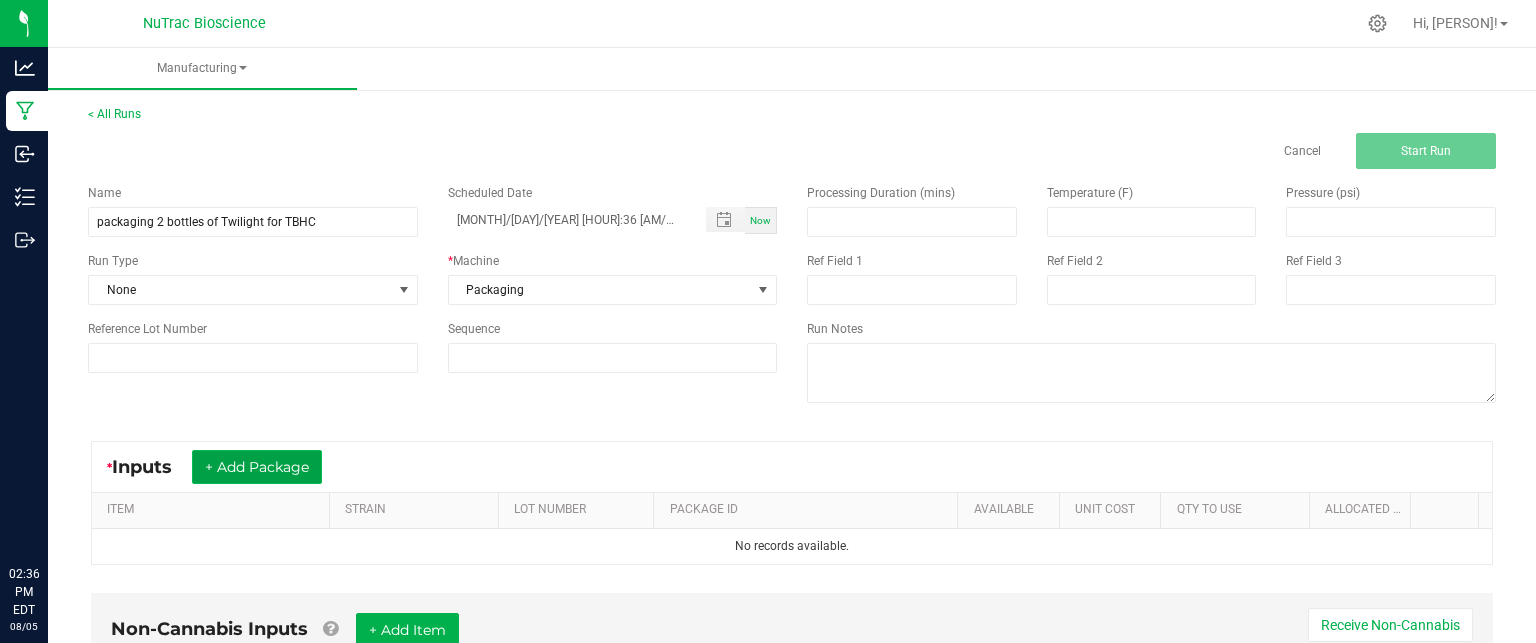 click on "+ Add Package" at bounding box center (257, 467) 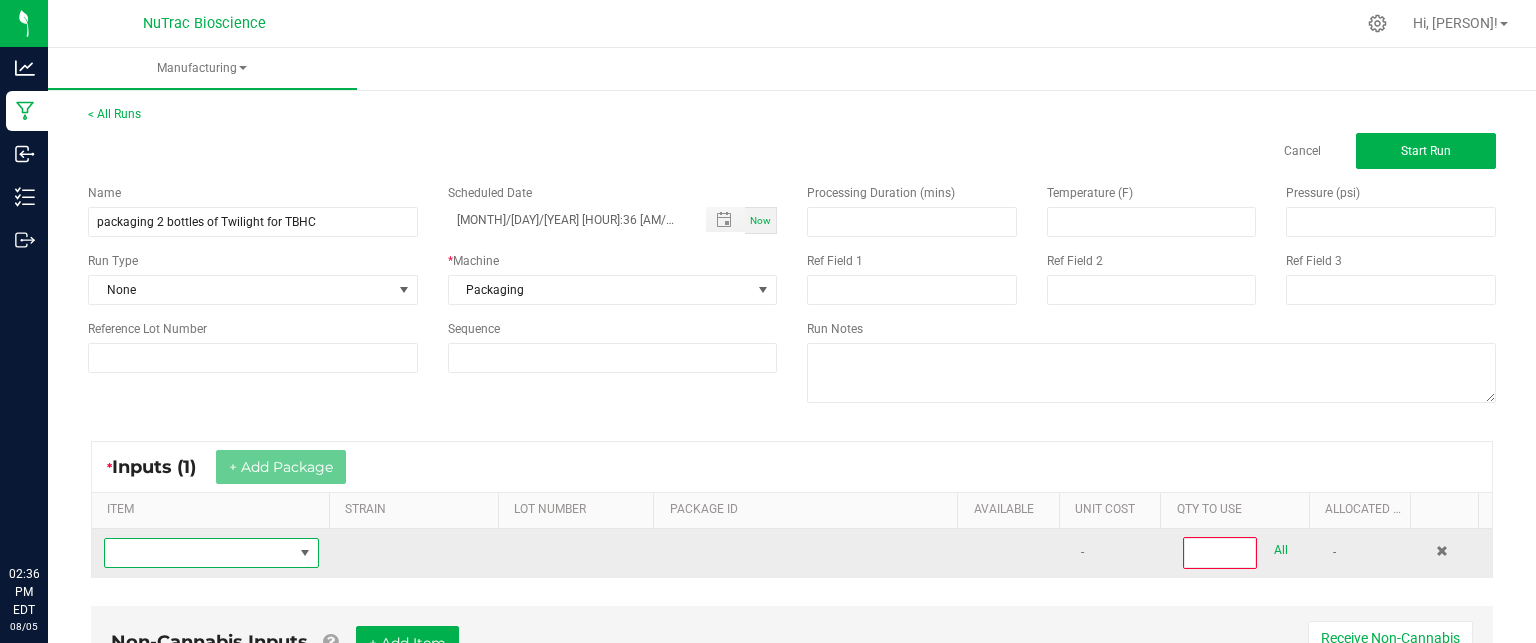 click at bounding box center (199, 553) 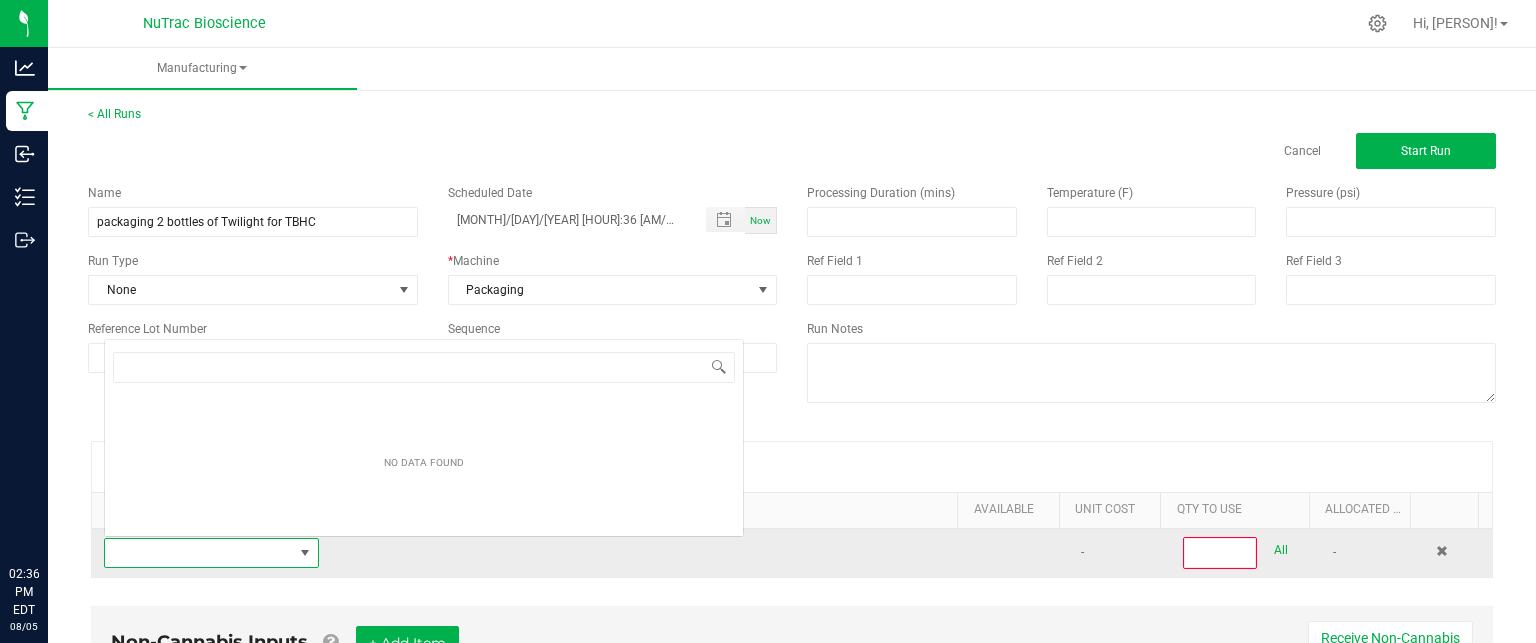 scroll, scrollTop: 0, scrollLeft: 0, axis: both 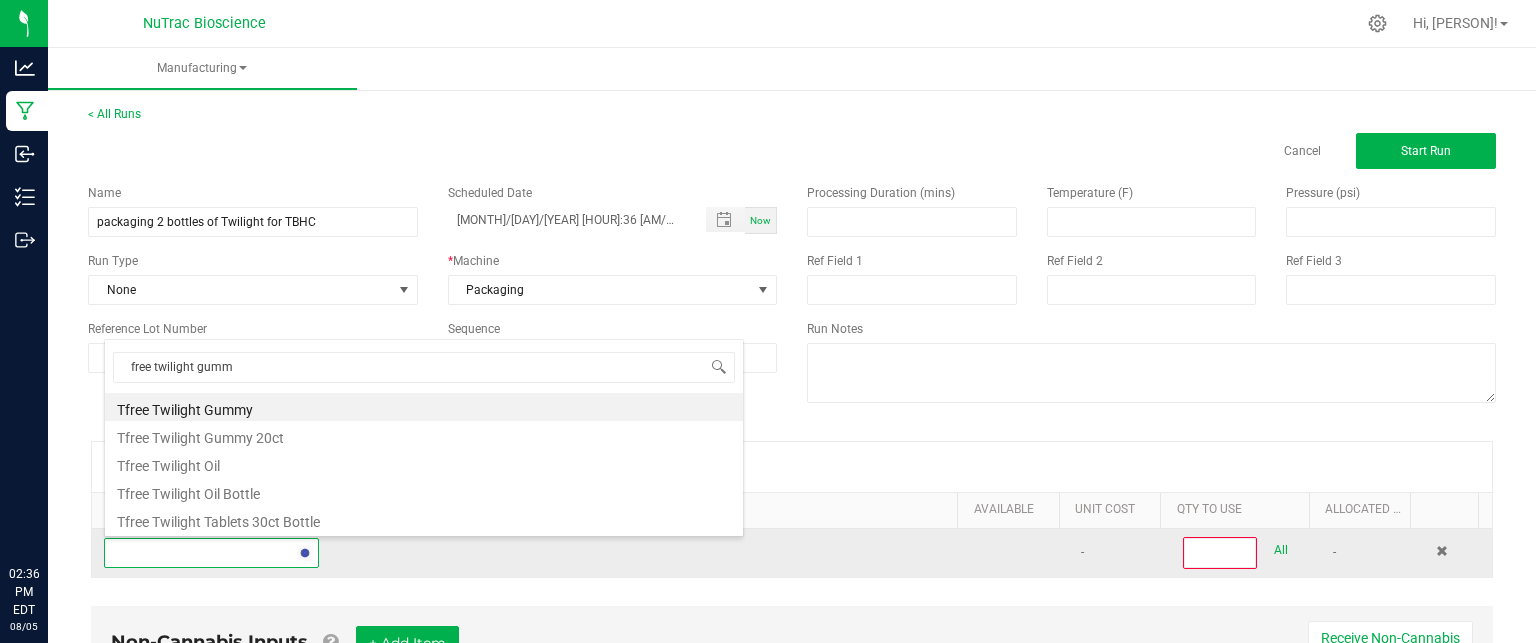 type on "free twilight gummy" 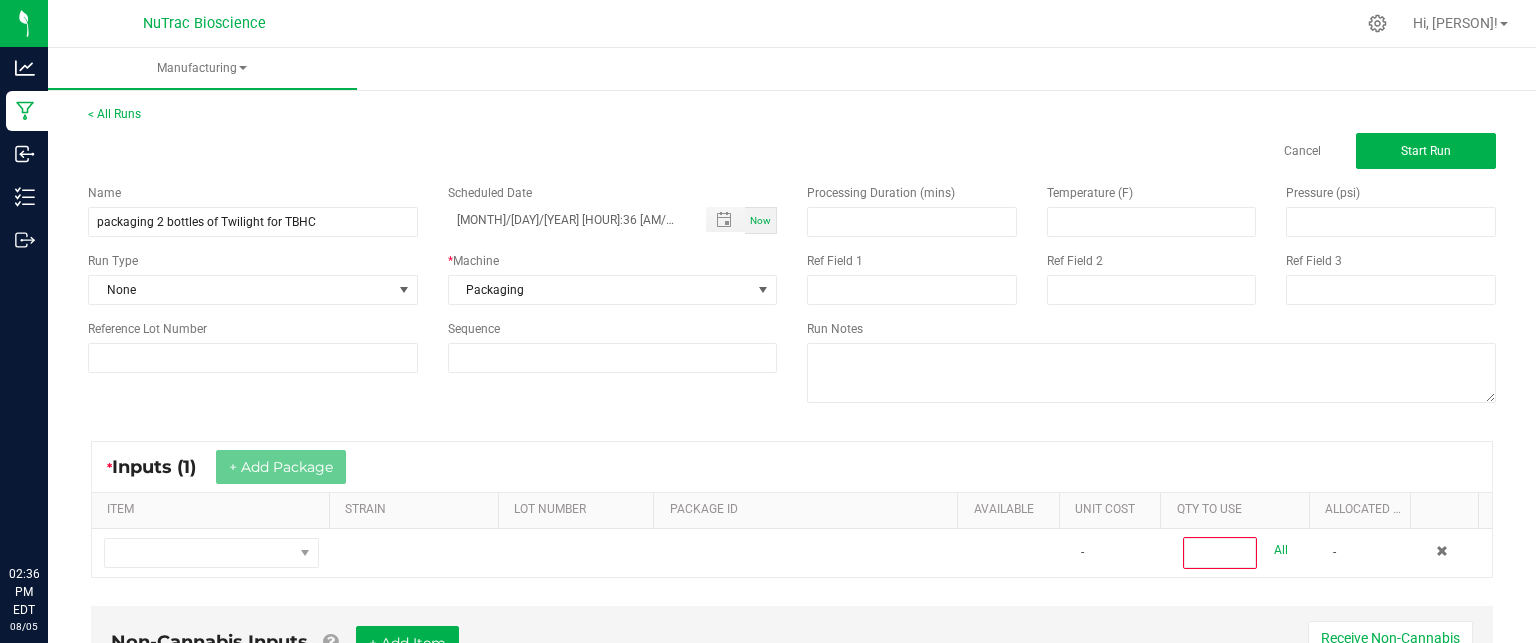 click on "Name  packaging 2 bottles of Twilight for TBHC  Scheduled Date  [MONTH]/[DAY]/[YEAR] [HOUR]:36 [AM/PM] Now  Run Type  None  *   Machine  Packaging  Reference Lot Number   Sequence   Processing Duration (mins)   Temperature (F)   Pressure (psi)   Ref Field 1   Ref Field 2   Ref Field 3   Run Notes" at bounding box center [792, 296] 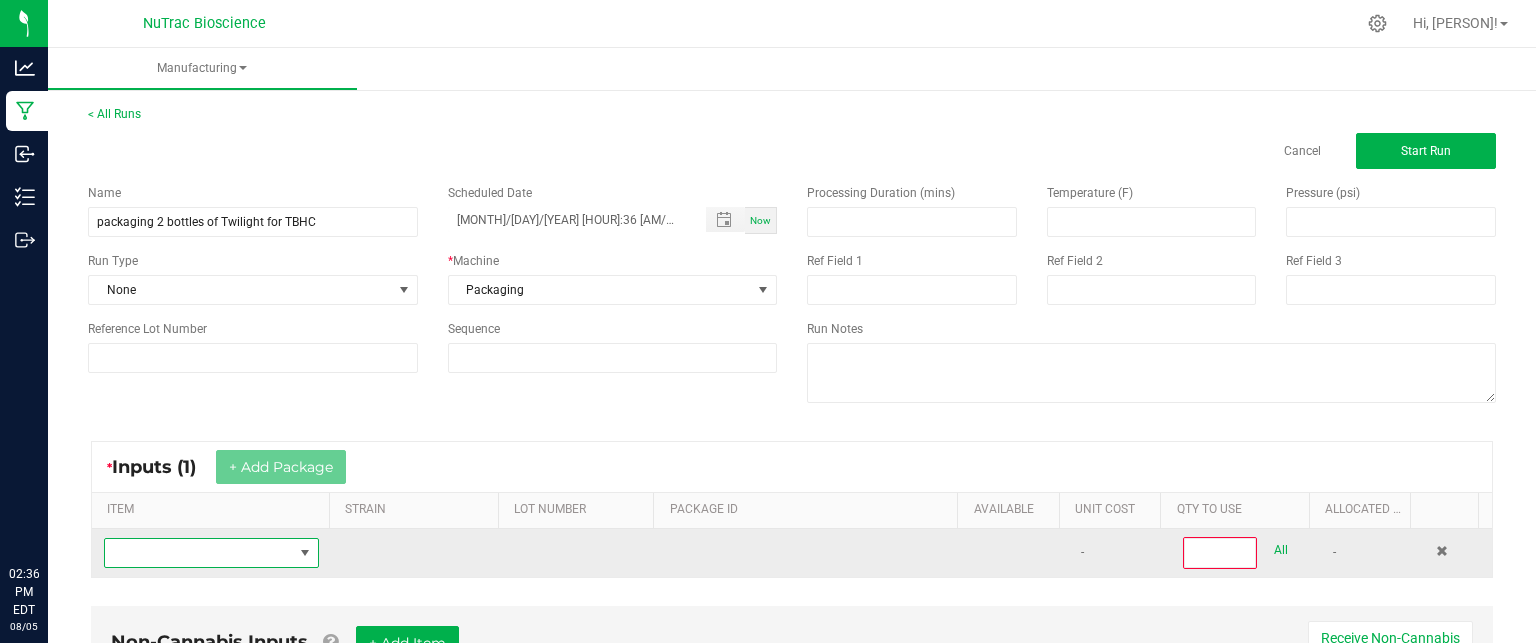 click at bounding box center (305, 553) 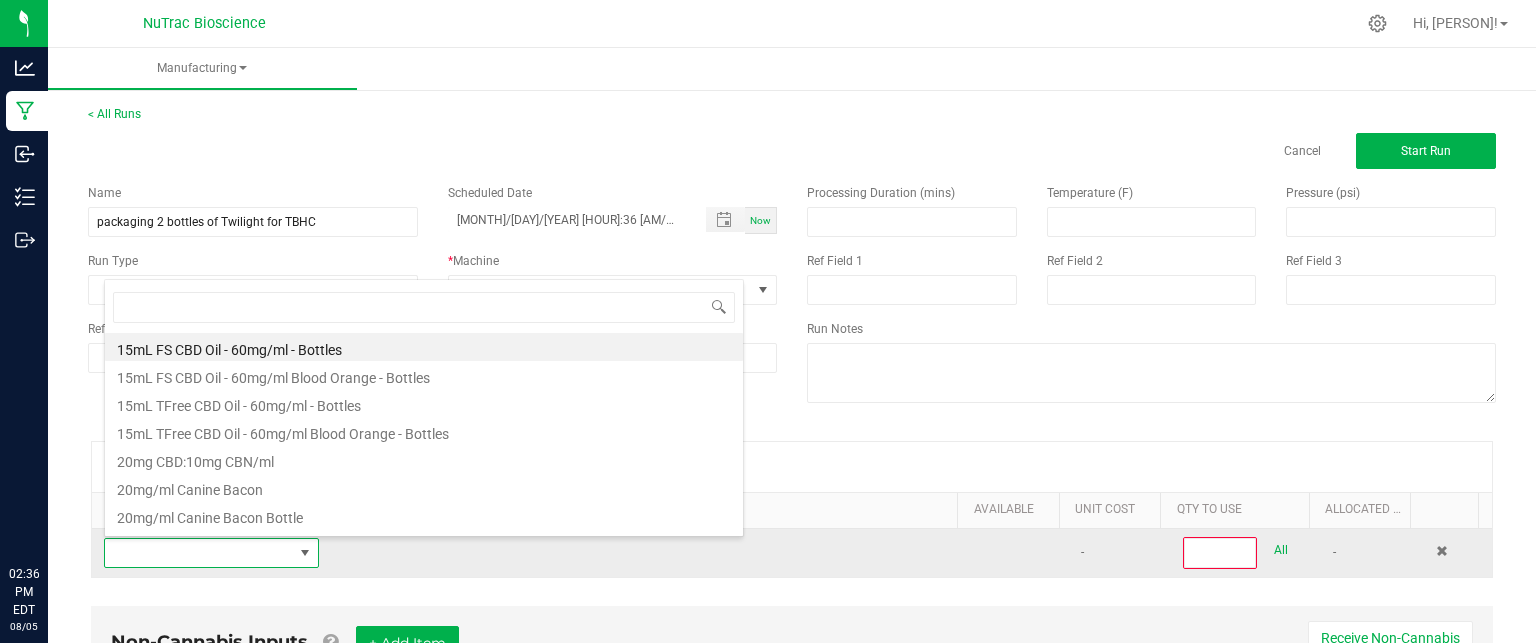 scroll, scrollTop: 99970, scrollLeft: 99790, axis: both 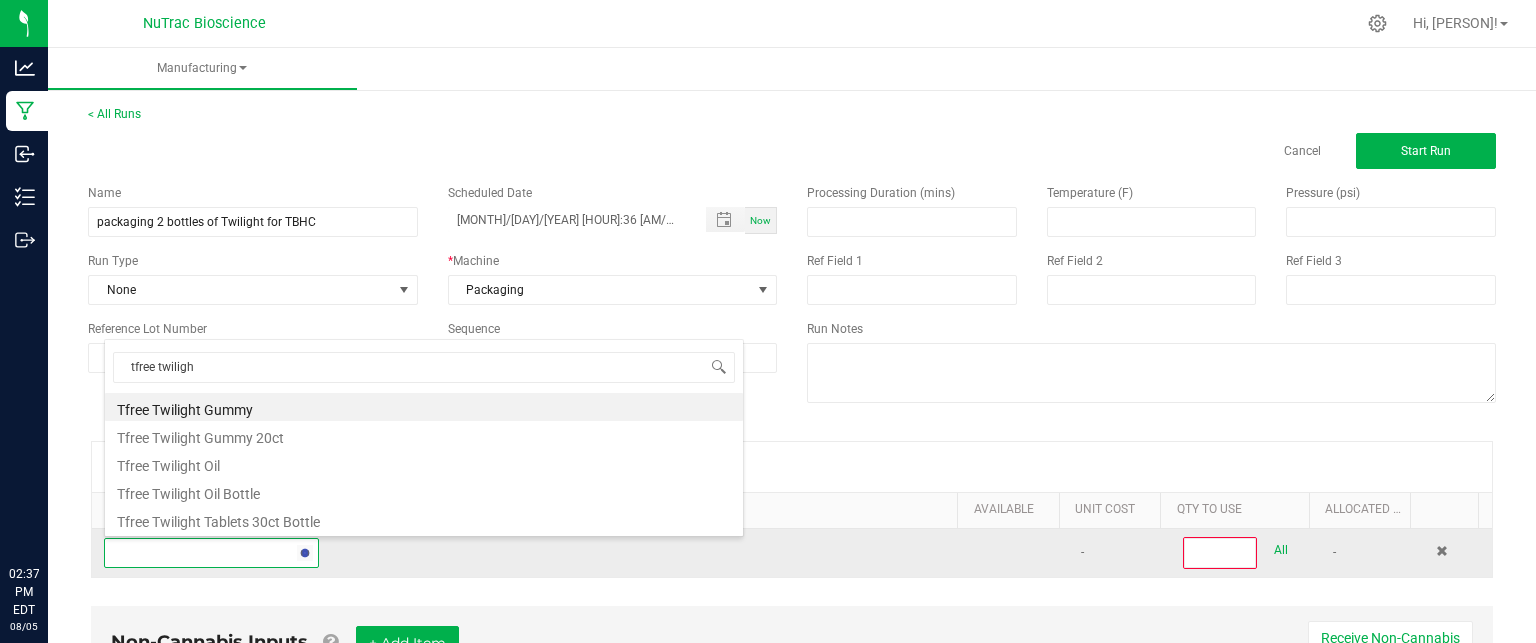 type on "tfree twilight" 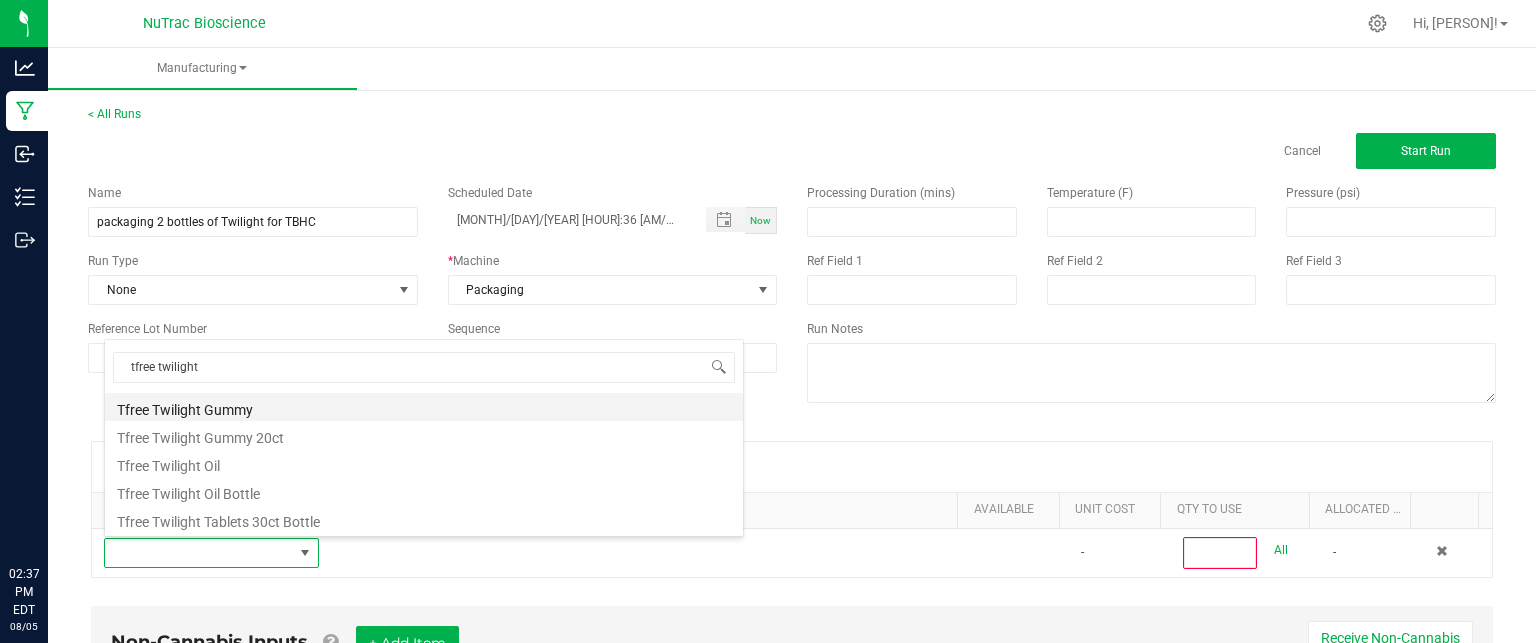 click on "Tfree Twilight Gummy" at bounding box center (424, 407) 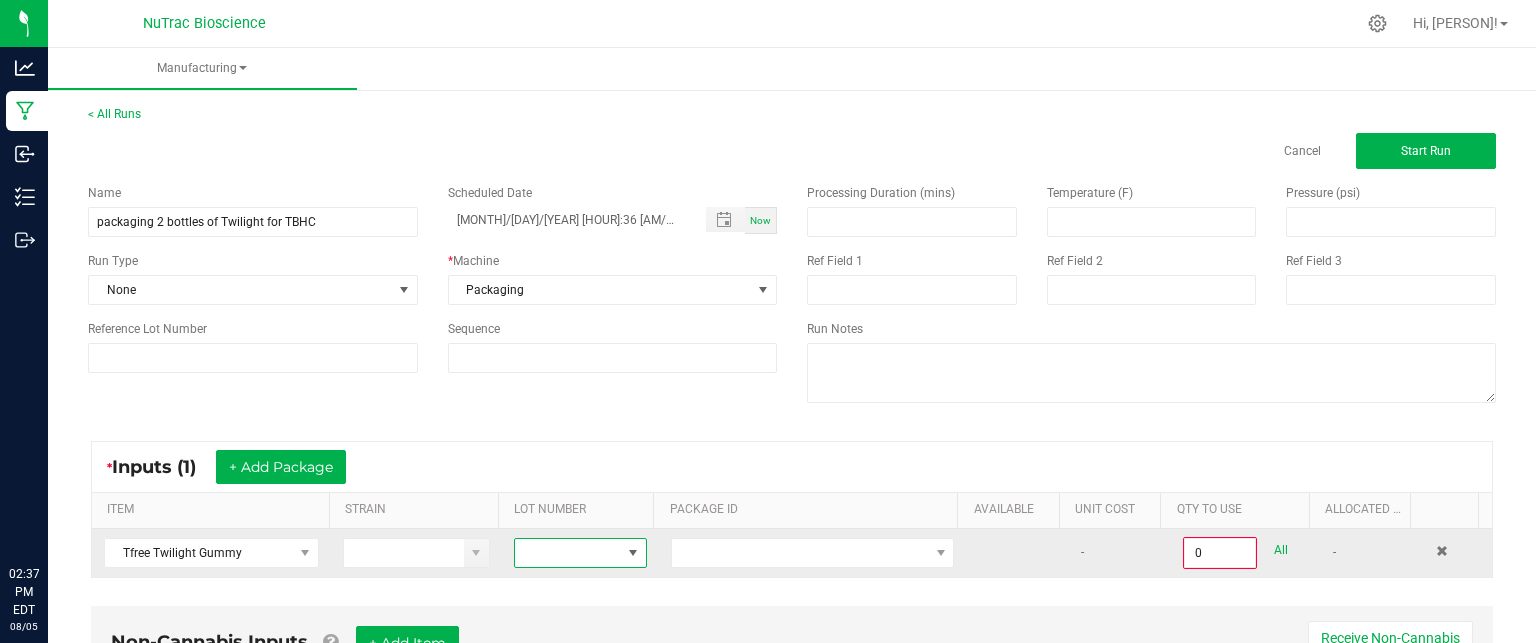 click at bounding box center (633, 553) 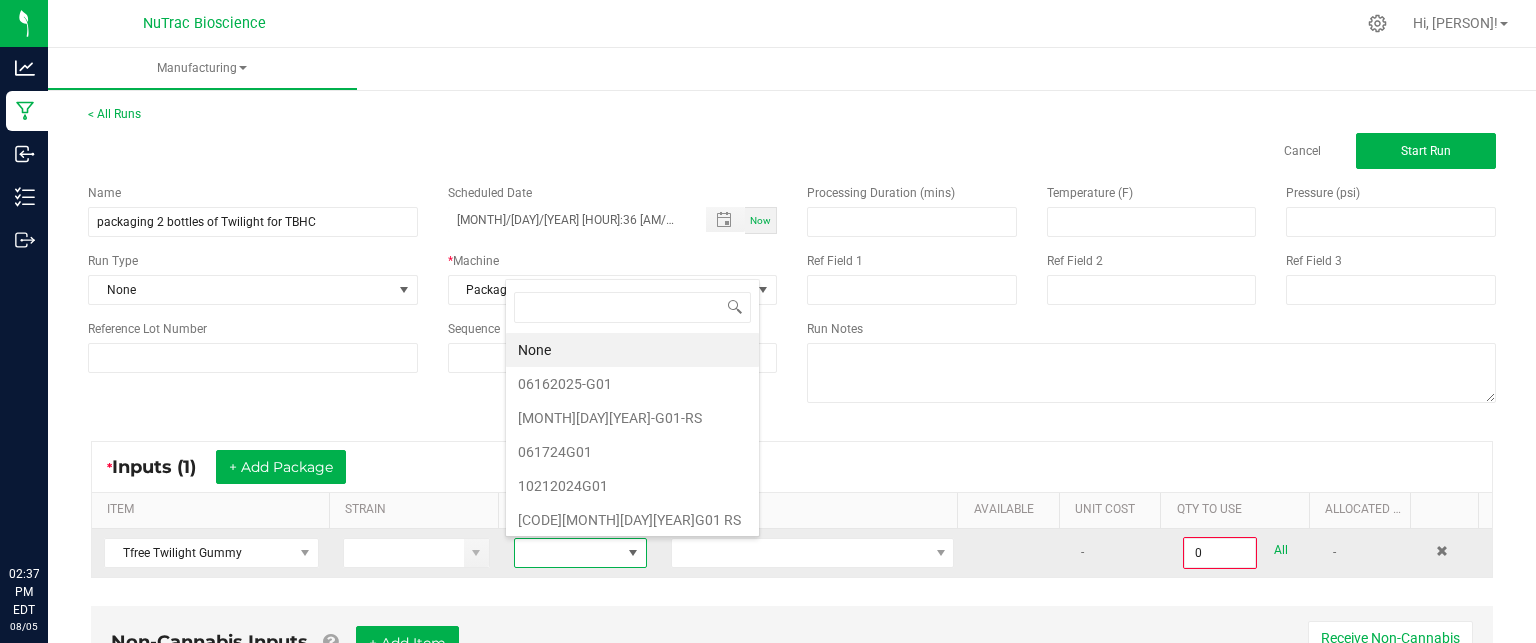 scroll, scrollTop: 99970, scrollLeft: 99870, axis: both 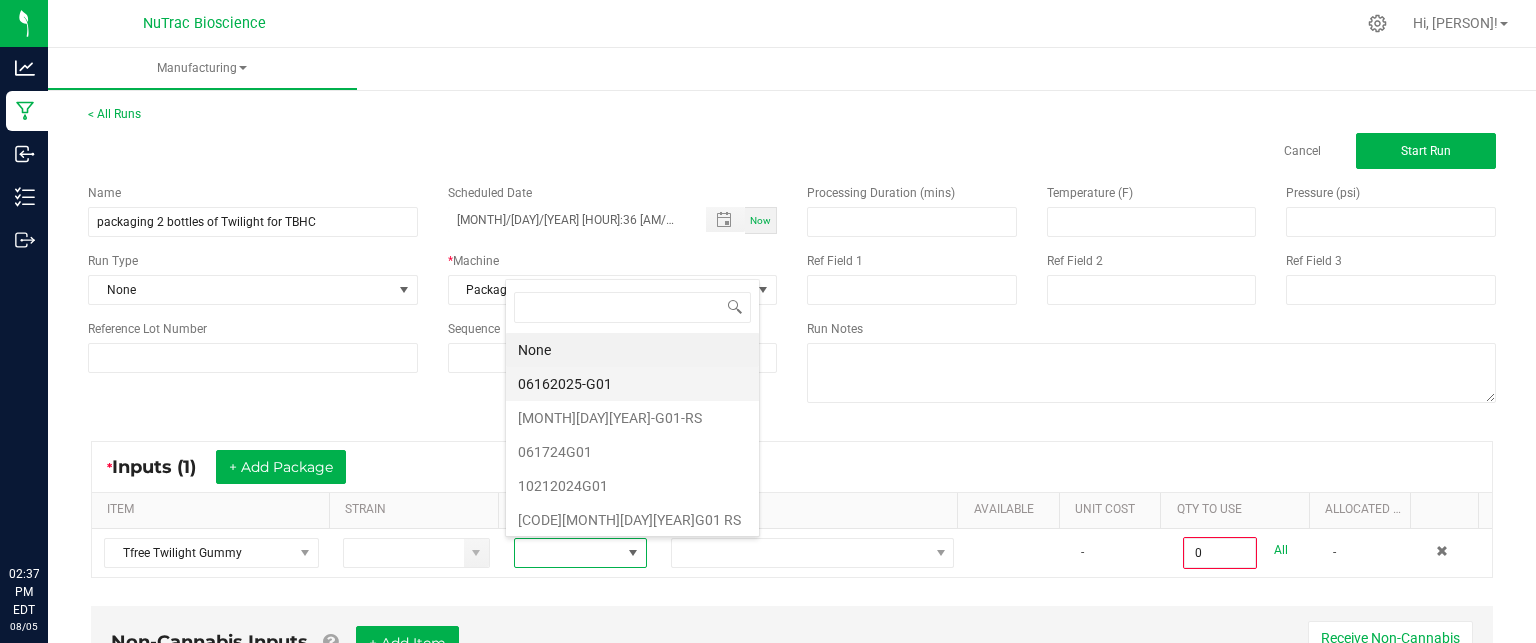 click on "06162025-G01" at bounding box center [632, 384] 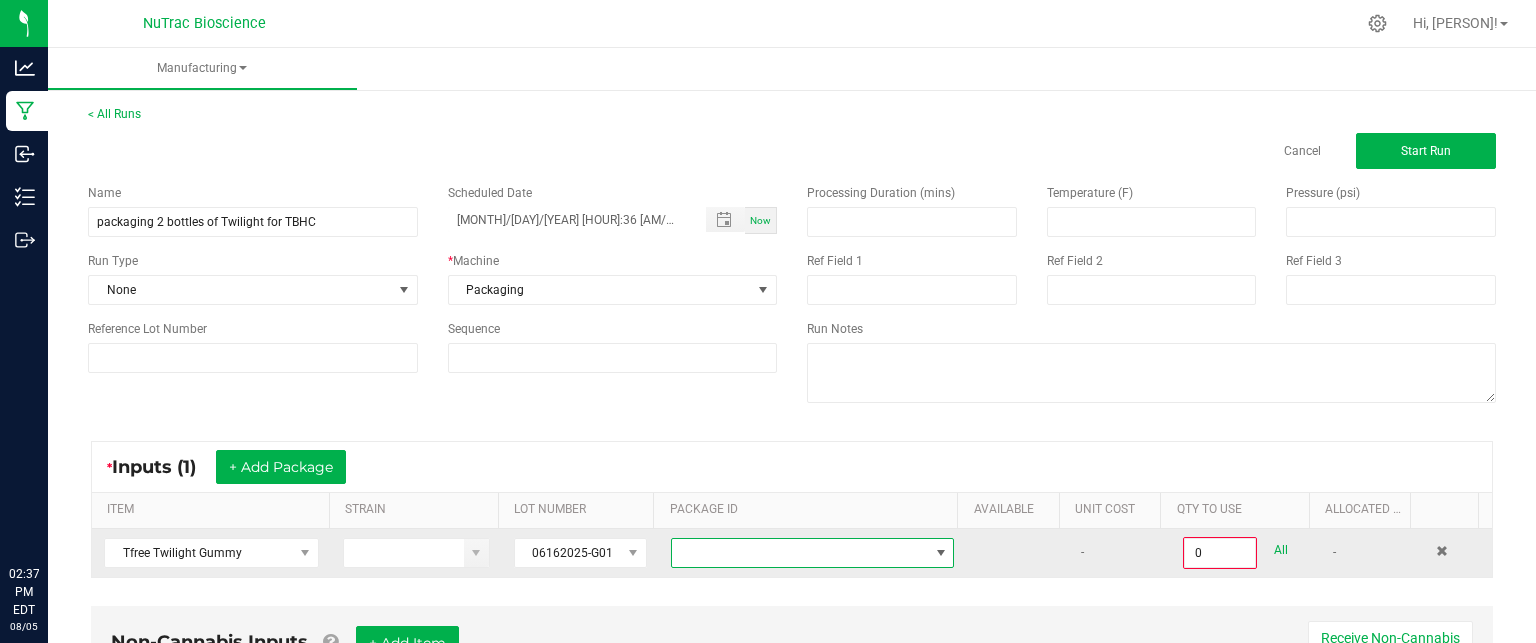 click at bounding box center (941, 553) 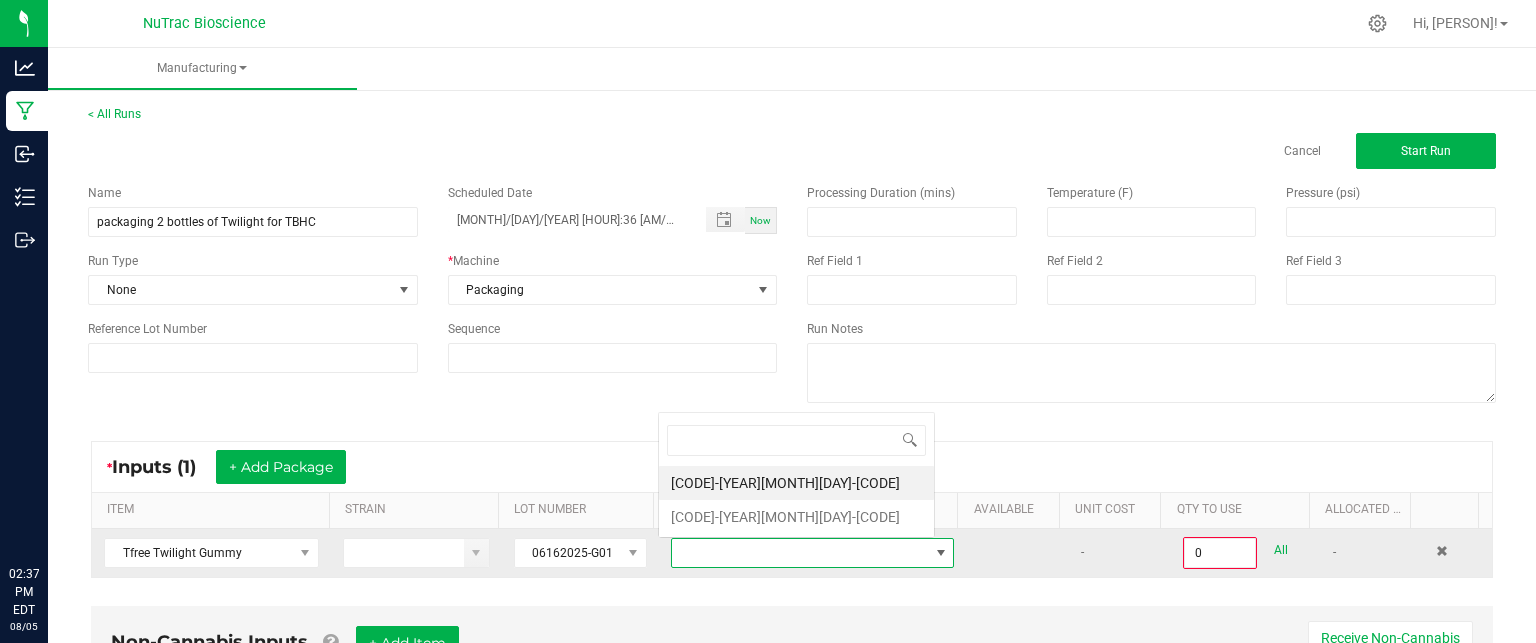 scroll, scrollTop: 0, scrollLeft: 0, axis: both 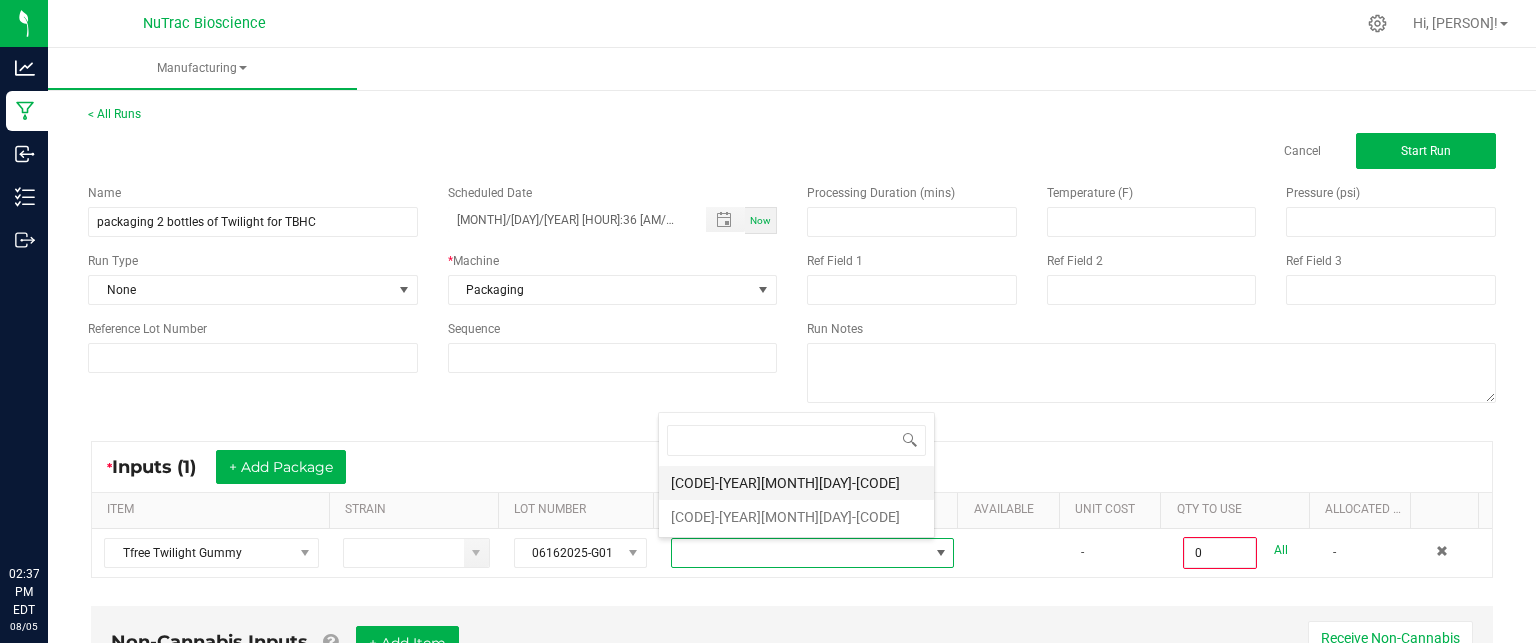 click on "[CODE]-[YEAR][MONTH][DAY]-[CODE]" at bounding box center (796, 483) 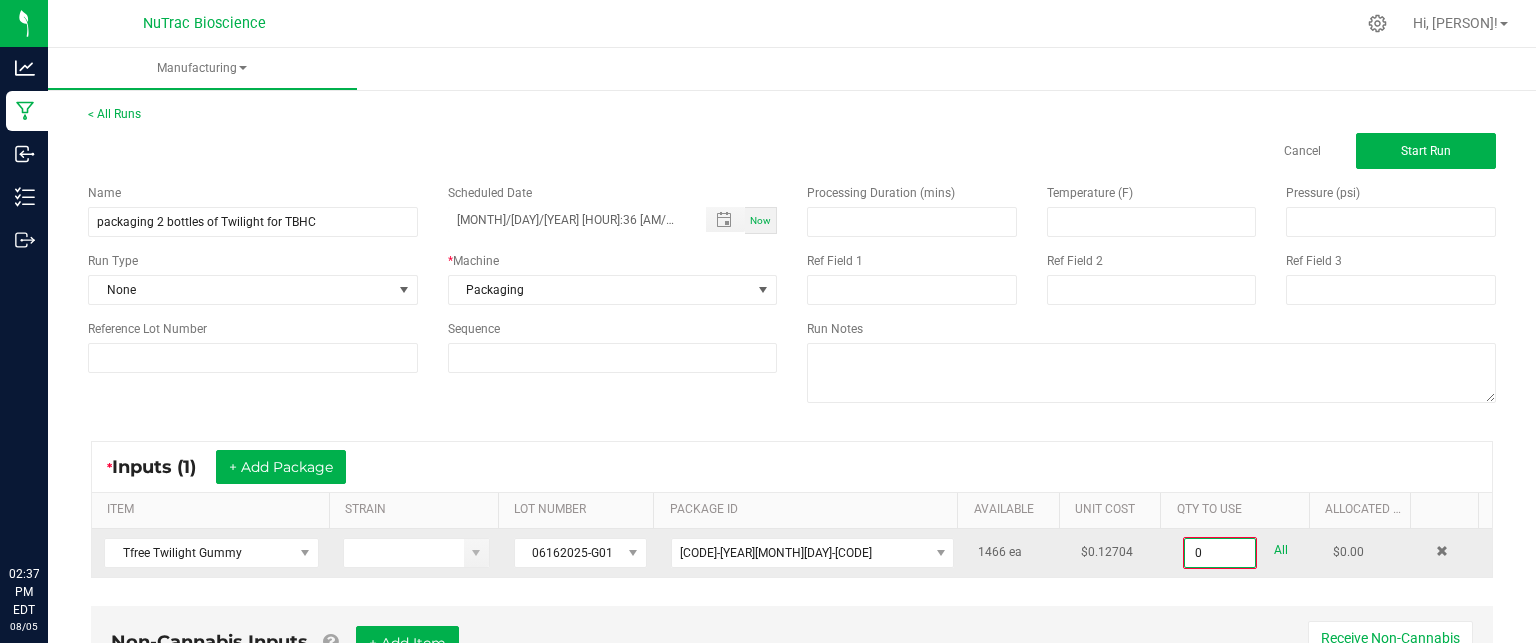 click on "0" at bounding box center (1220, 553) 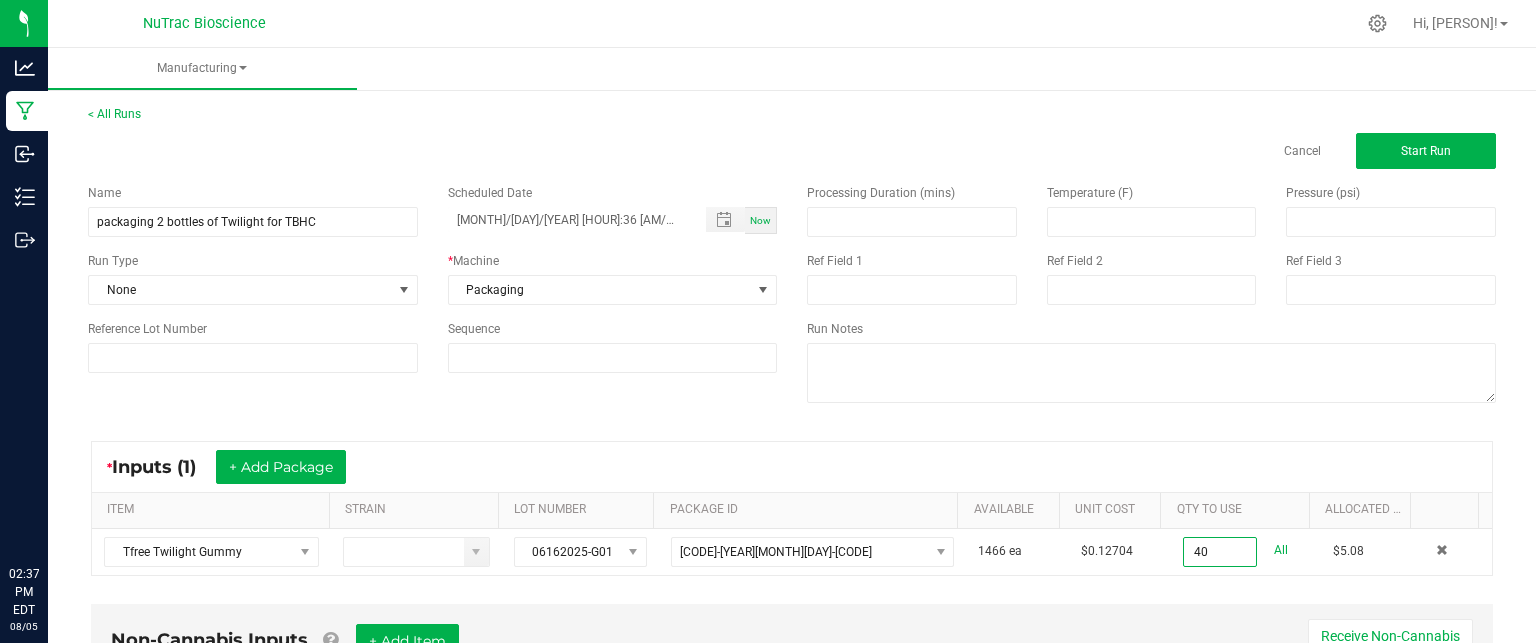 type on "40 ea" 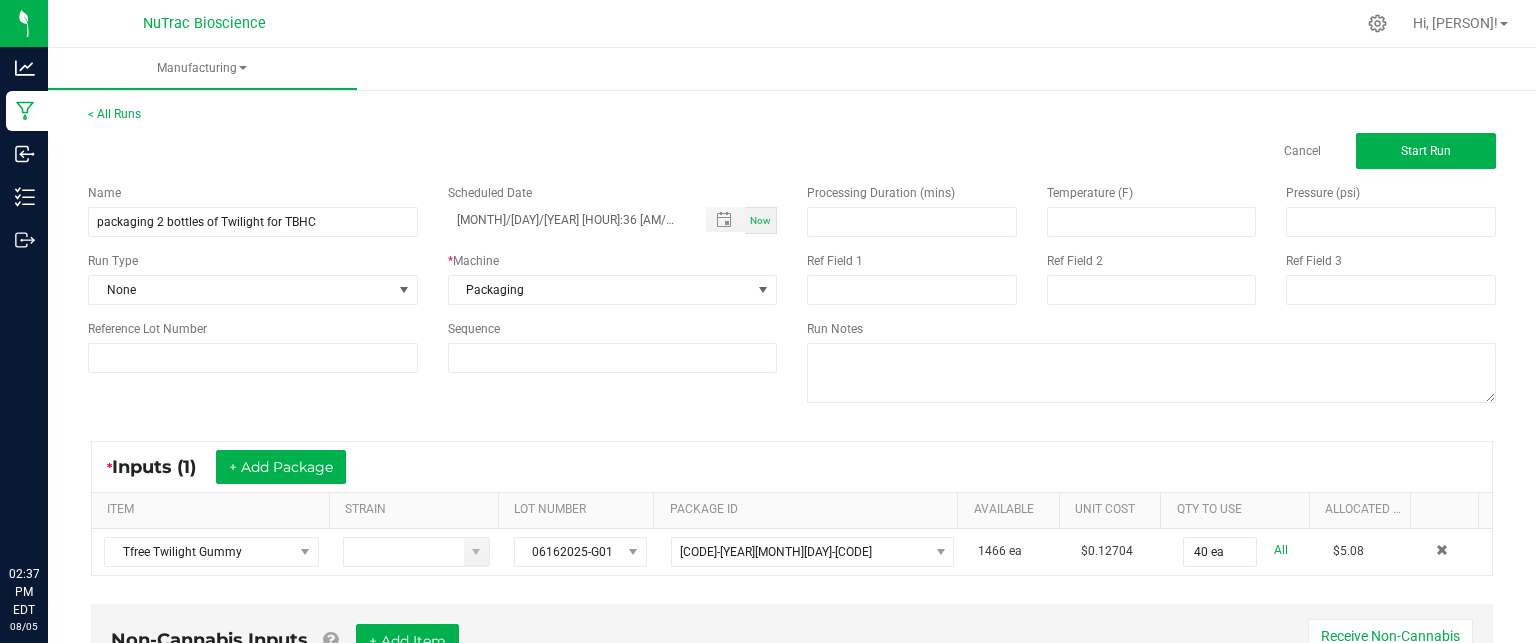 click on "*    Inputs (1)   + Add Package  ITEM STRAIN LOT NUMBER PACKAGE ID AVAILABLE Unit Cost QTY TO USE Allocated Cost Tfree Twilight Gummy [CODE]-[MONTH][DAY]-G01 [CODE]-[YEAR][MONTH][DAY]-[CODE] 1466   ea  $0.12704  40 ea All  $5.08" at bounding box center (792, 508) 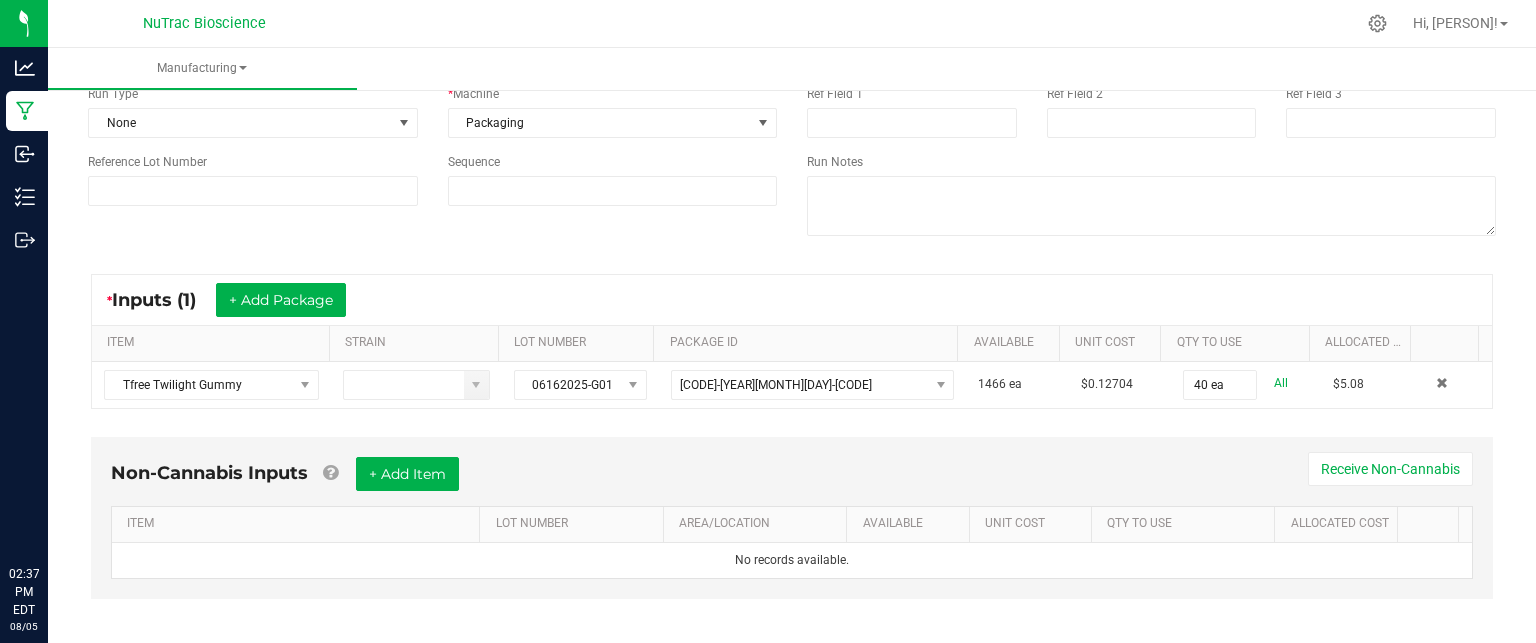 scroll, scrollTop: 177, scrollLeft: 0, axis: vertical 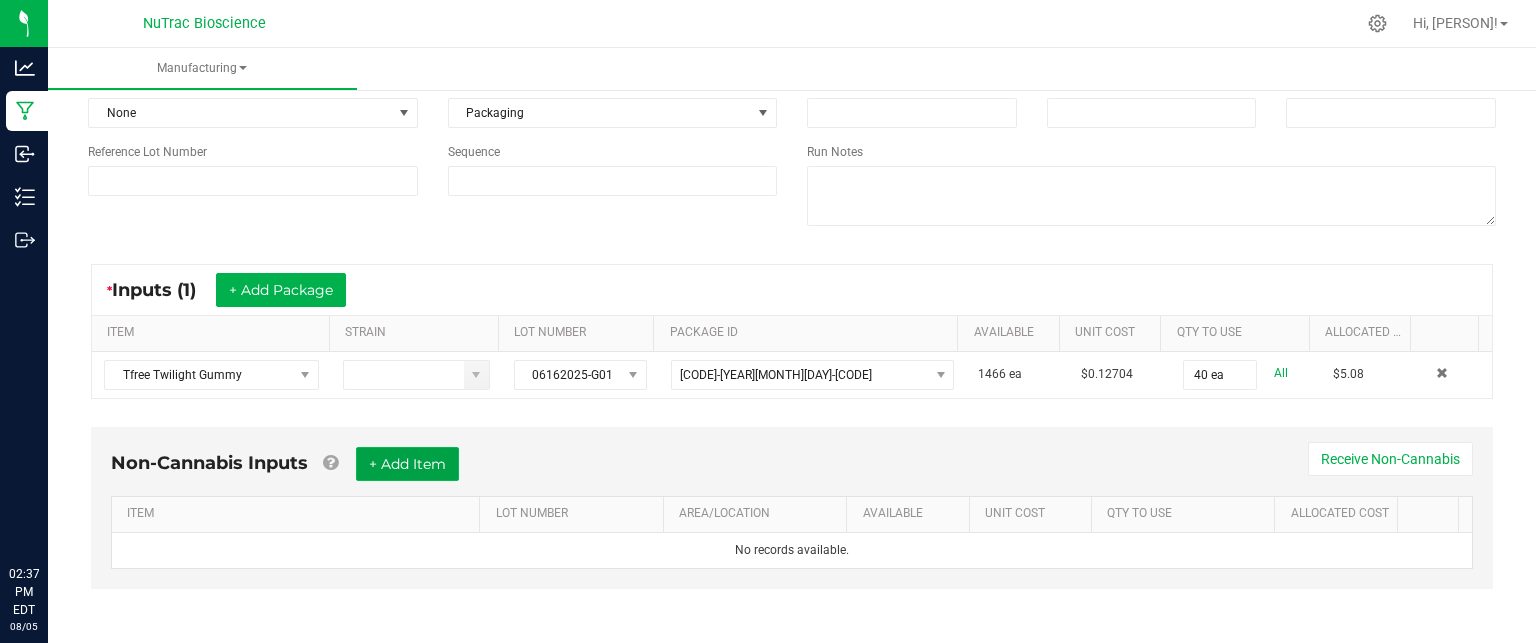 click on "+ Add Item" at bounding box center (407, 464) 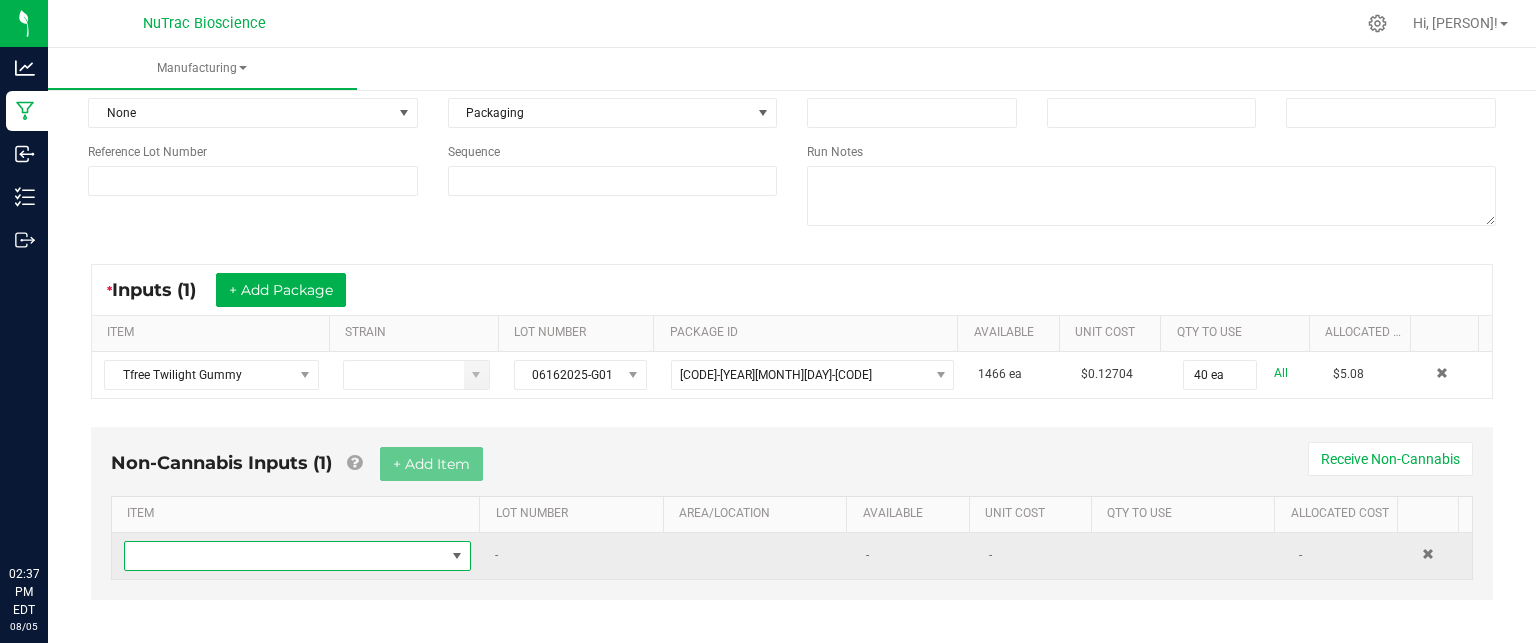 click at bounding box center (457, 556) 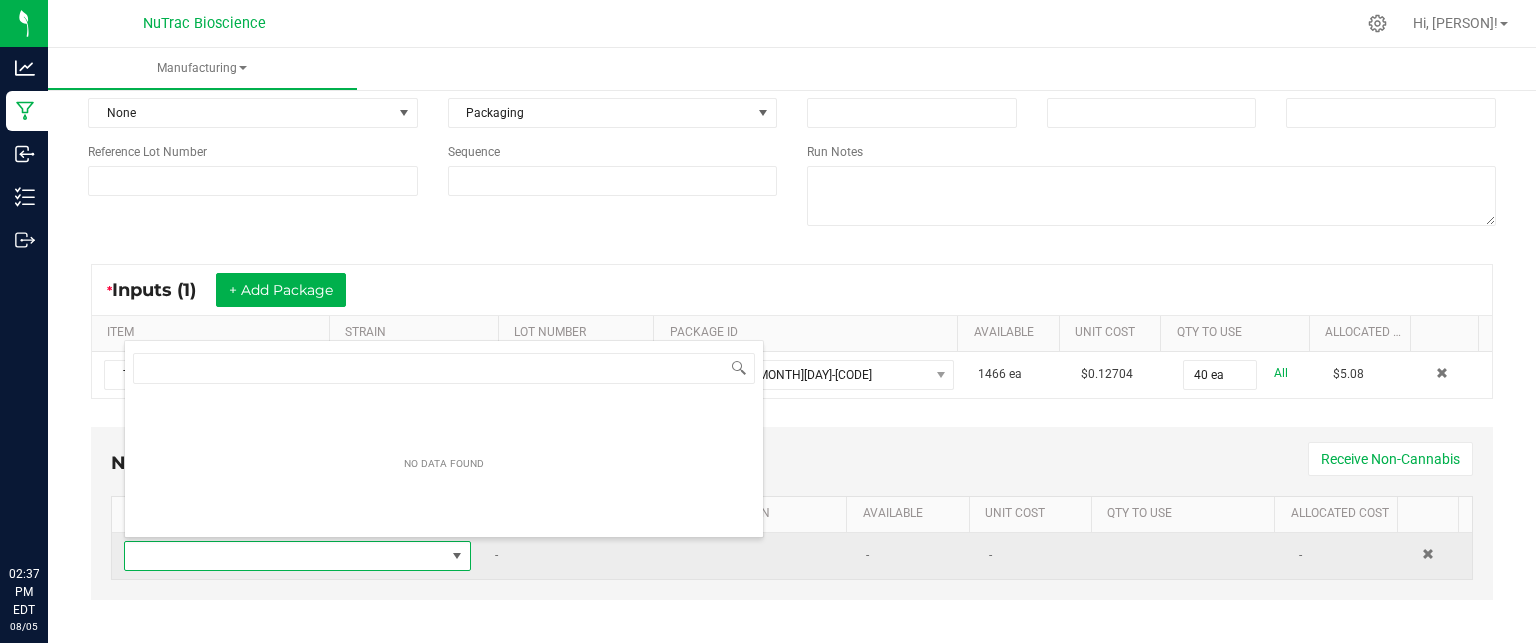 scroll, scrollTop: 99970, scrollLeft: 99661, axis: both 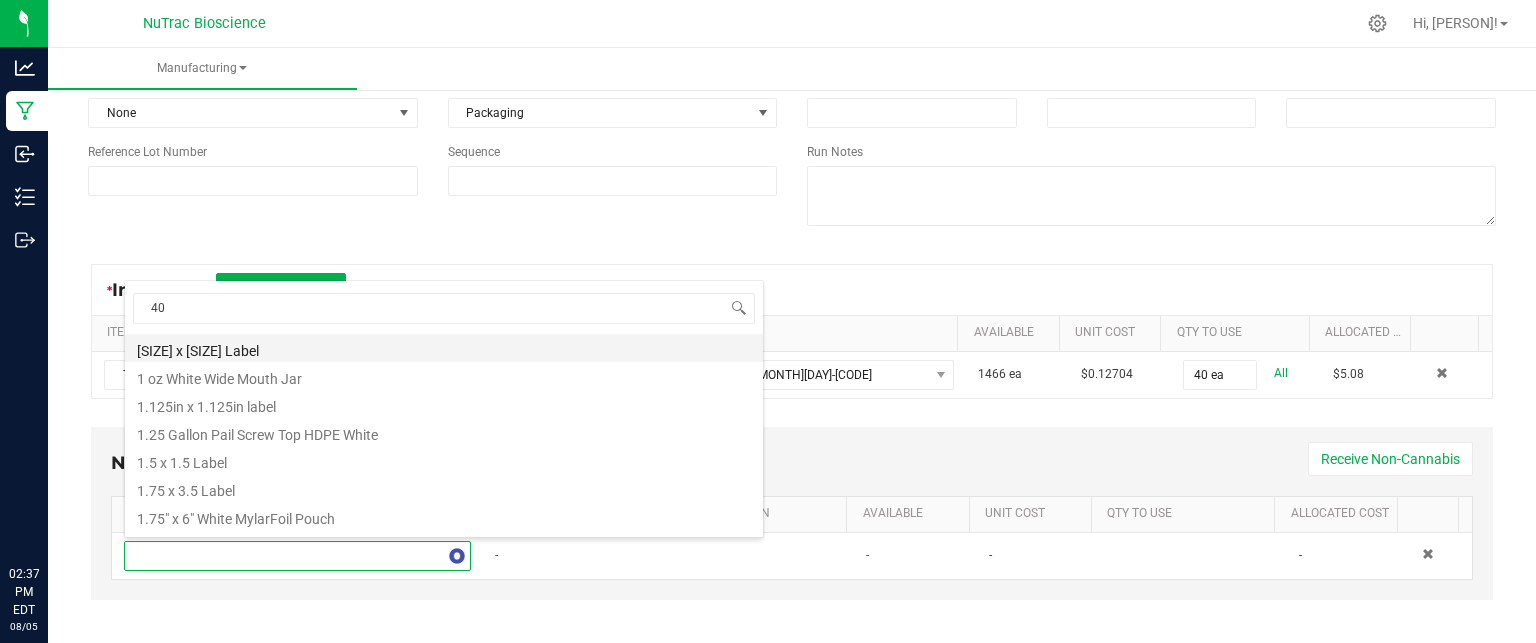 type on "40" 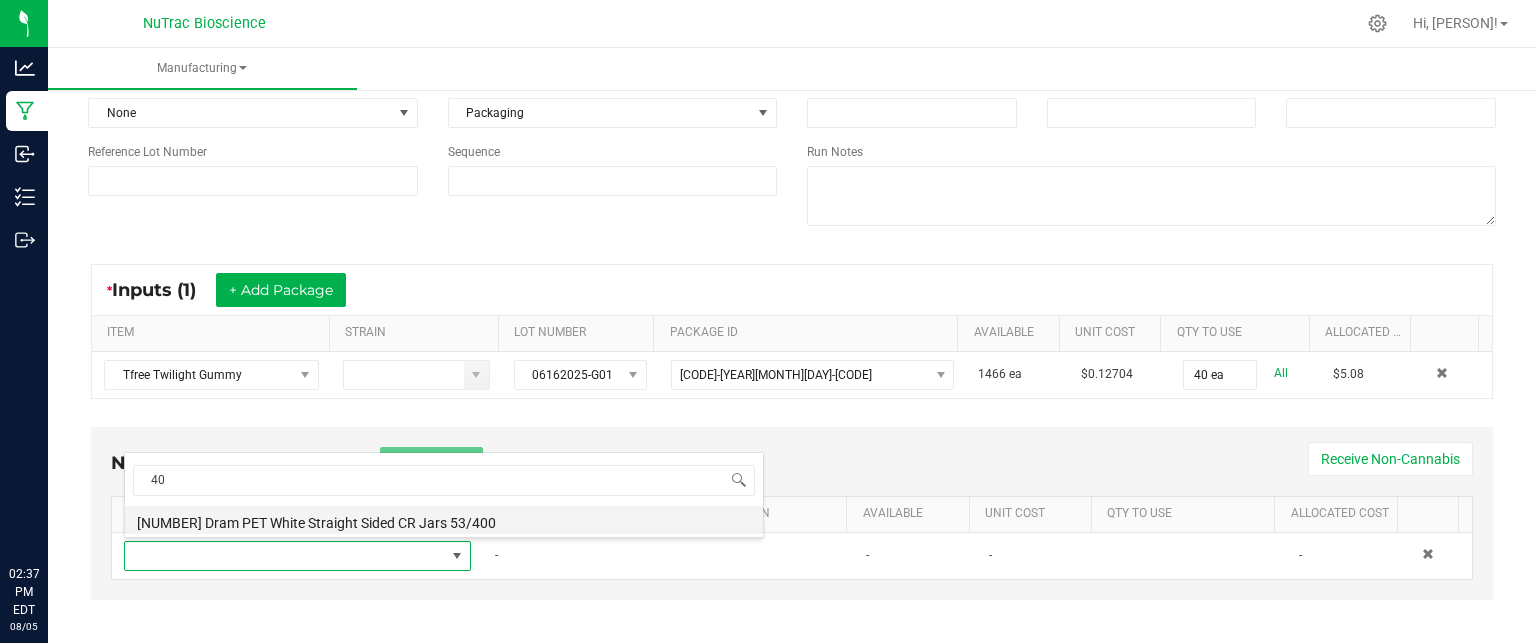 click on "[NUMBER] Dram PET White Straight Sided CR Jars 53/400" at bounding box center (444, 520) 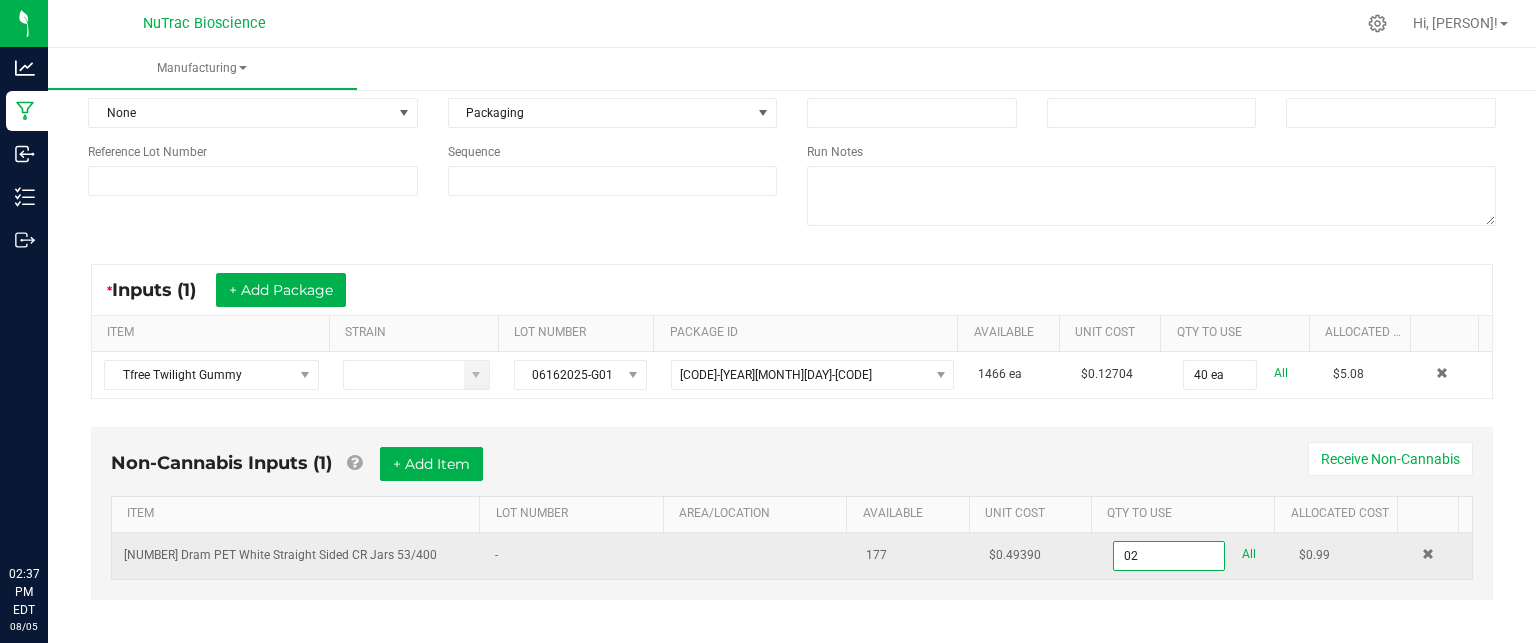 type on "0" 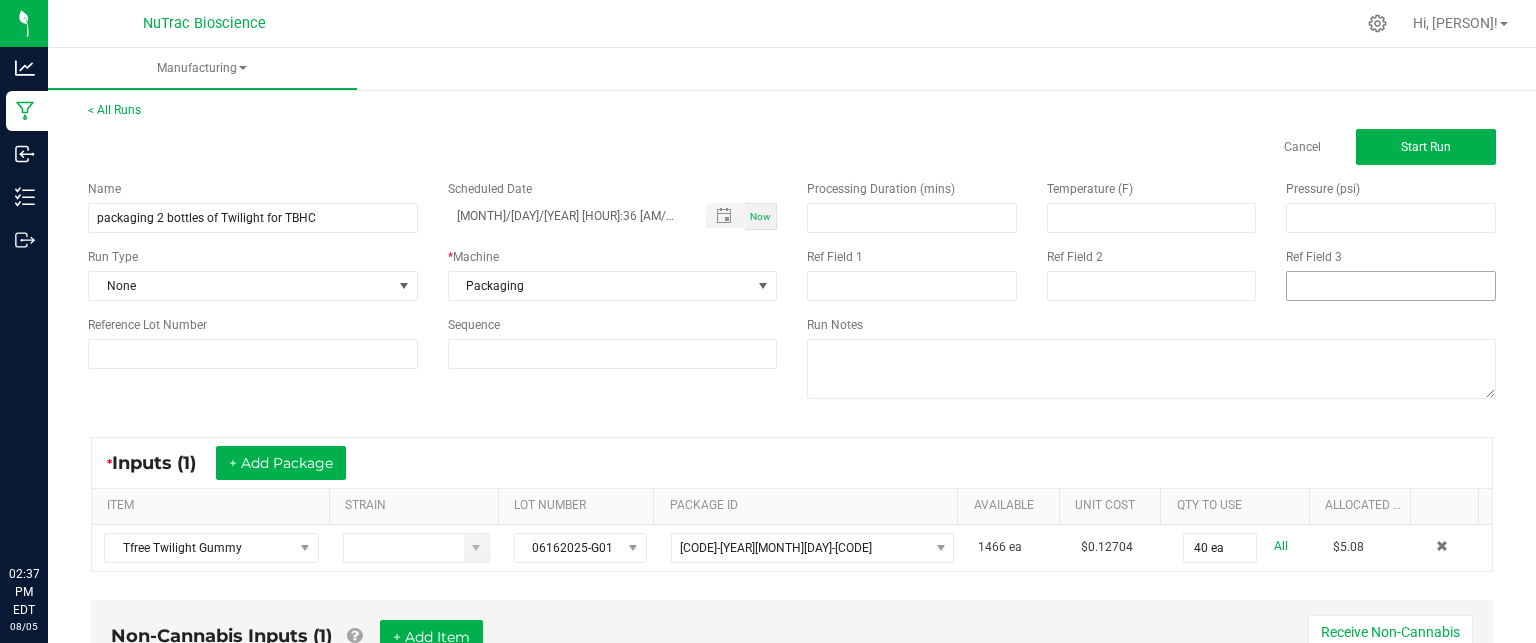 scroll, scrollTop: 0, scrollLeft: 0, axis: both 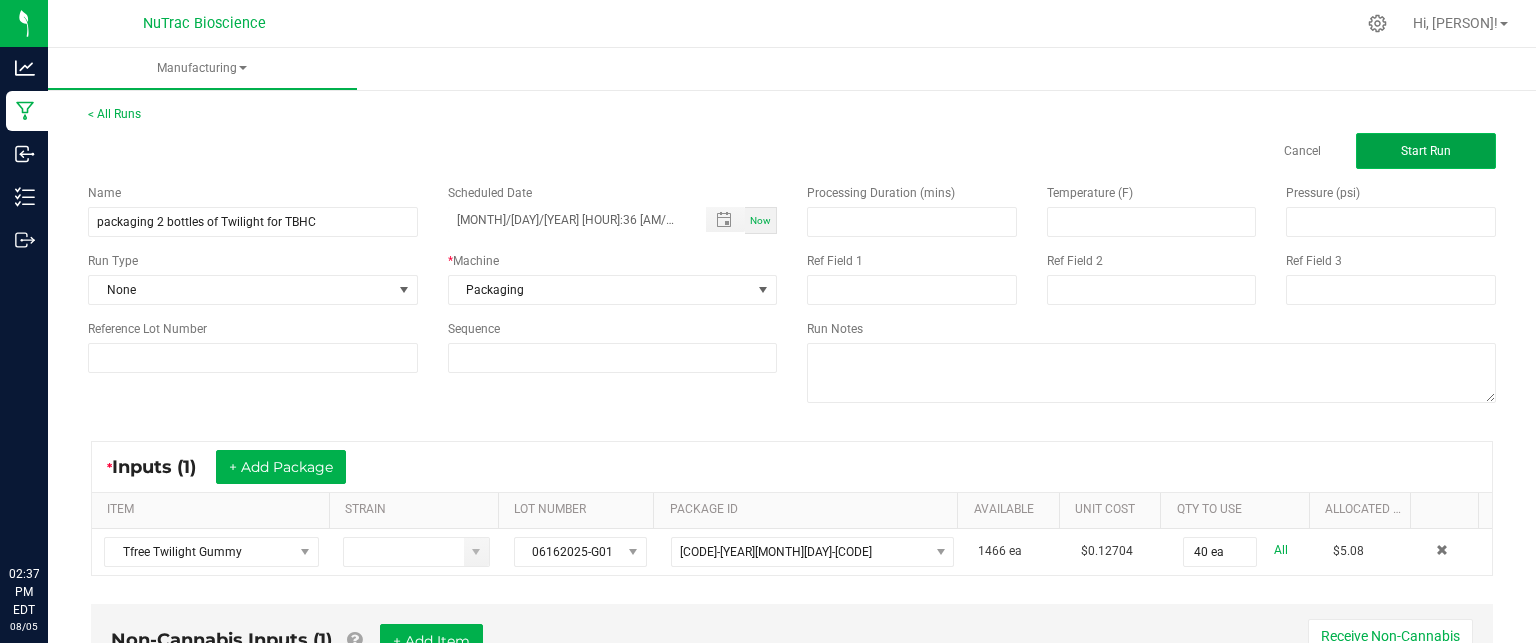 type on "2 ea" 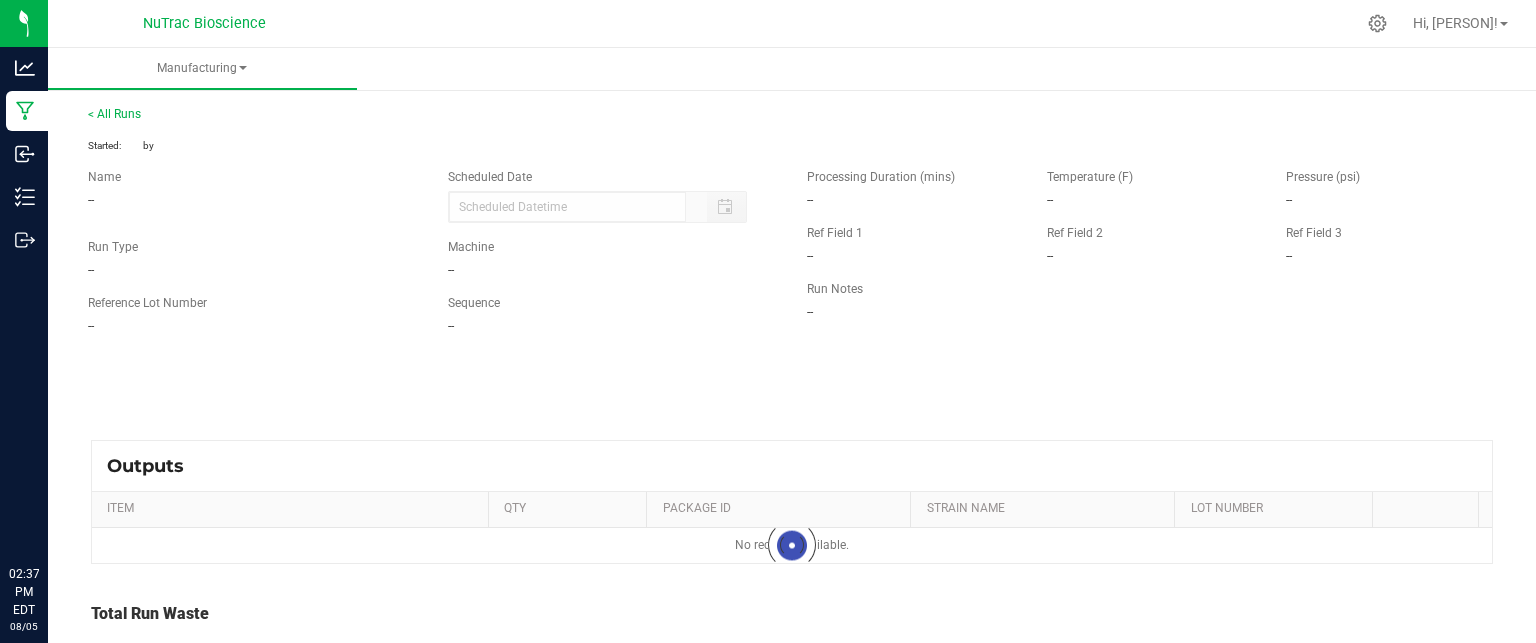 type on "[MONTH]/[DAY]/[YEAR] [HOUR]:36 [AM/PM]" 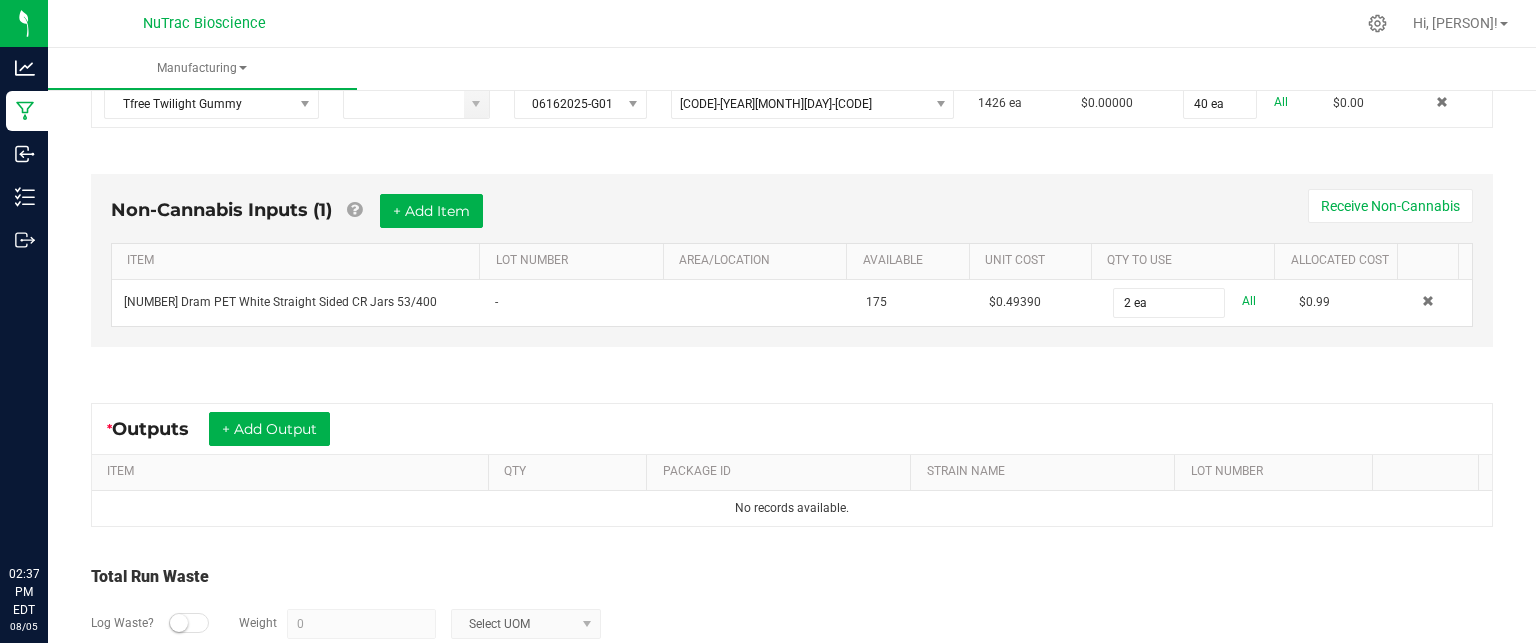 scroll, scrollTop: 476, scrollLeft: 0, axis: vertical 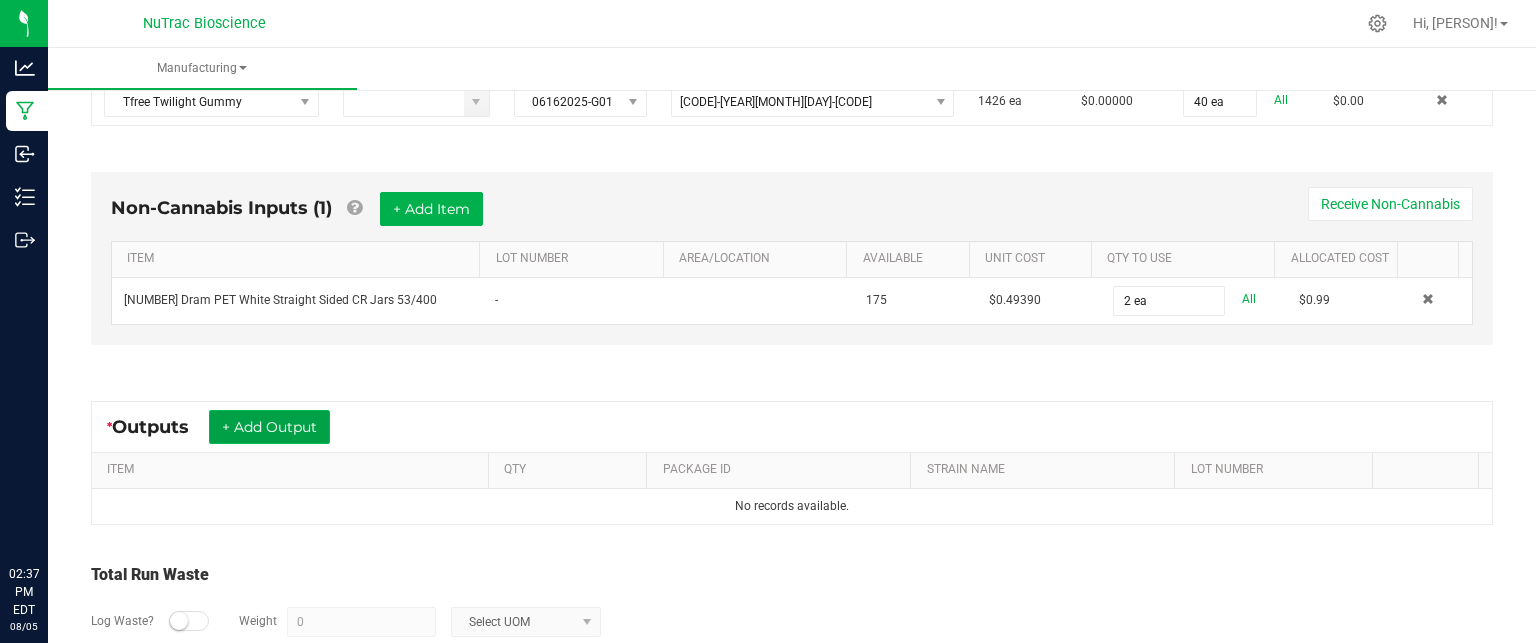 click on "+ Add Output" at bounding box center [269, 427] 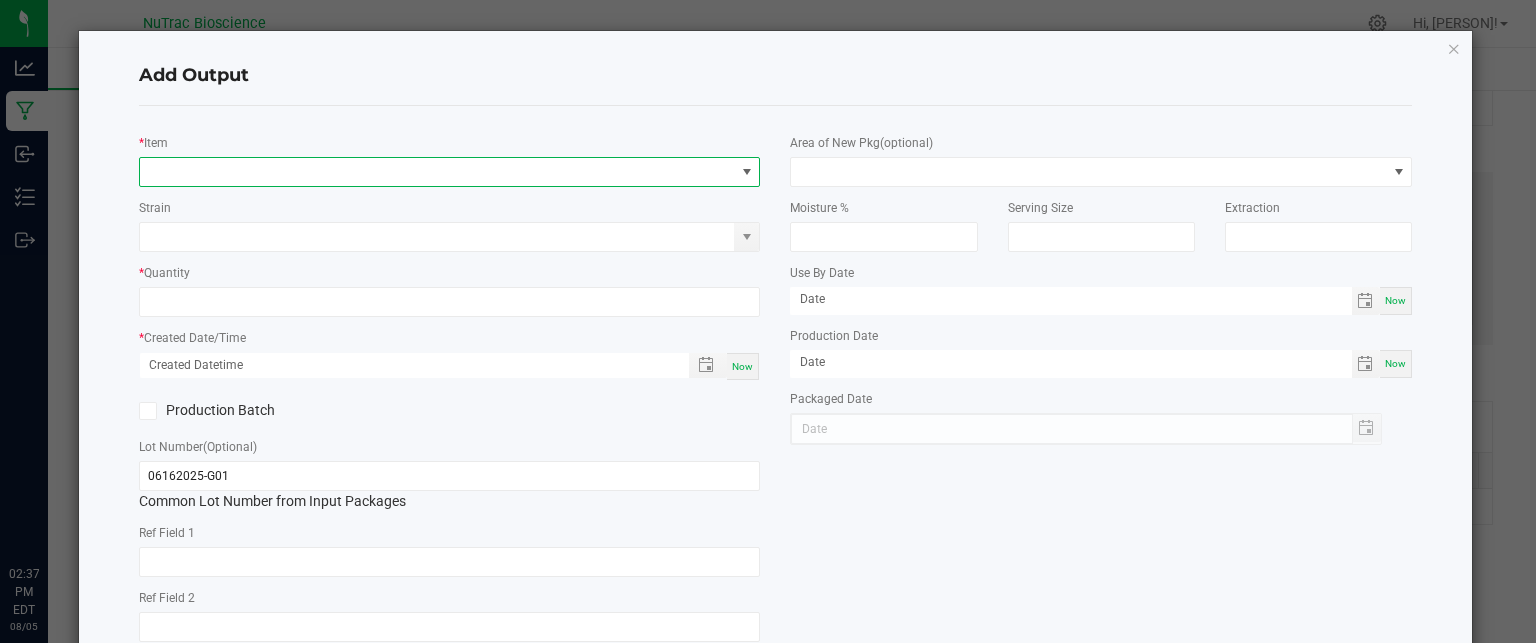 click at bounding box center [437, 172] 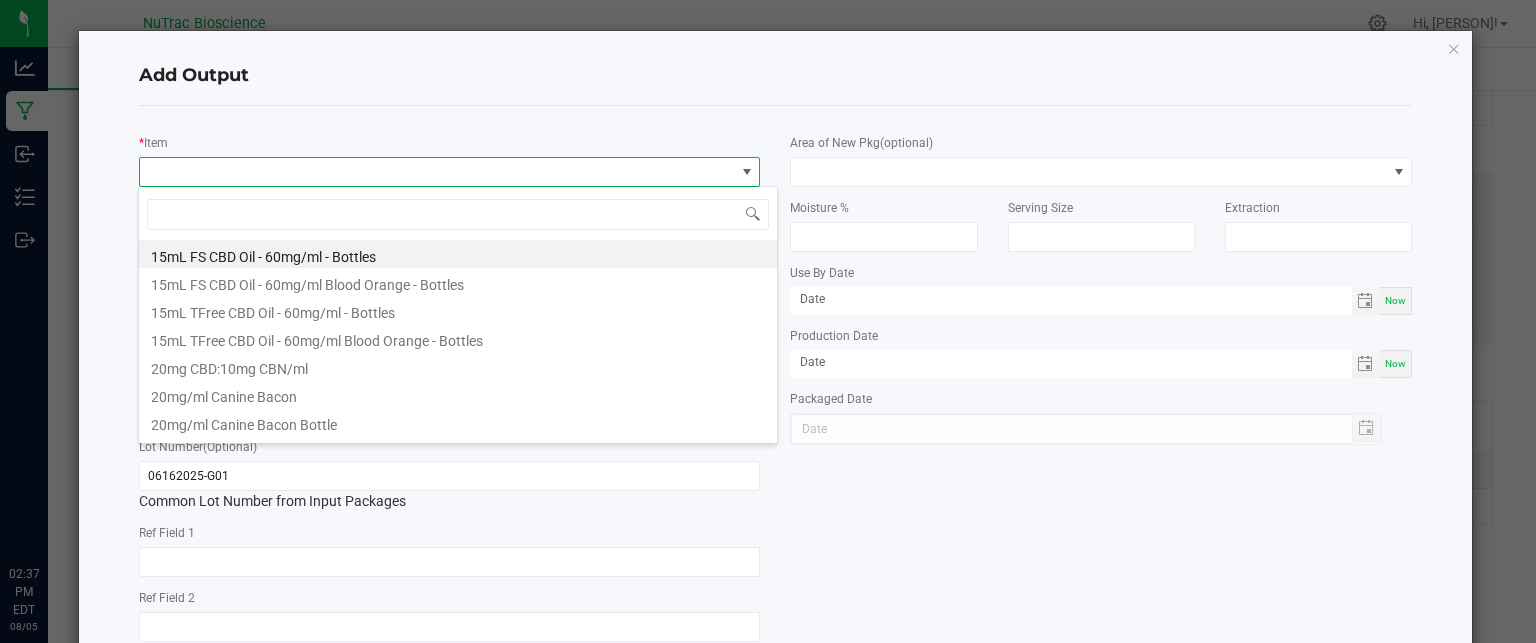 scroll, scrollTop: 99970, scrollLeft: 99384, axis: both 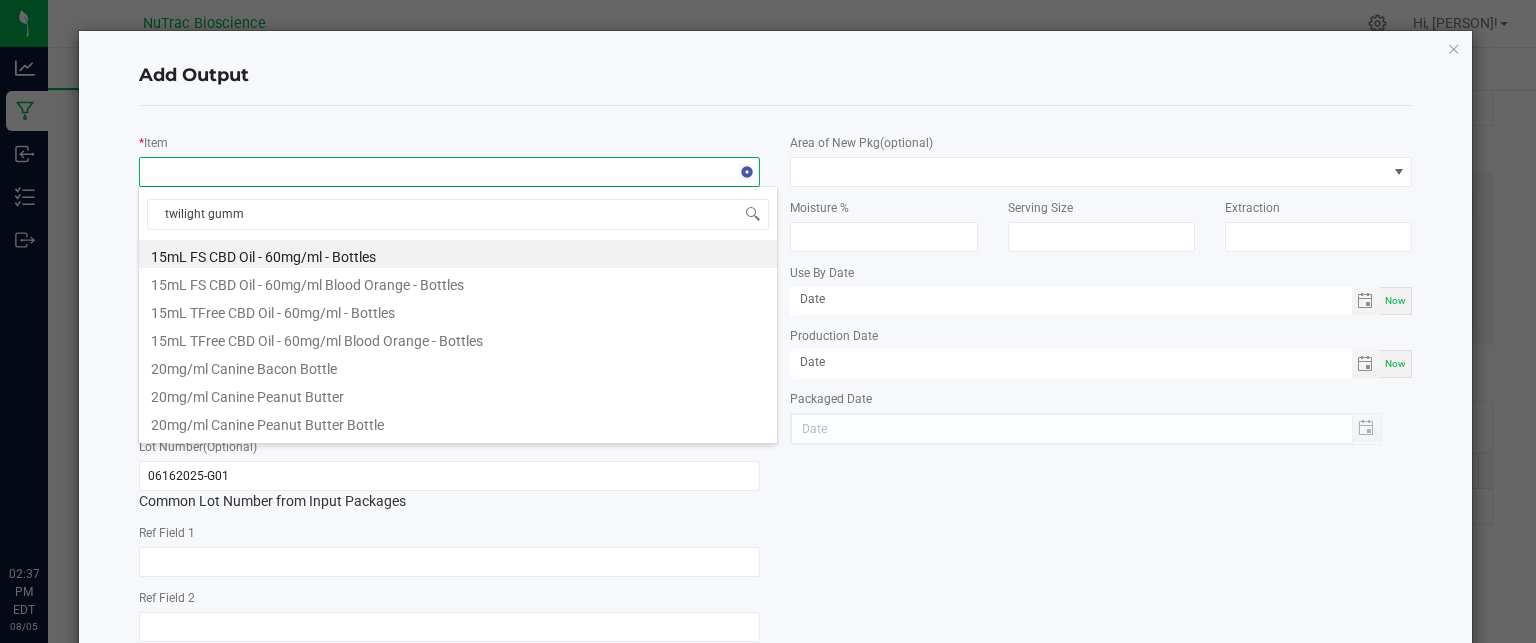 type on "twilight gummy" 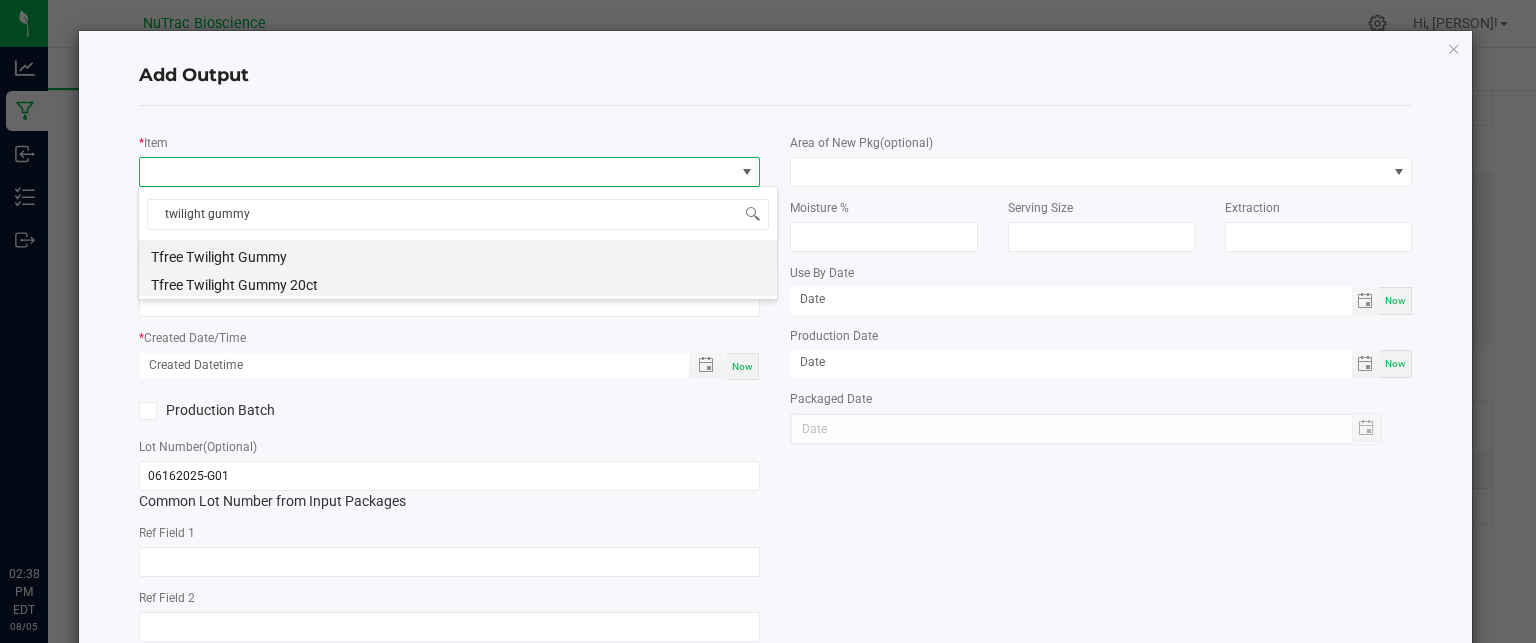 click on "Tfree Twilight Gummy 20ct" at bounding box center (458, 282) 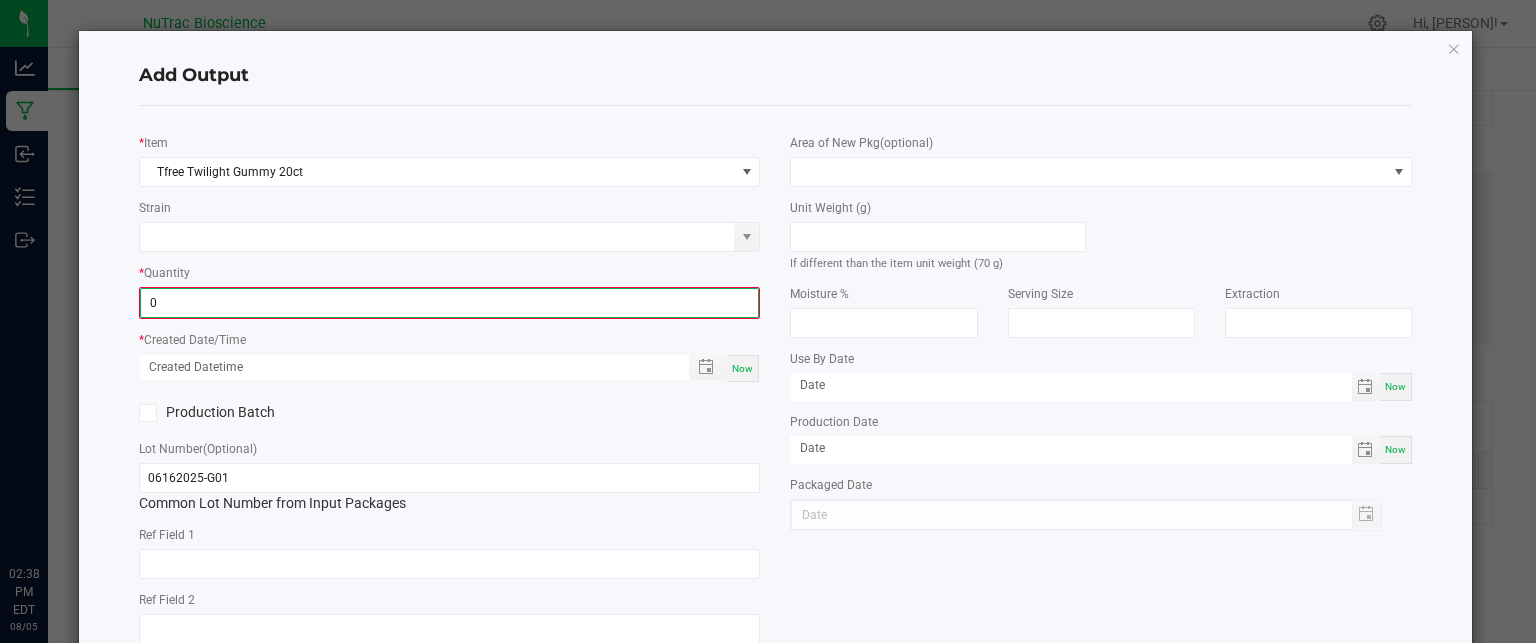 click on "0" at bounding box center [450, 303] 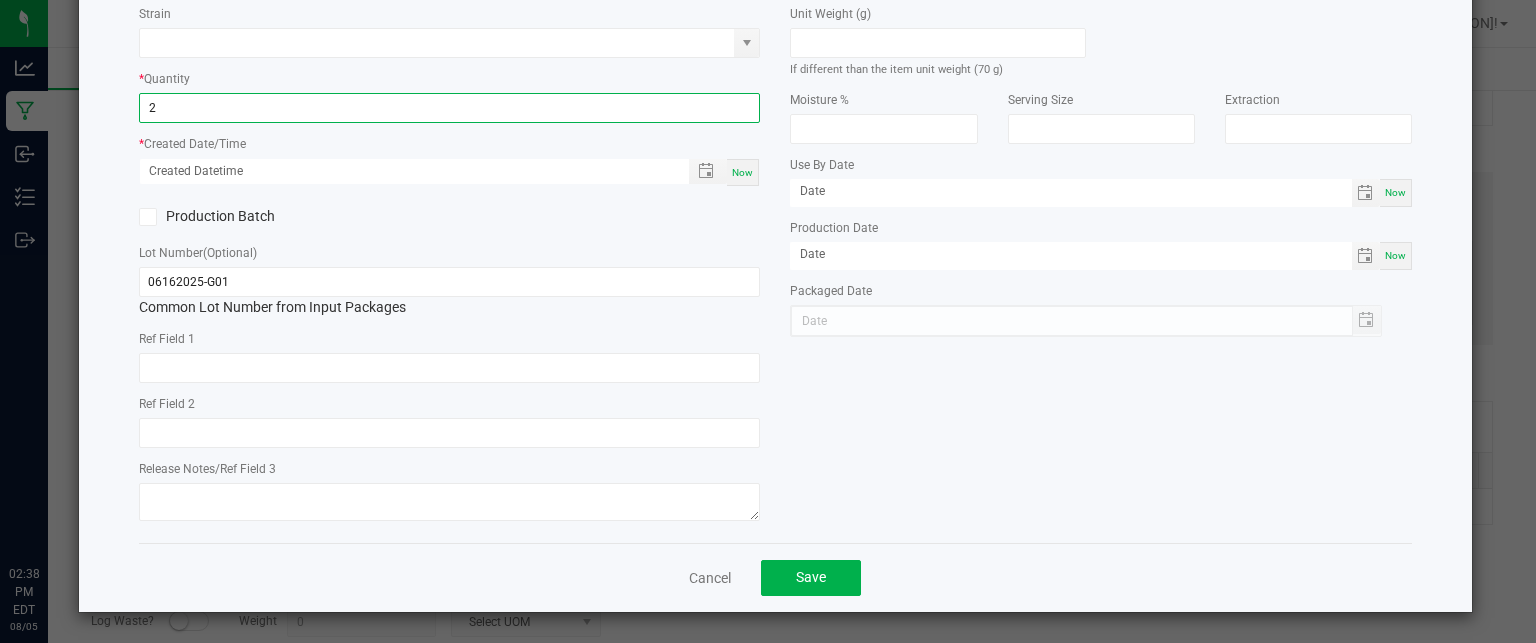 scroll, scrollTop: 193, scrollLeft: 0, axis: vertical 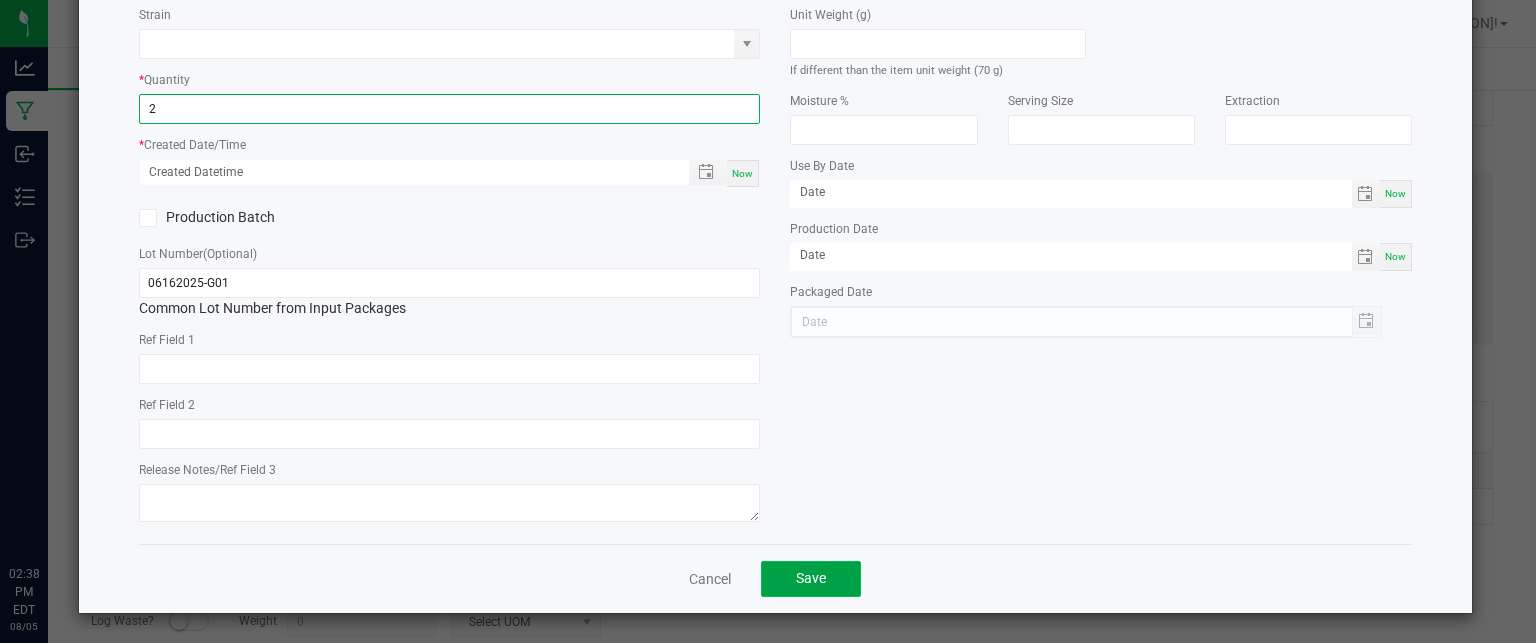 type on "2 ea" 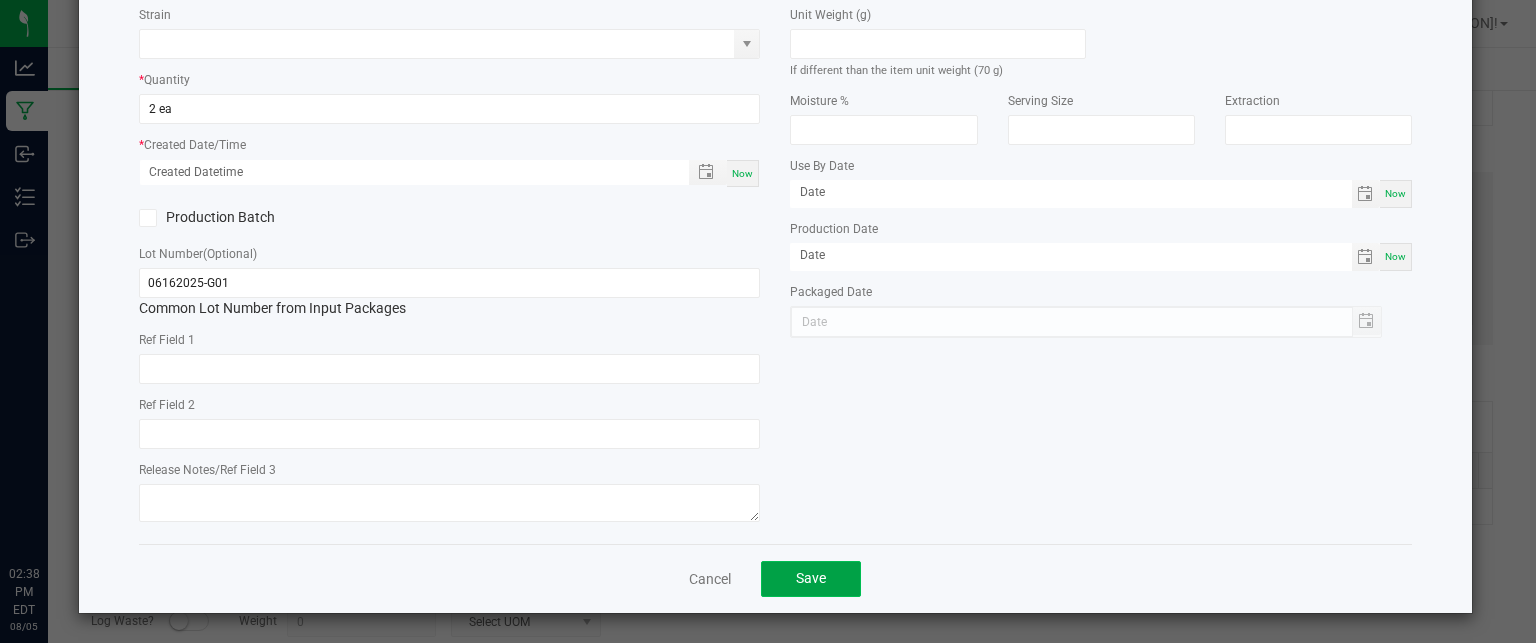 click on "Save" 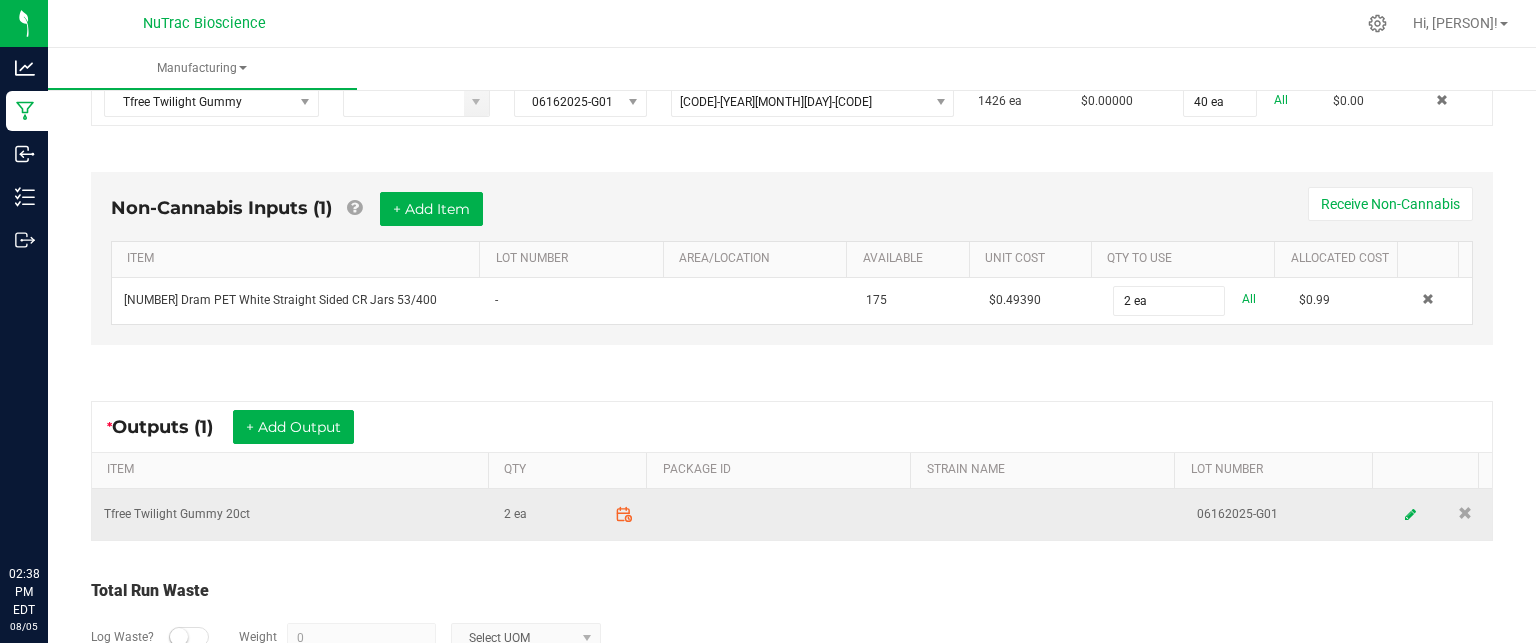 click 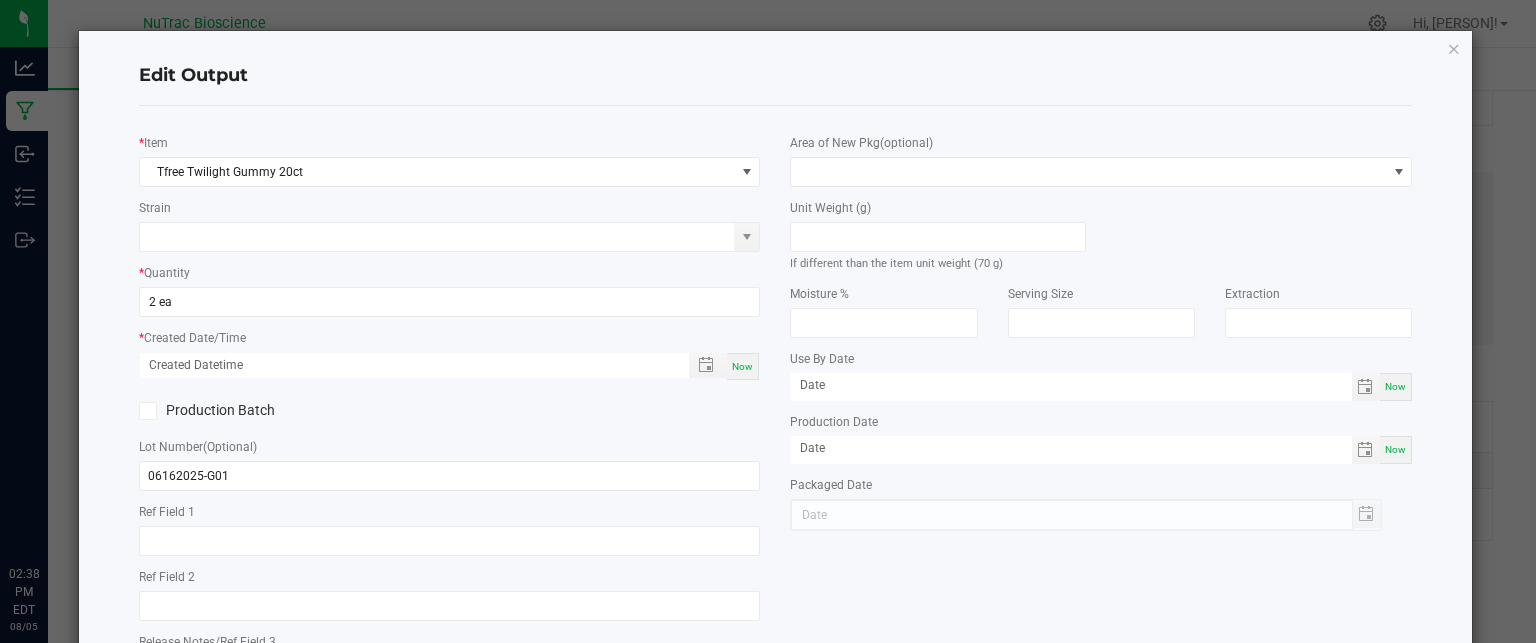 click on "Now" at bounding box center (743, 366) 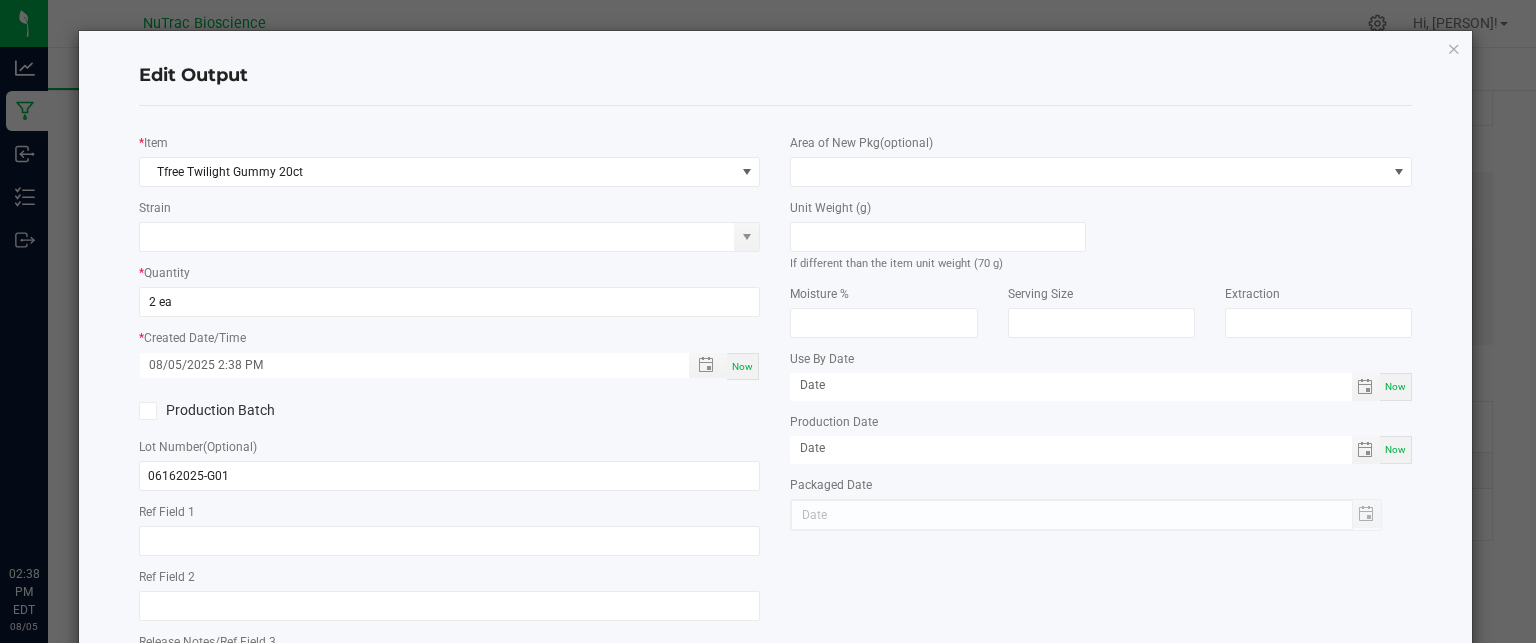 type on "08/05/2025" 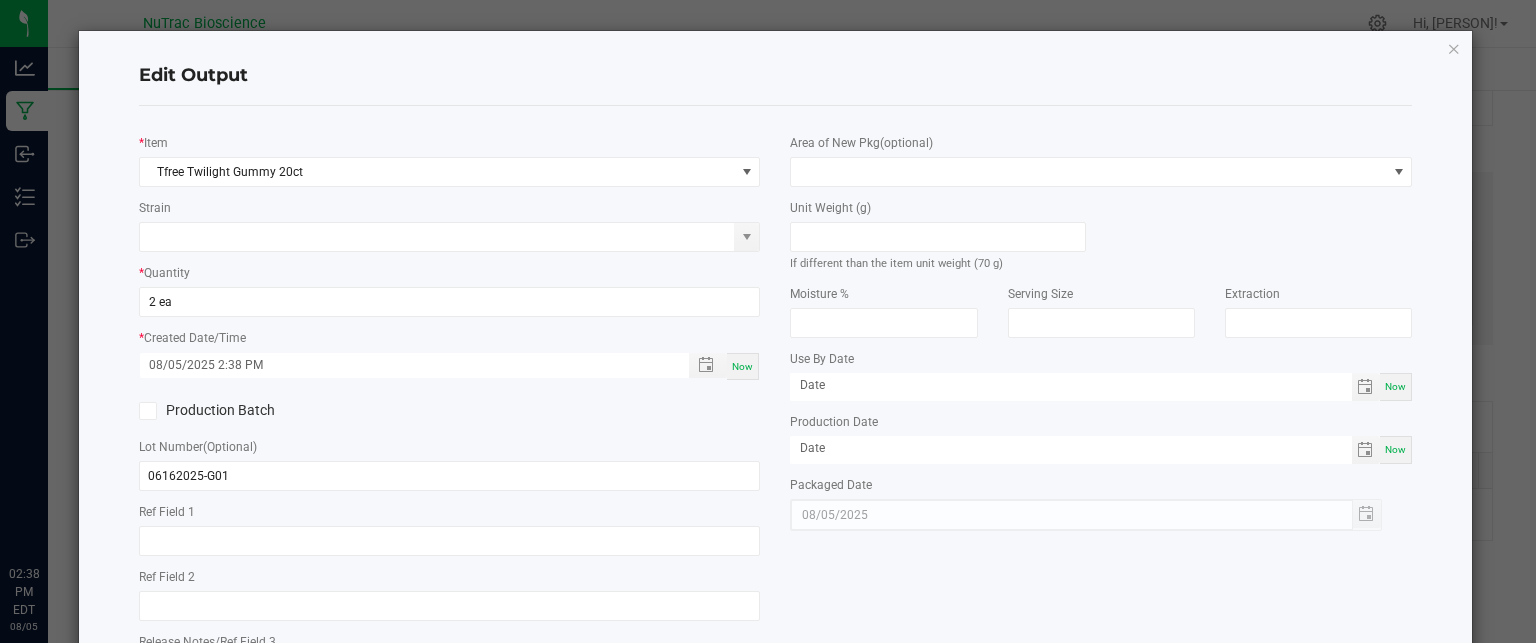 scroll, scrollTop: 173, scrollLeft: 0, axis: vertical 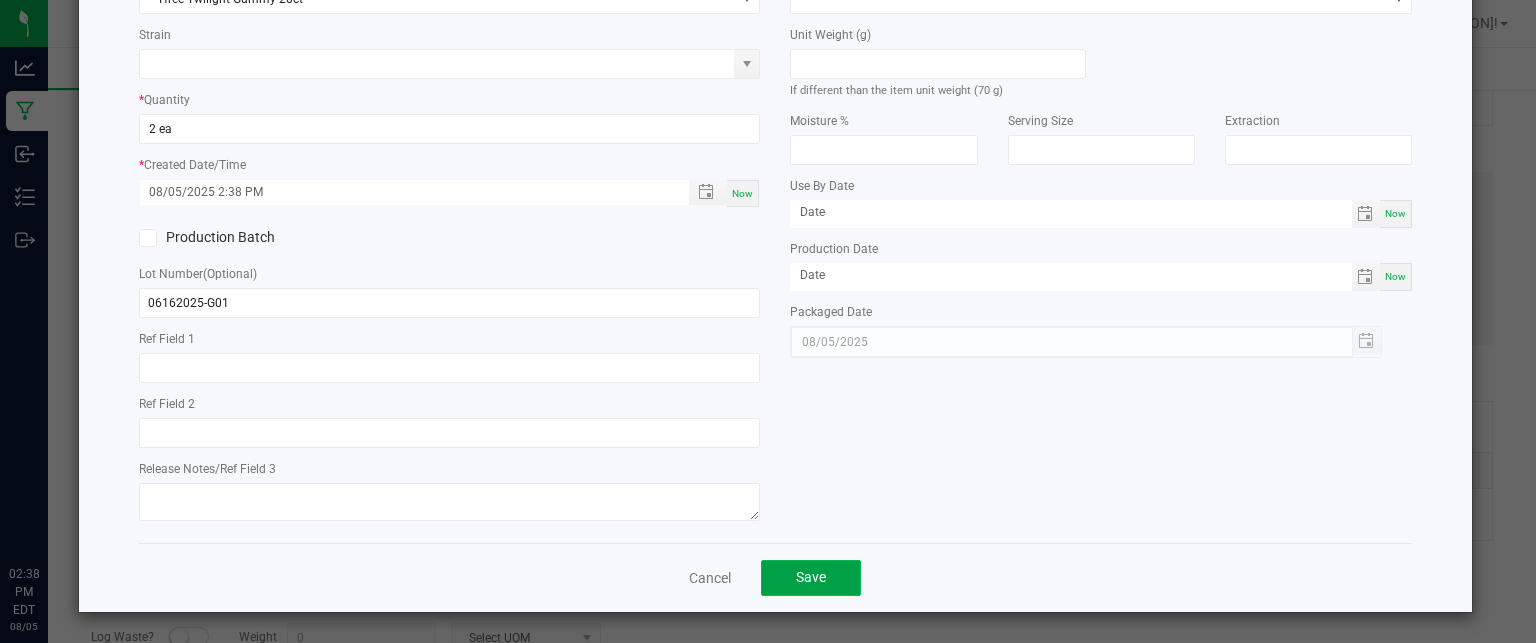 click on "Save" 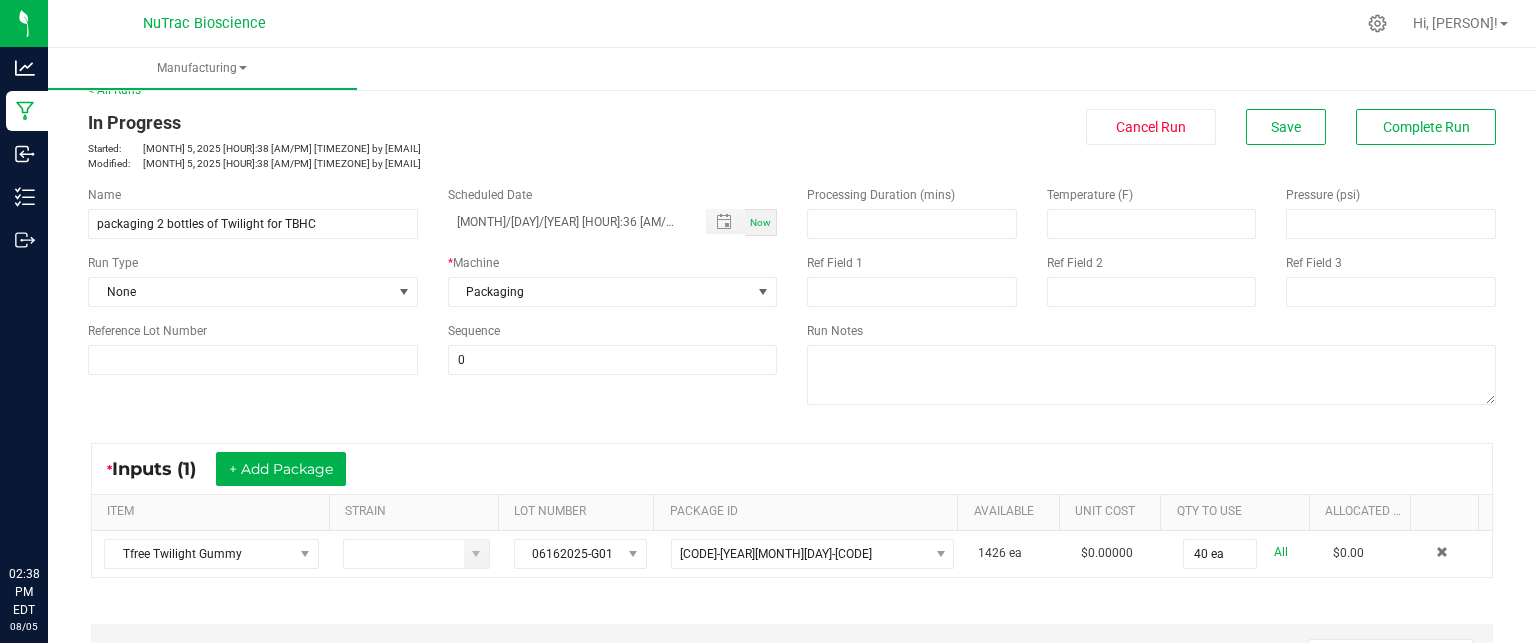 scroll, scrollTop: 8, scrollLeft: 0, axis: vertical 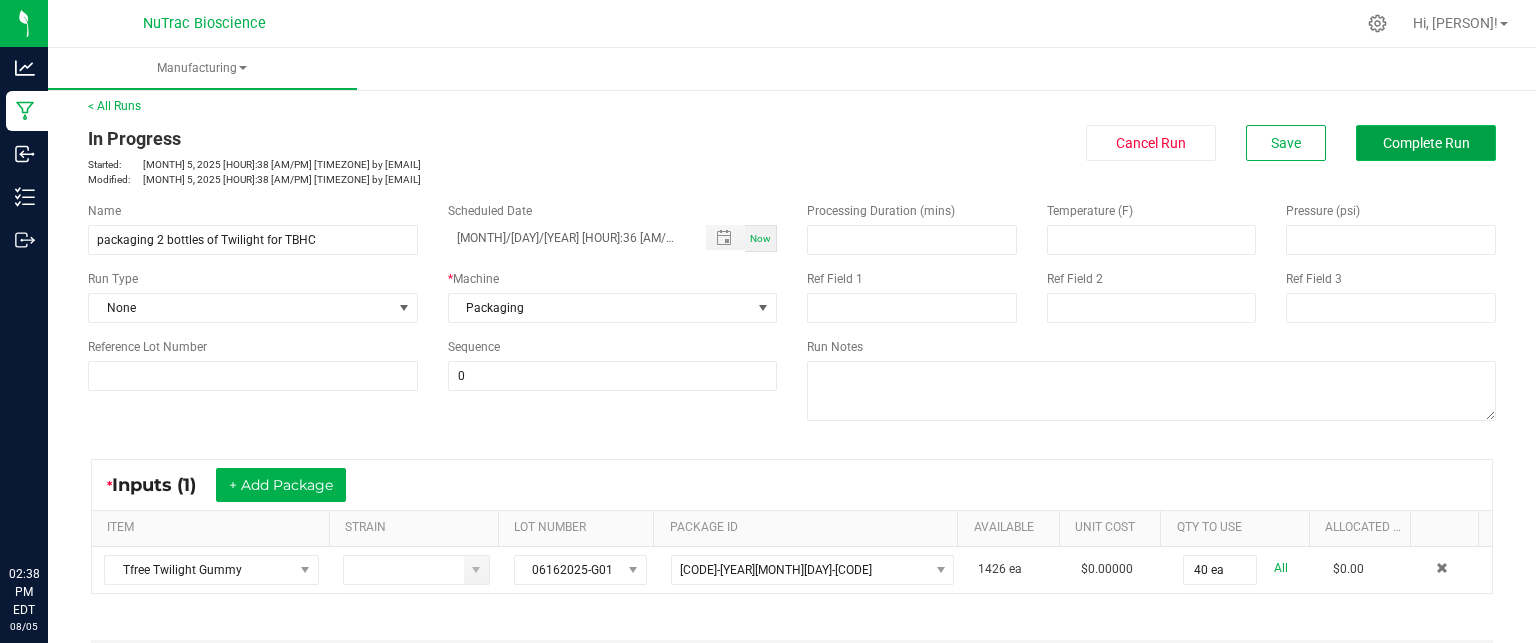click on "Complete Run" at bounding box center (1426, 143) 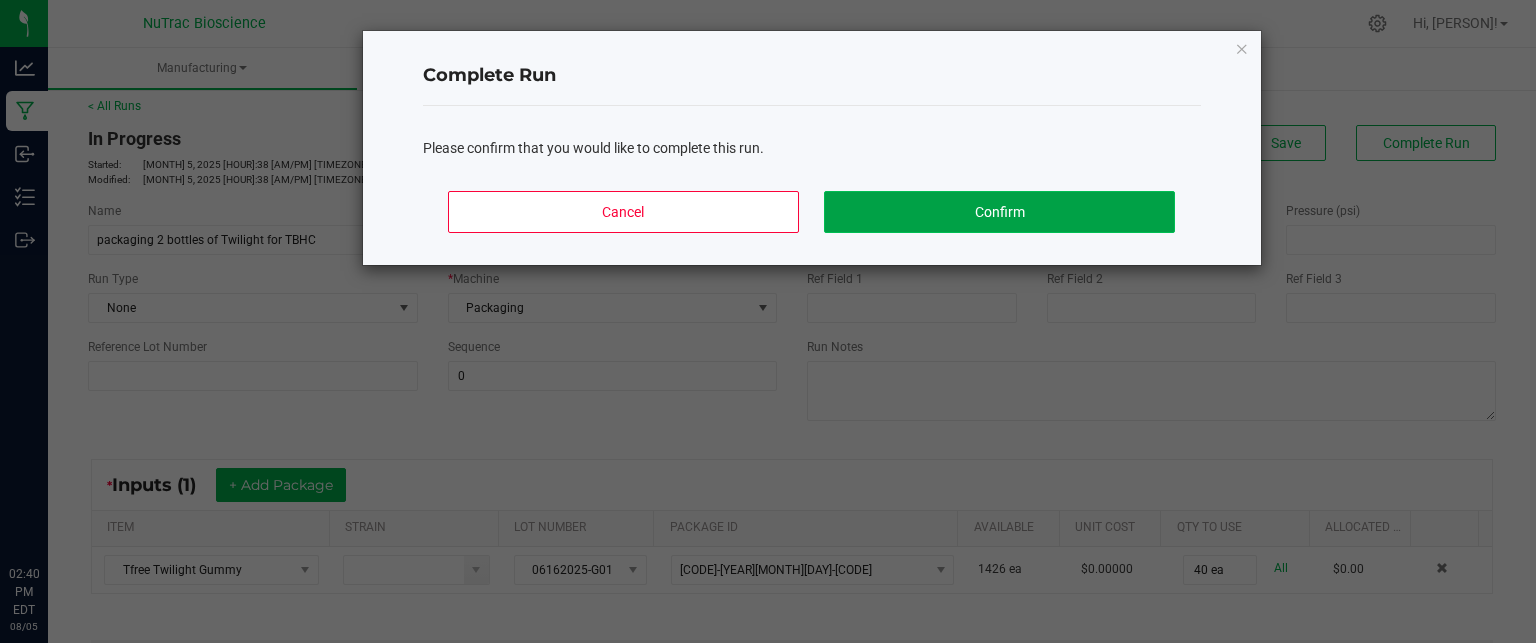 click on "Confirm" 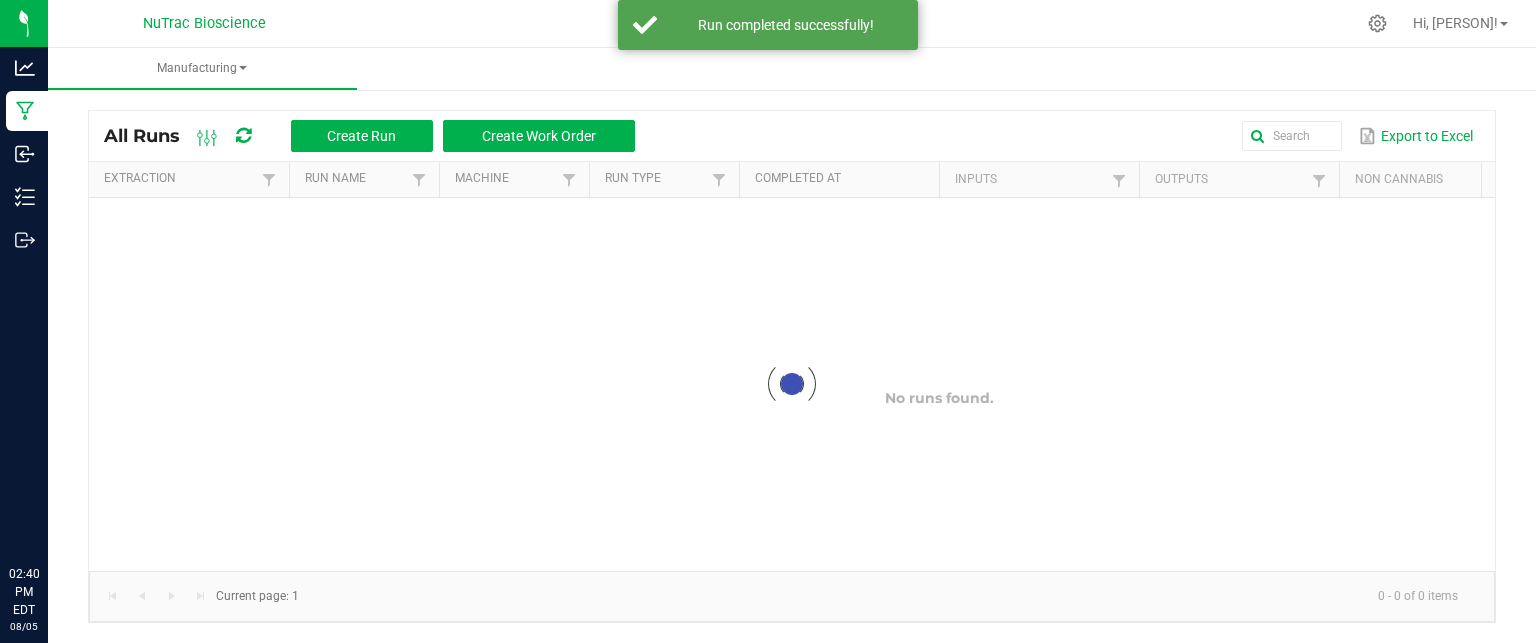 scroll, scrollTop: 0, scrollLeft: 0, axis: both 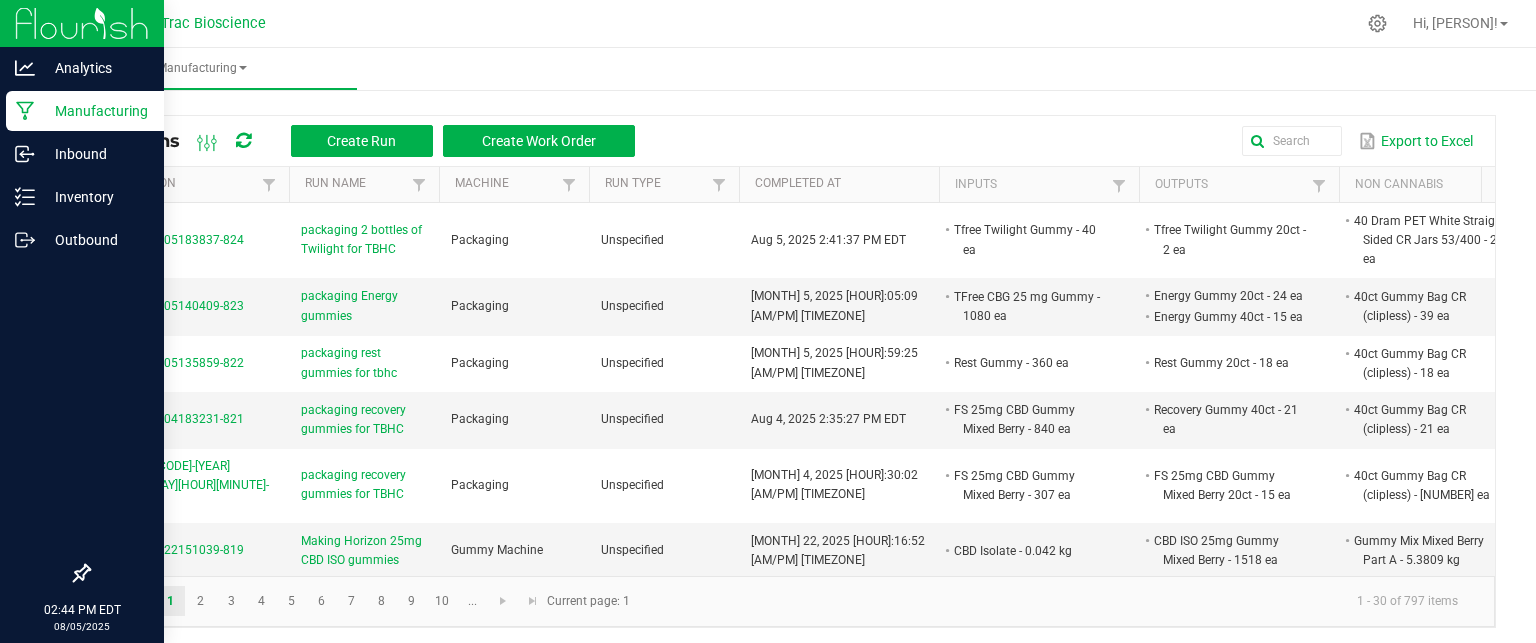 click on "Manufacturing" at bounding box center [95, 111] 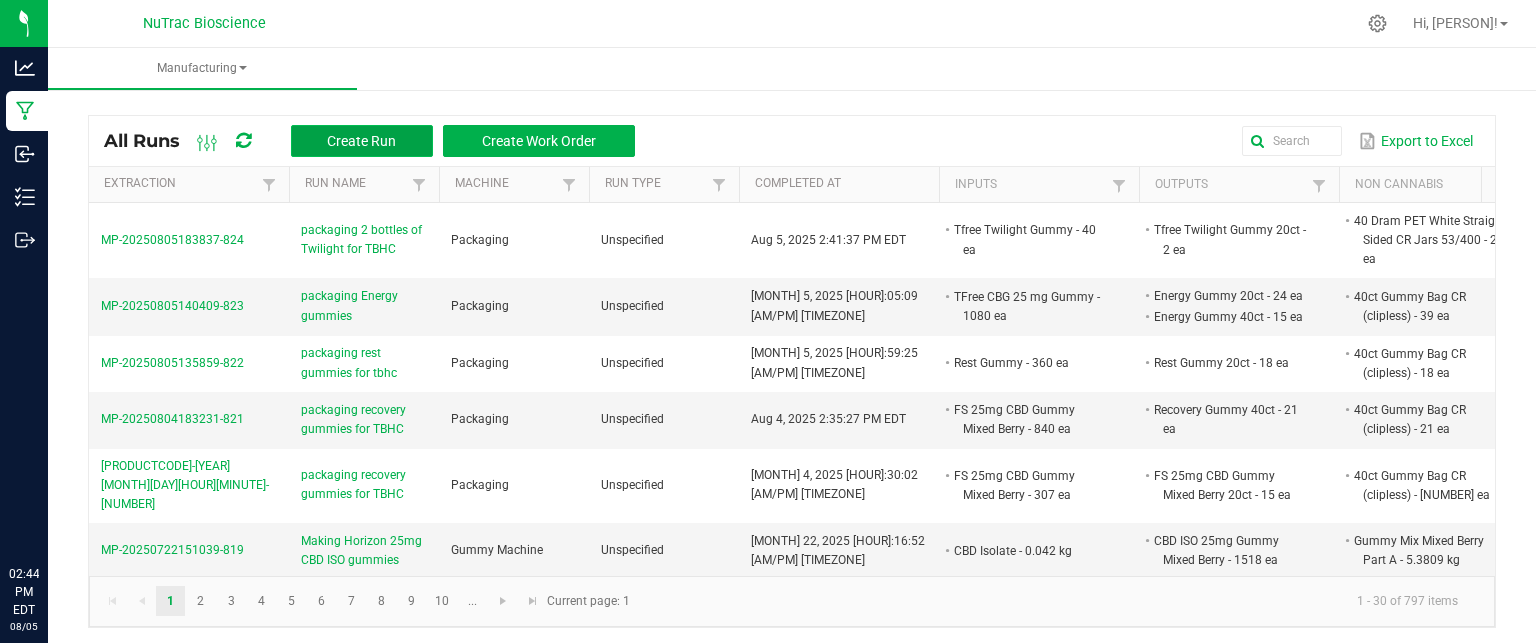 click on "Create Run" at bounding box center [361, 141] 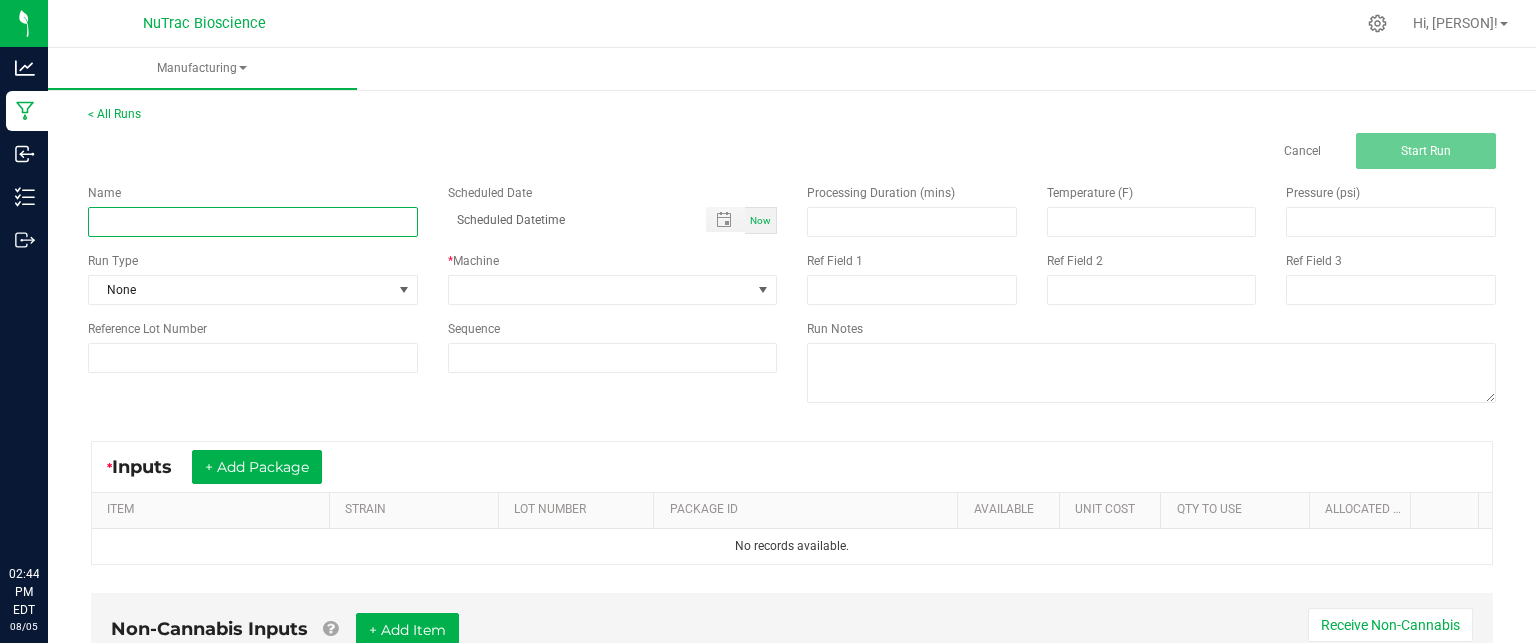 click at bounding box center (253, 222) 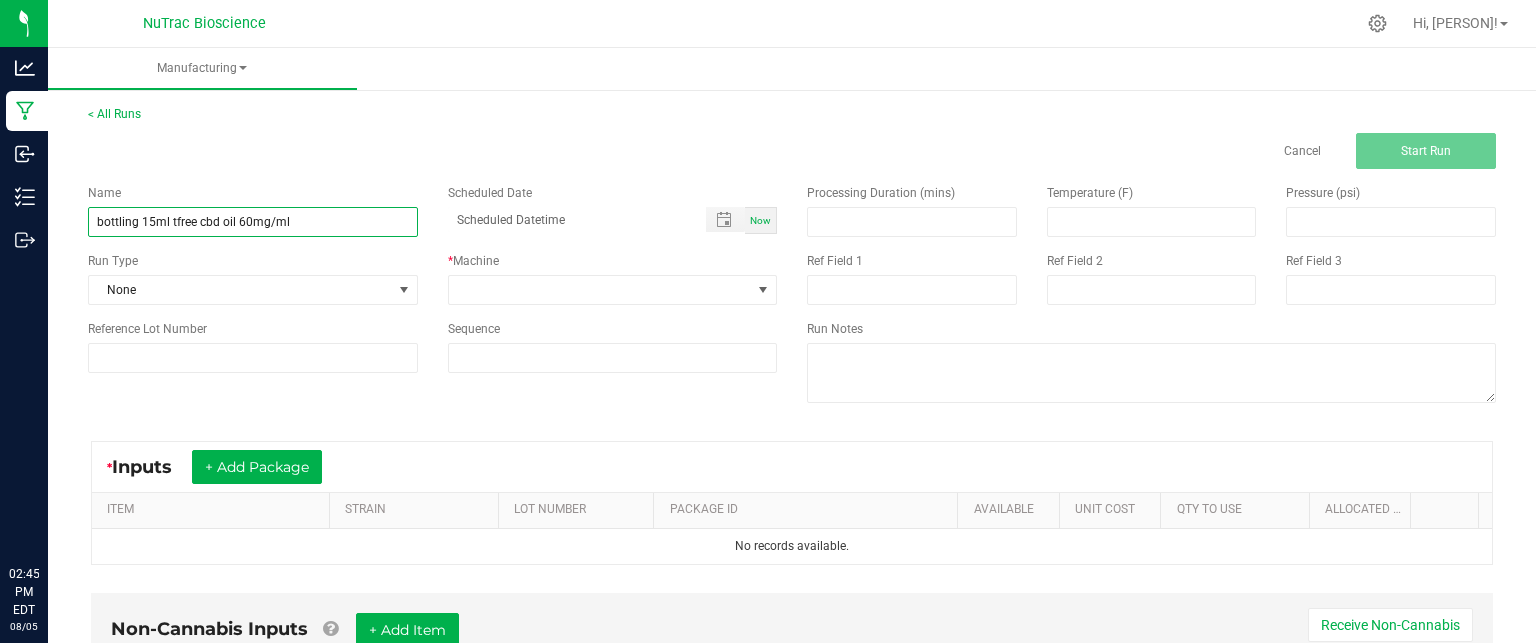 type on "bottling 15ml tfree cbd oil 60mg/ml" 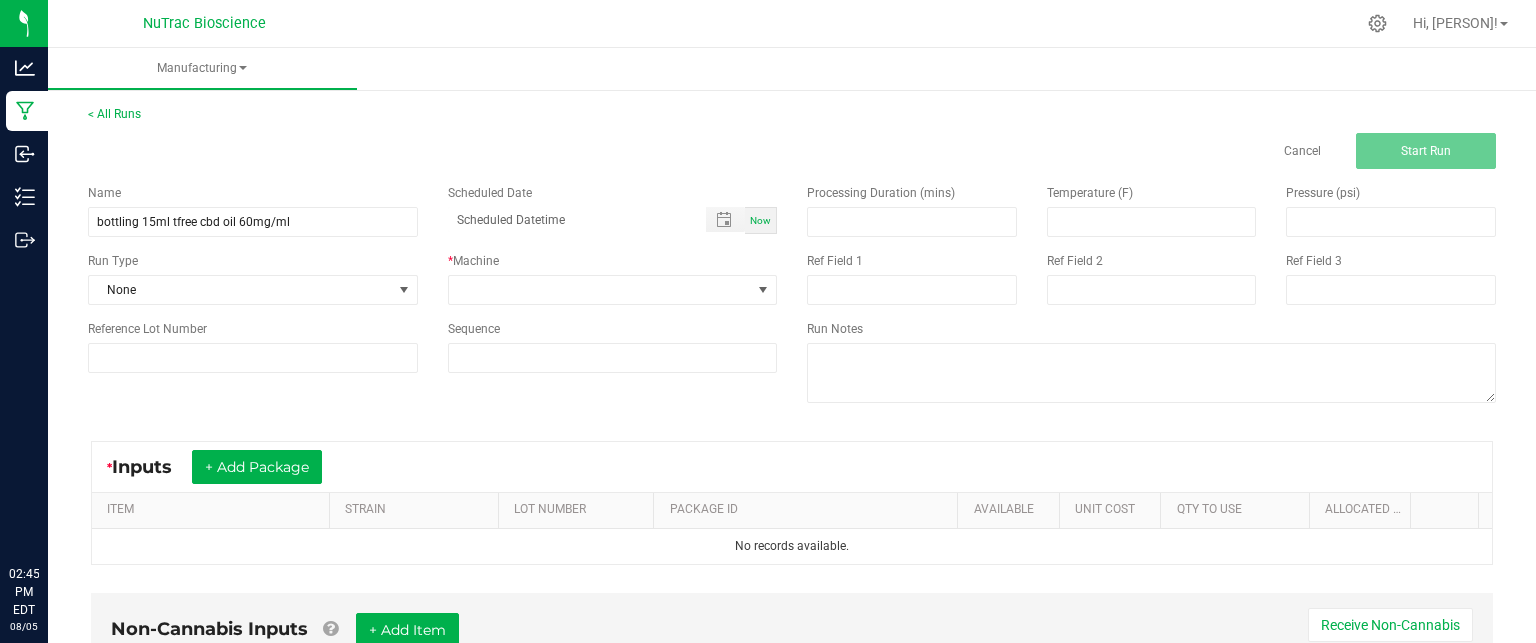 click on "Now" at bounding box center (760, 220) 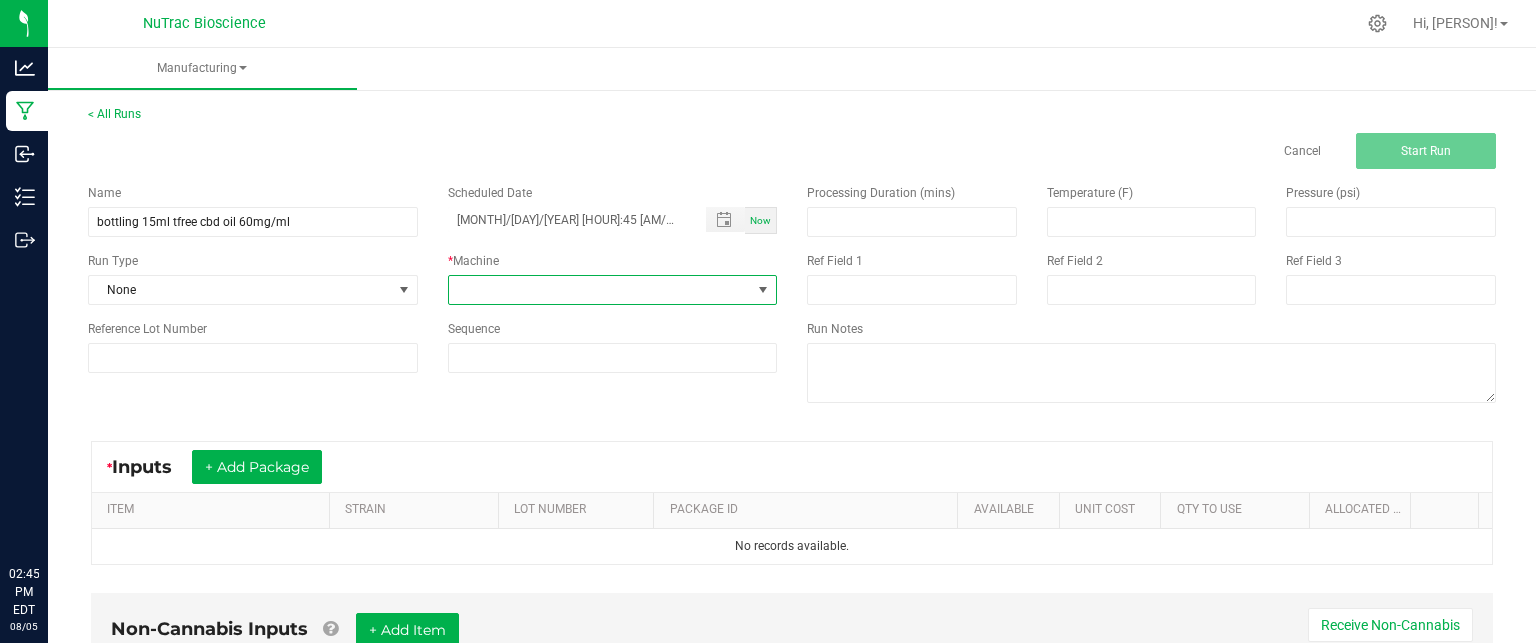 click at bounding box center [763, 290] 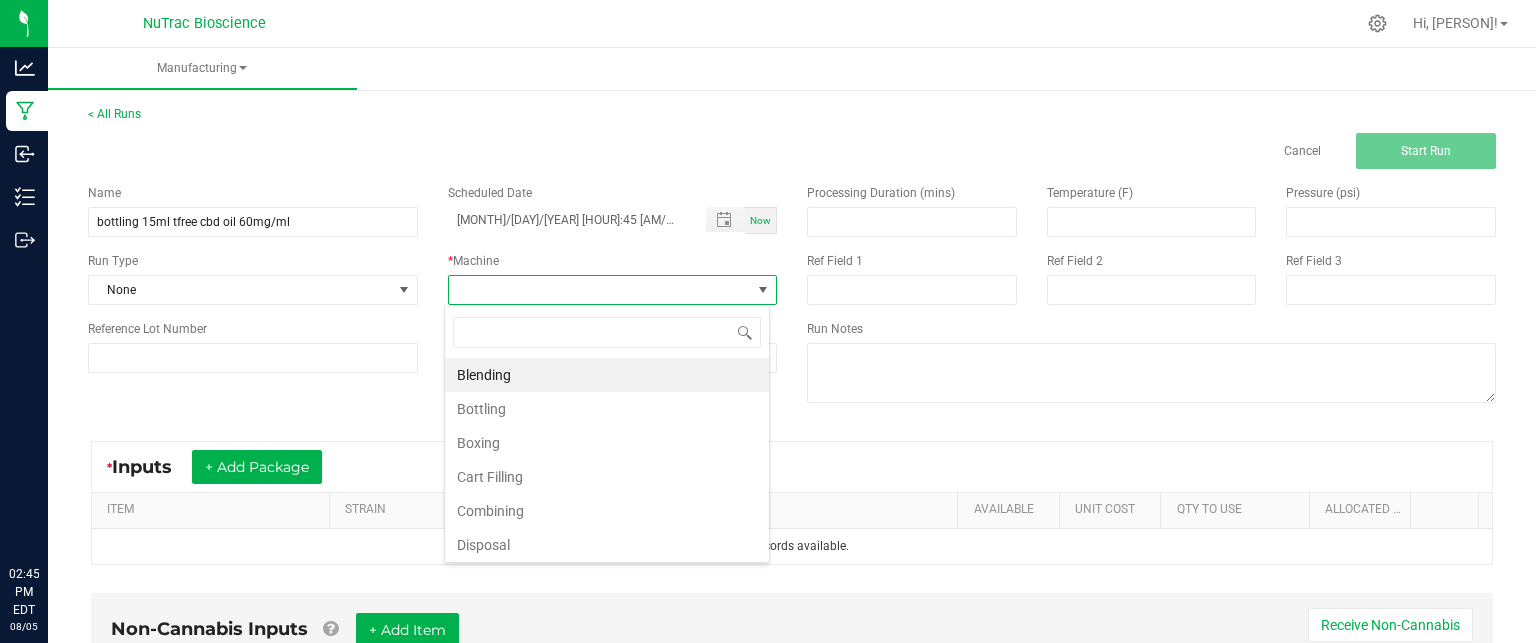 scroll, scrollTop: 99970, scrollLeft: 99674, axis: both 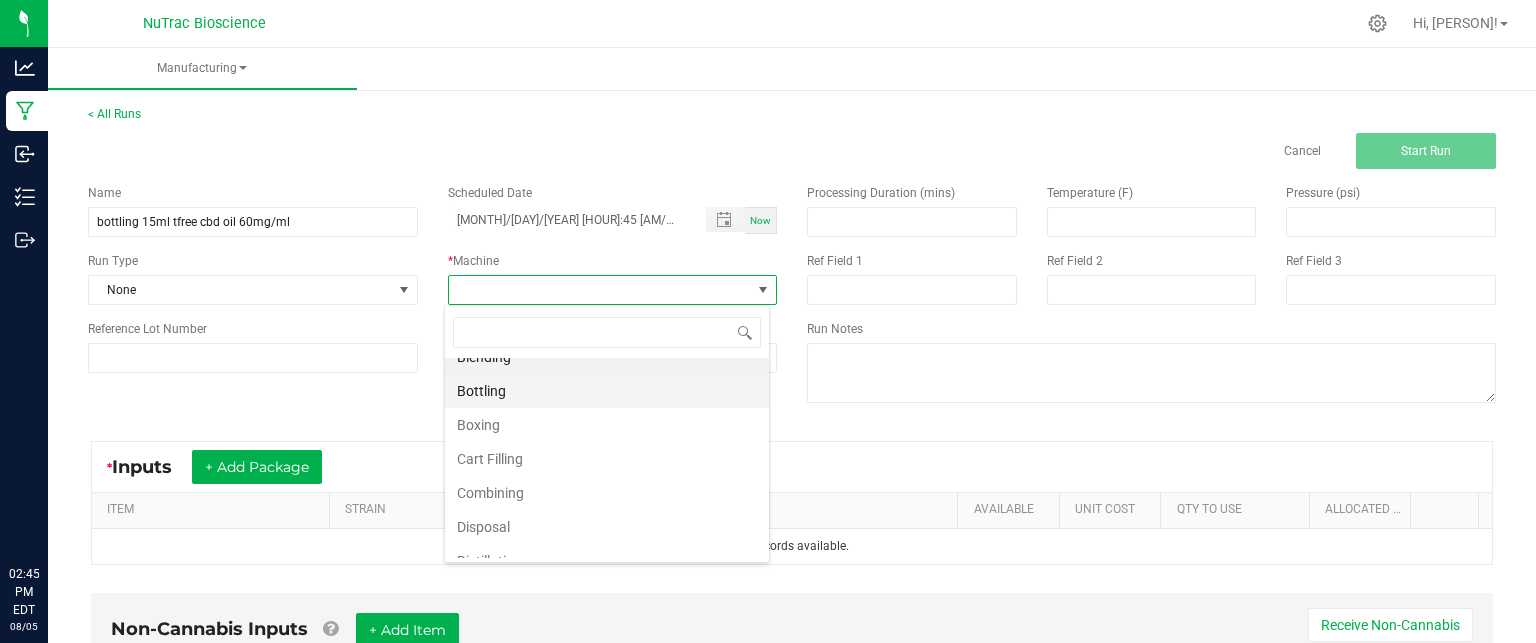 click on "Bottling" at bounding box center [607, 391] 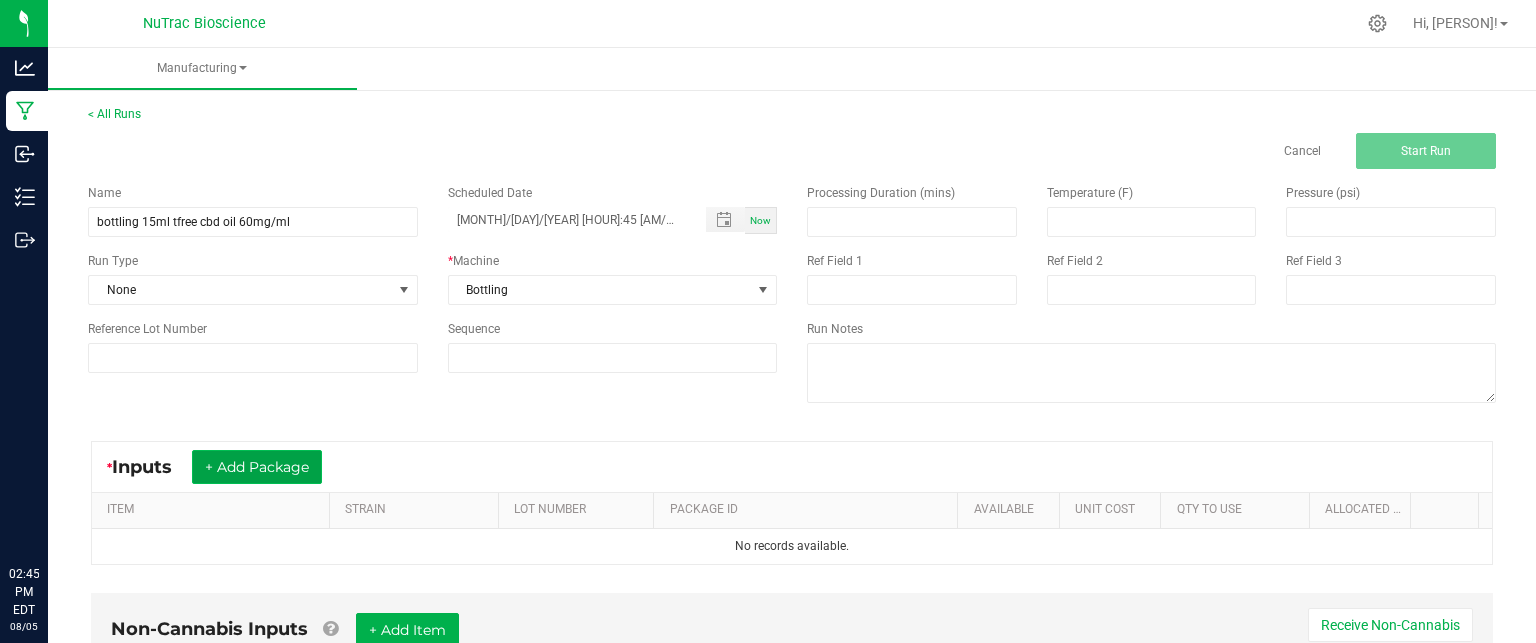 click on "+ Add Package" at bounding box center (257, 467) 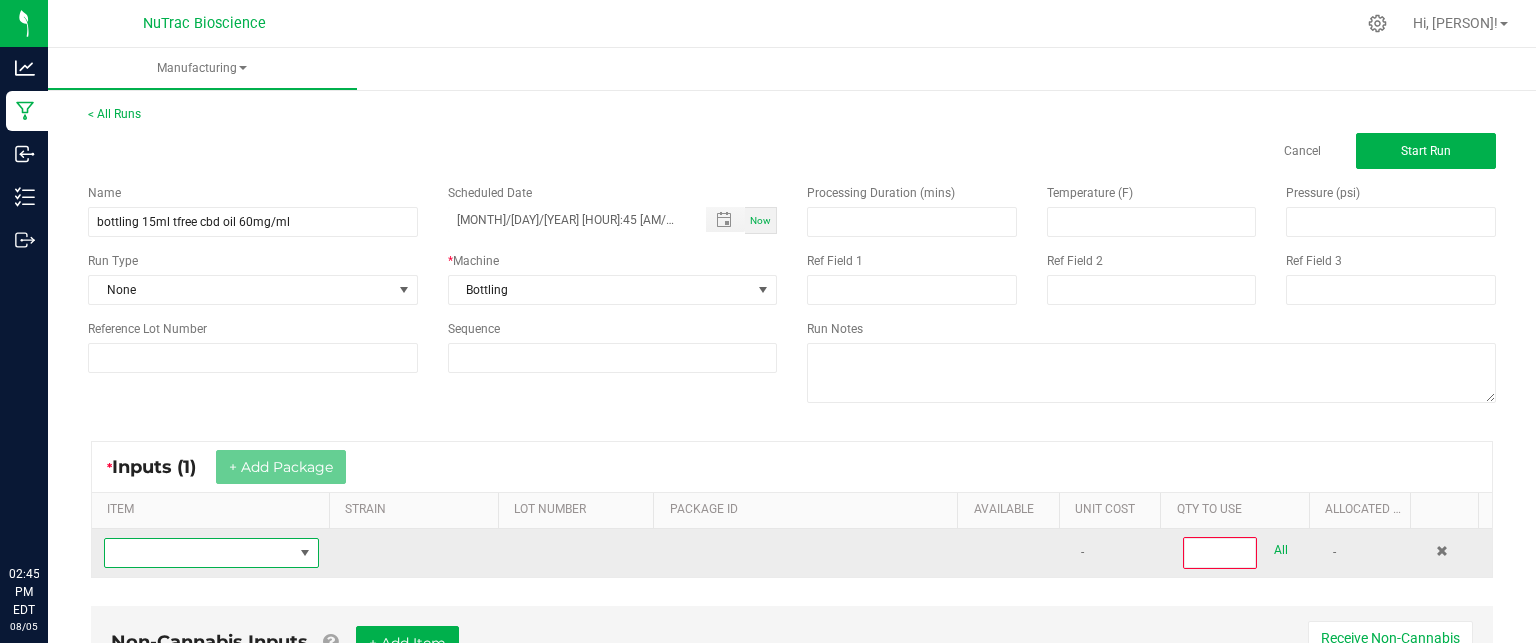 click at bounding box center (305, 553) 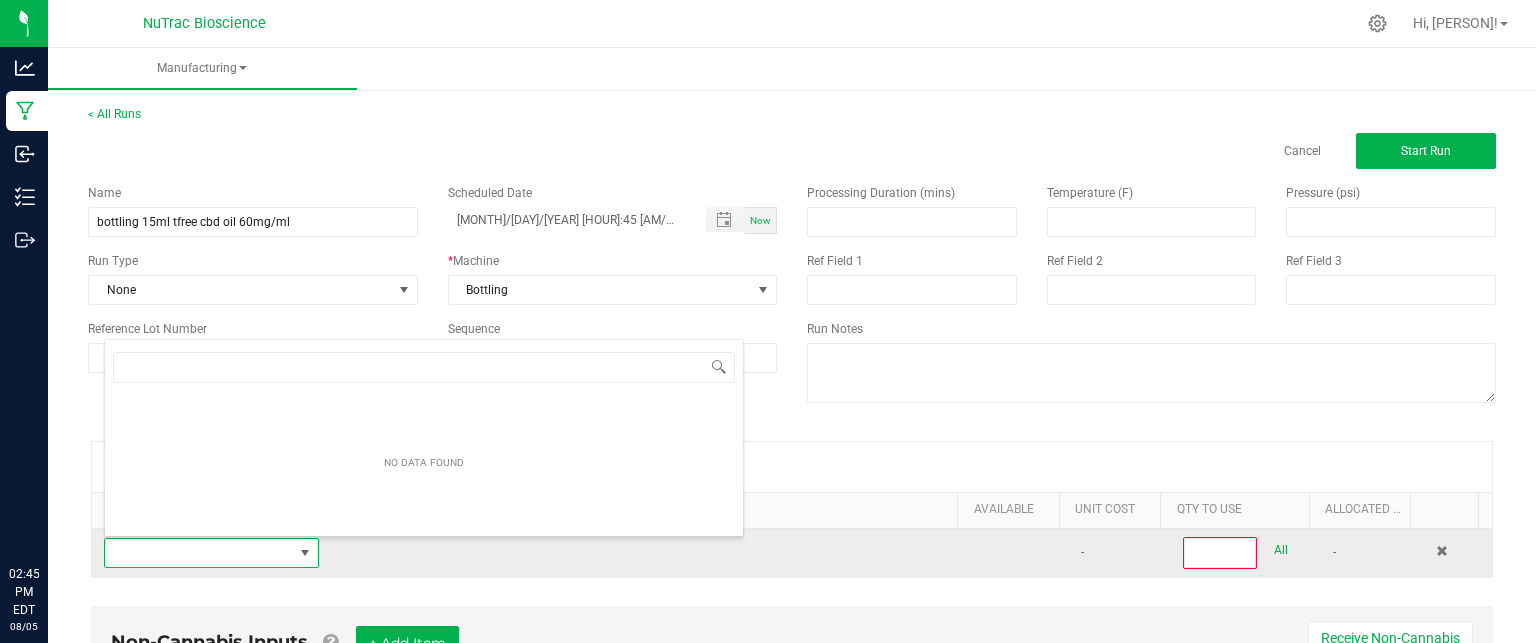scroll, scrollTop: 99970, scrollLeft: 99790, axis: both 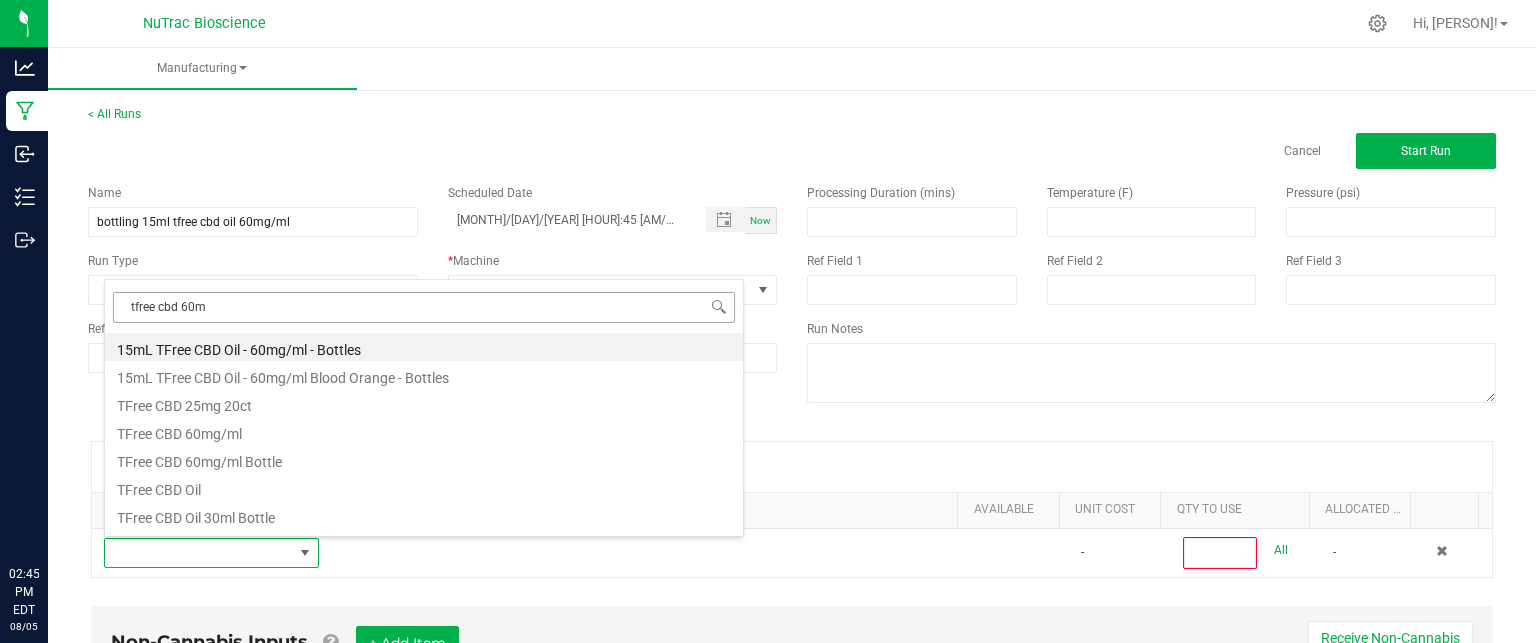 type on "tfree cbd 60mg" 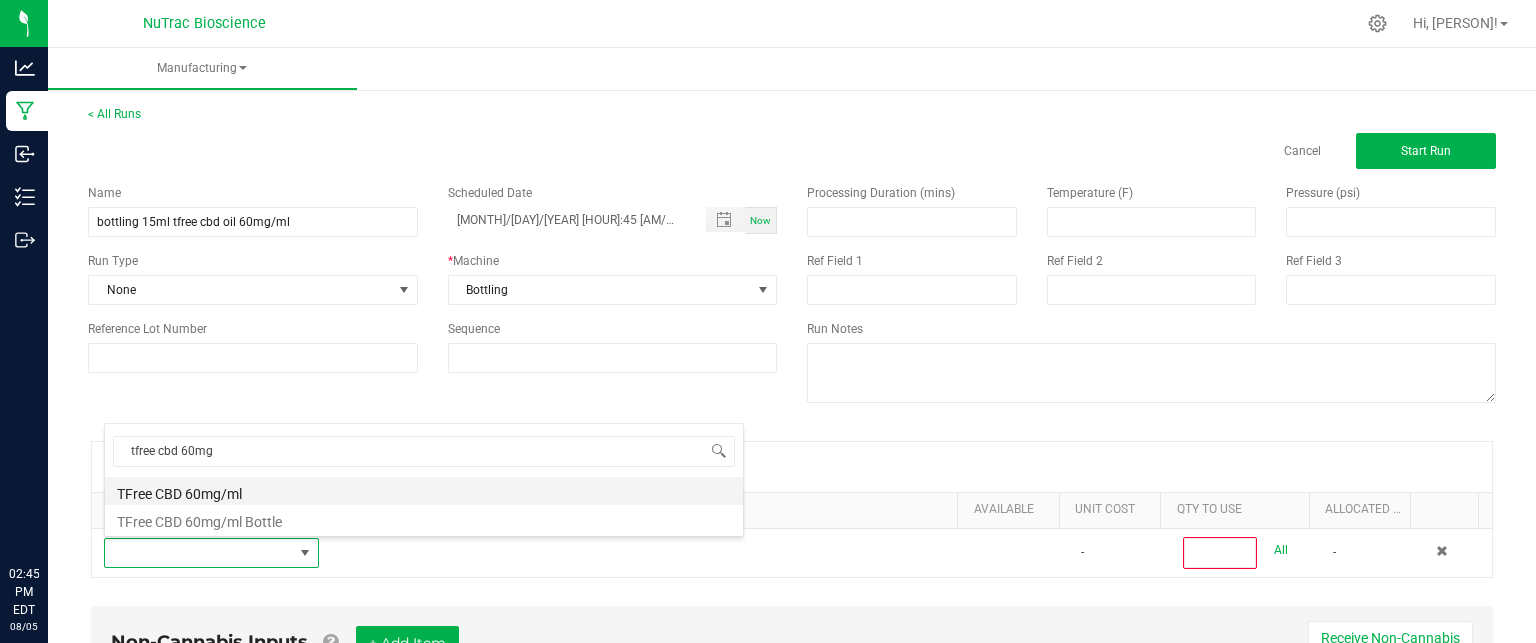 click on "TFree CBD 60mg/ml" at bounding box center [424, 491] 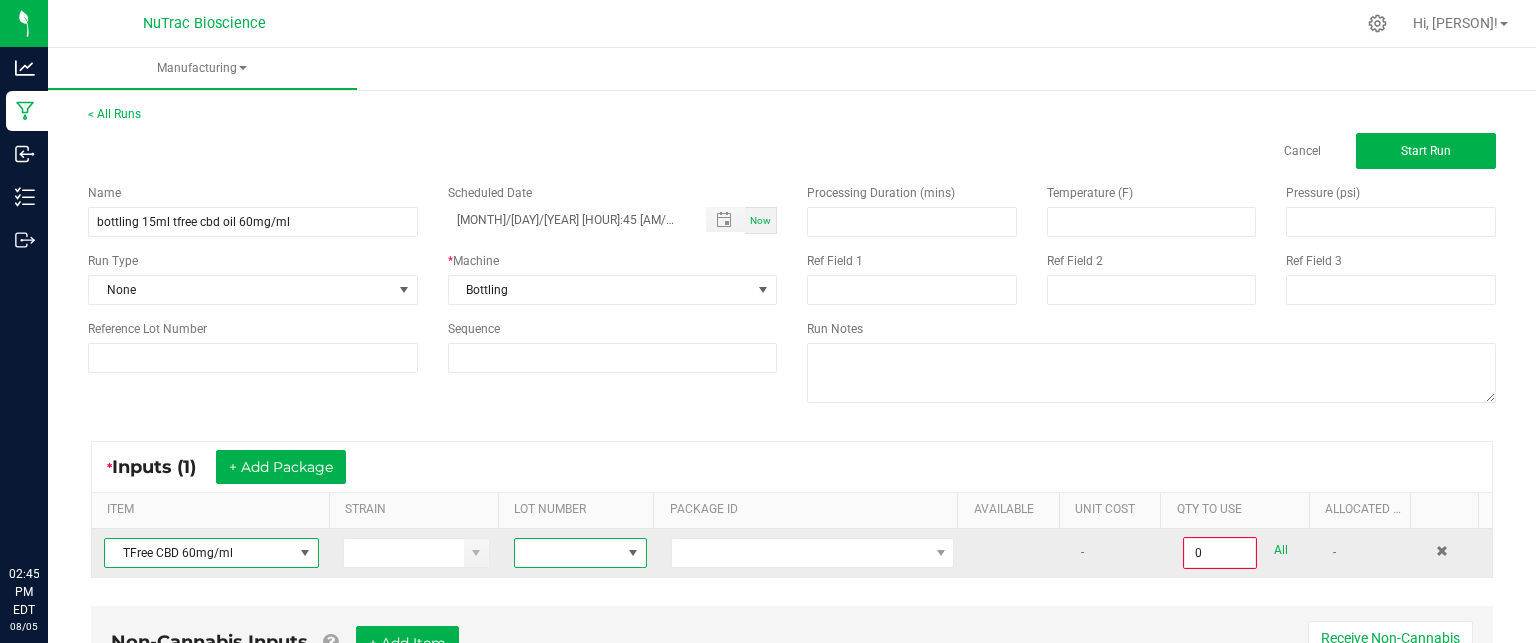 click at bounding box center (633, 553) 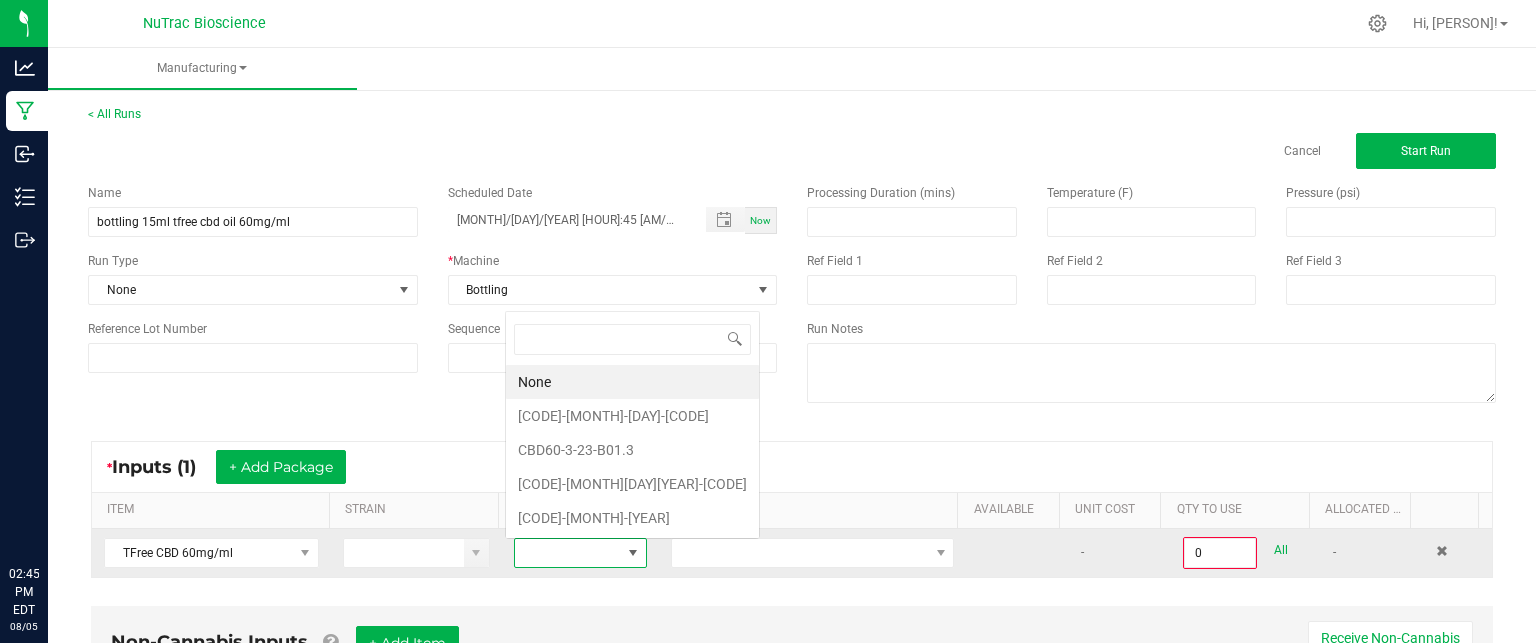 scroll, scrollTop: 0, scrollLeft: 0, axis: both 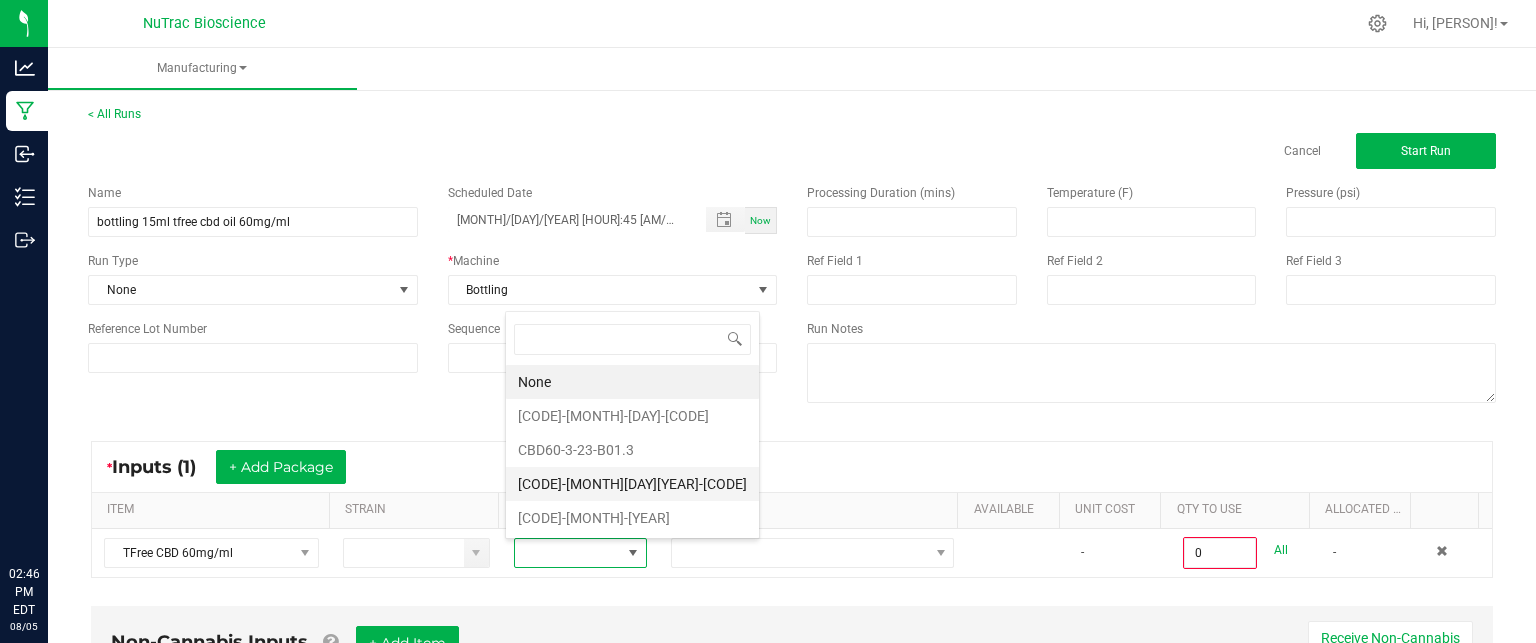 click on "[CODE]-[MONTH][DAY][YEAR]-[CODE]" at bounding box center (632, 484) 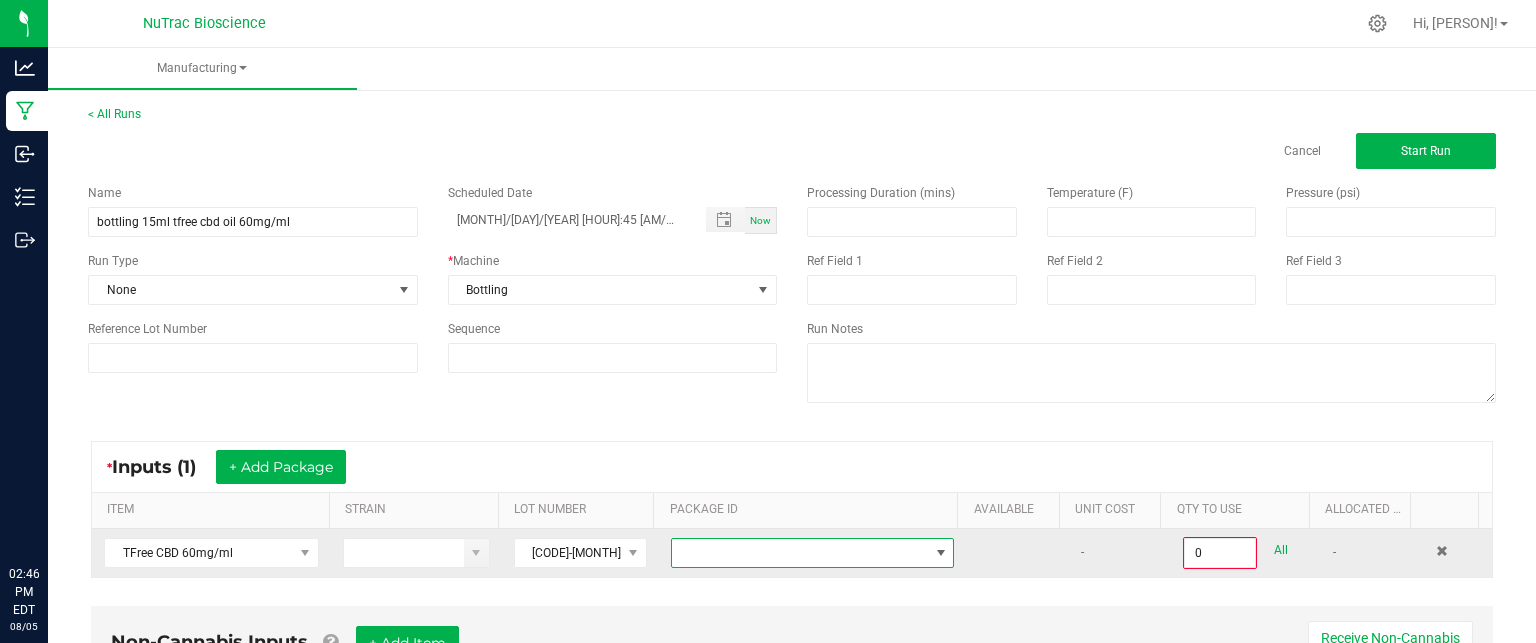 click at bounding box center (941, 553) 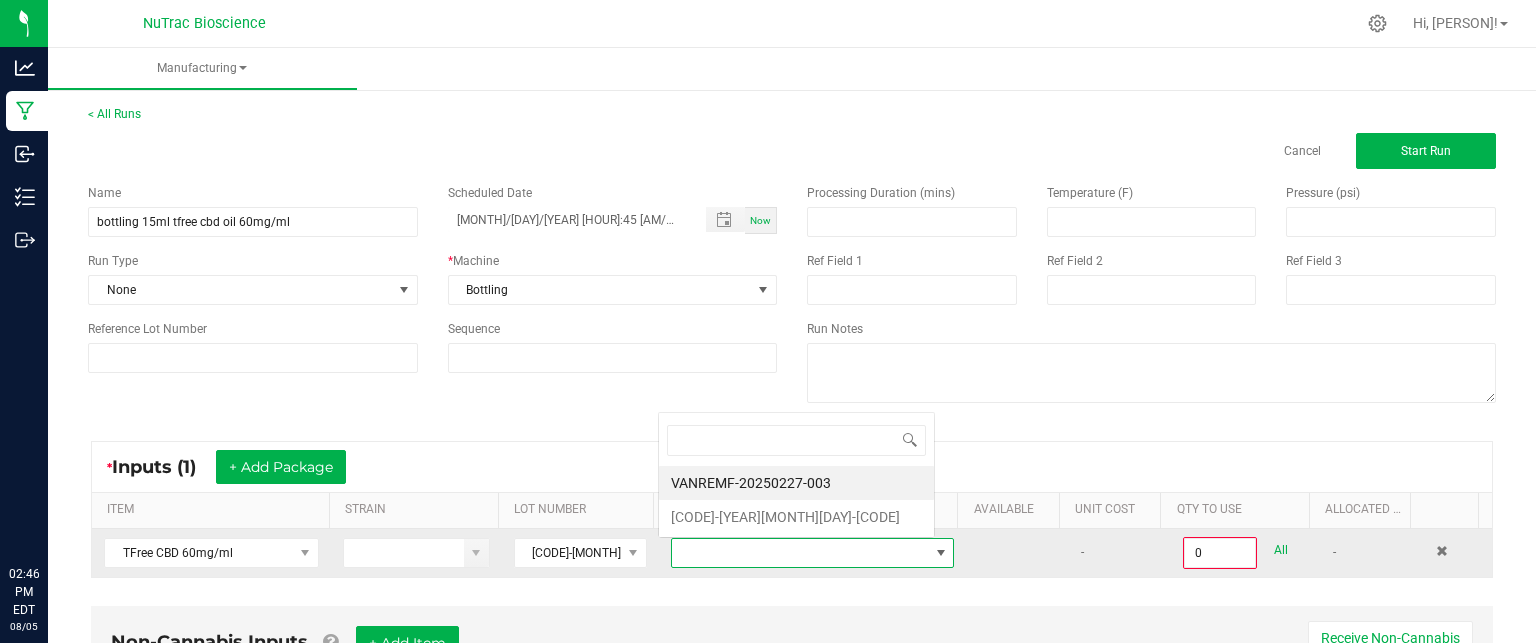 scroll, scrollTop: 0, scrollLeft: 0, axis: both 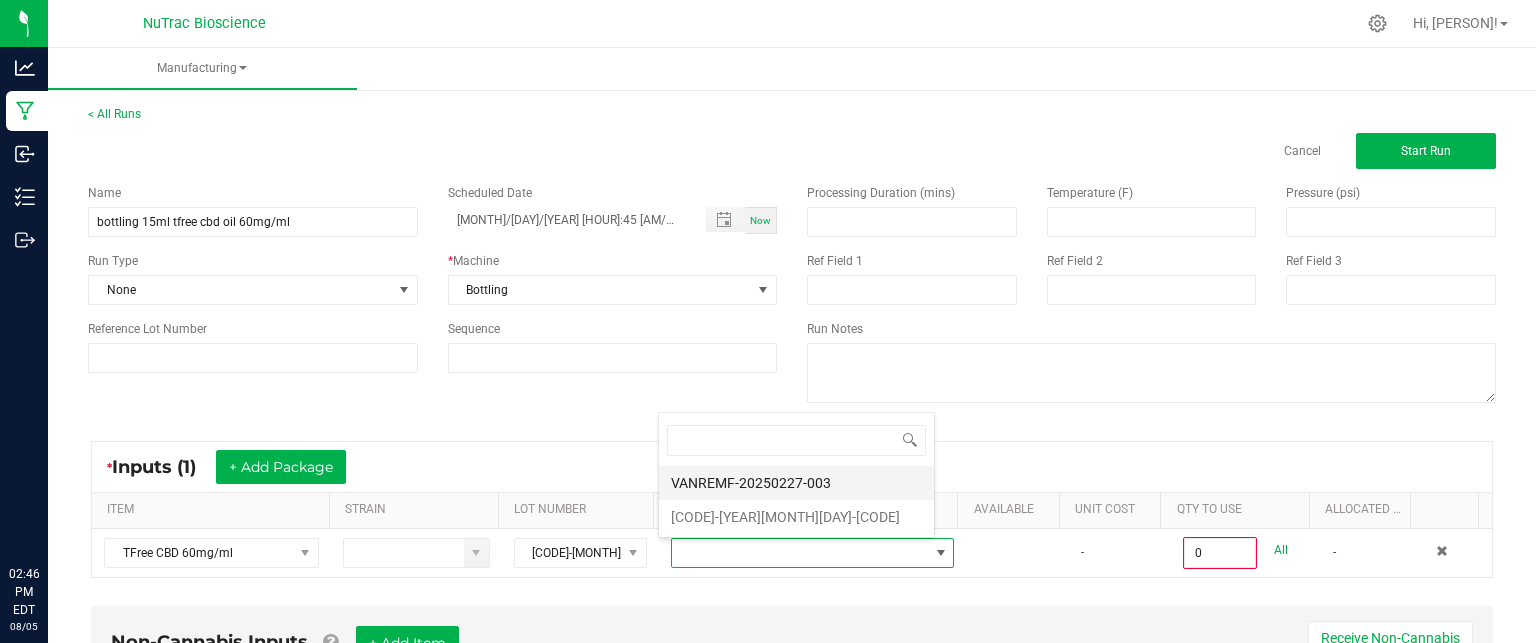 click on "VANREMF-20250227-003" at bounding box center [796, 483] 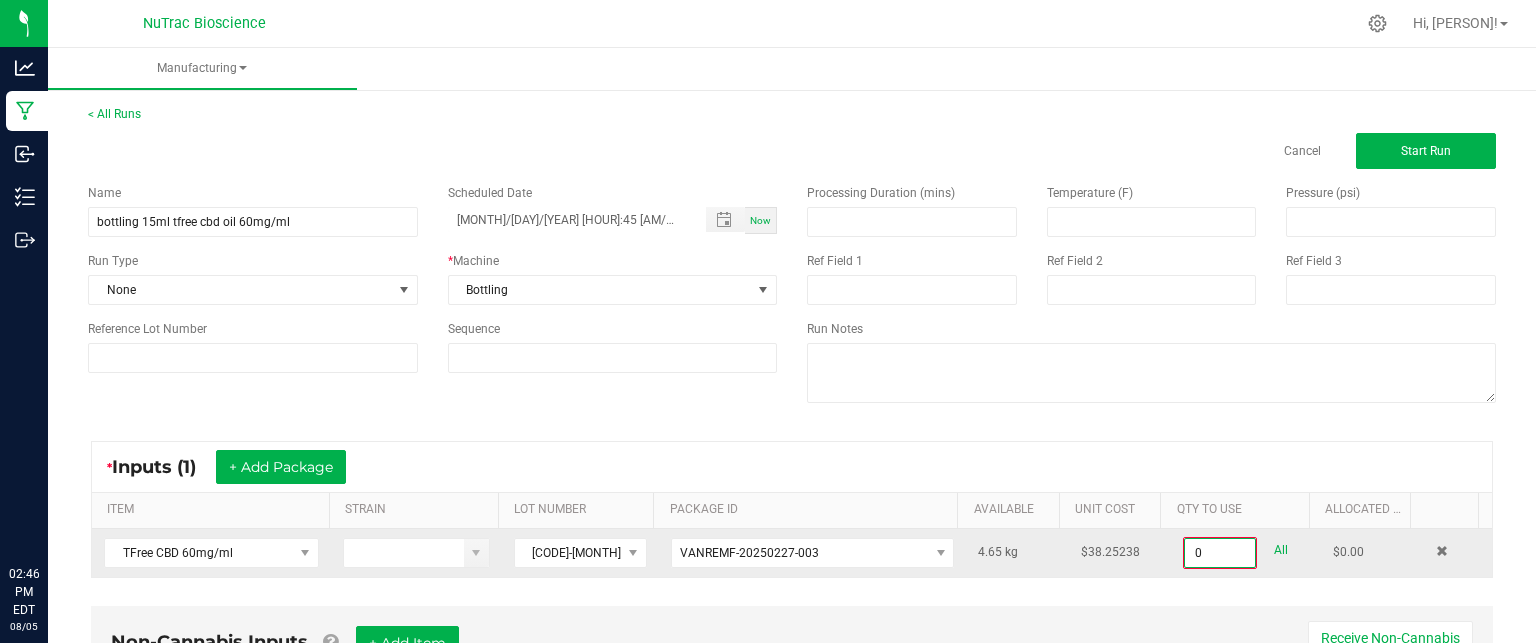 click on "0" at bounding box center [1220, 553] 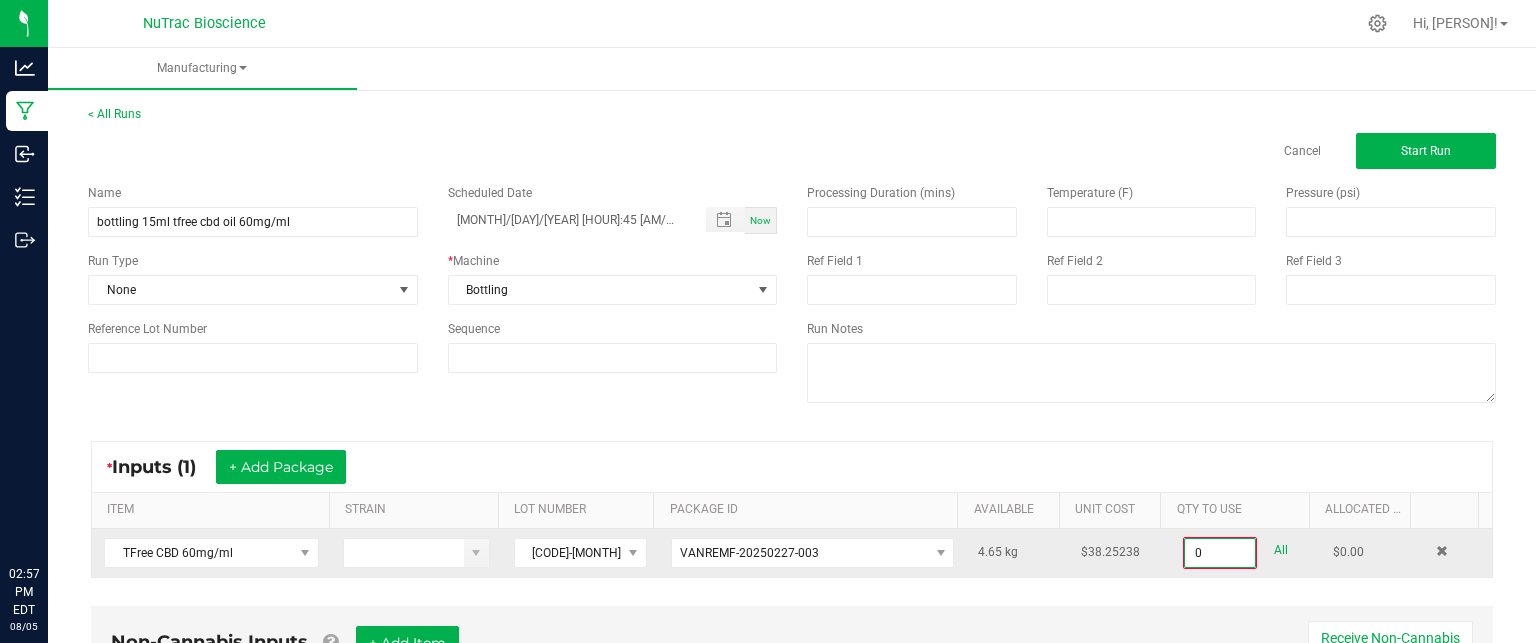 type on "0" 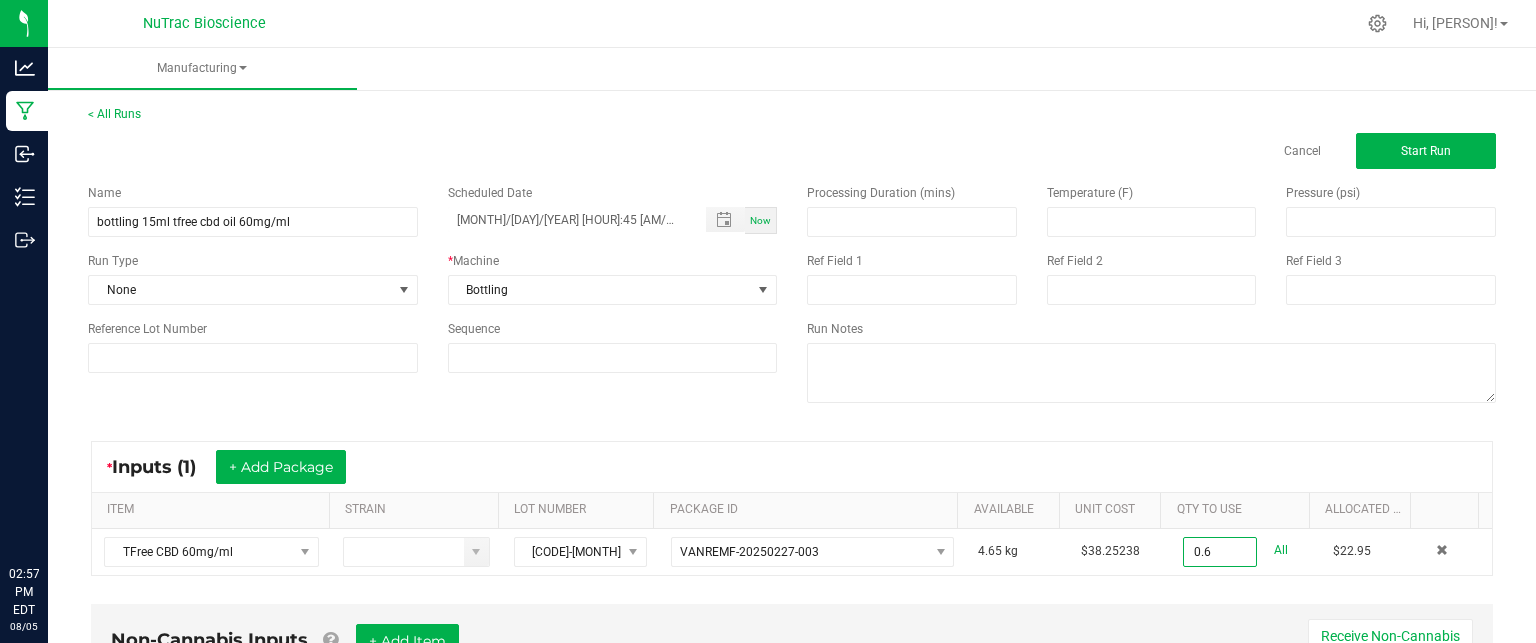type on "0.6000 kg" 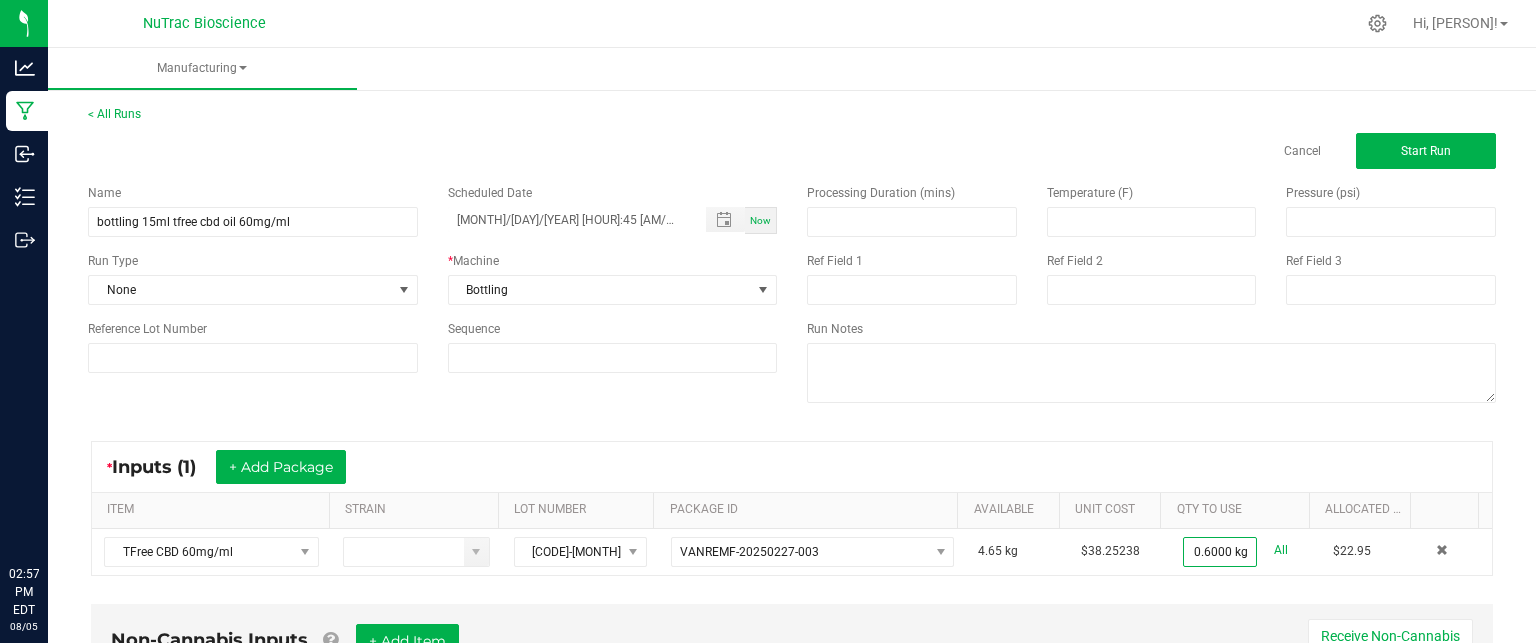 click on "*   Inputs (1)   + Add Package  ITEM STRAIN LOT NUMBER PACKAGE ID AVAILABLE Unit Cost QTY TO USE Allocated Cost TFree CBD 60mg/ml E-02272025-001 VANREMF-20250227-003 4.65   kg  $38.25238  0.6000 kg All  $22.95" at bounding box center (792, 508) 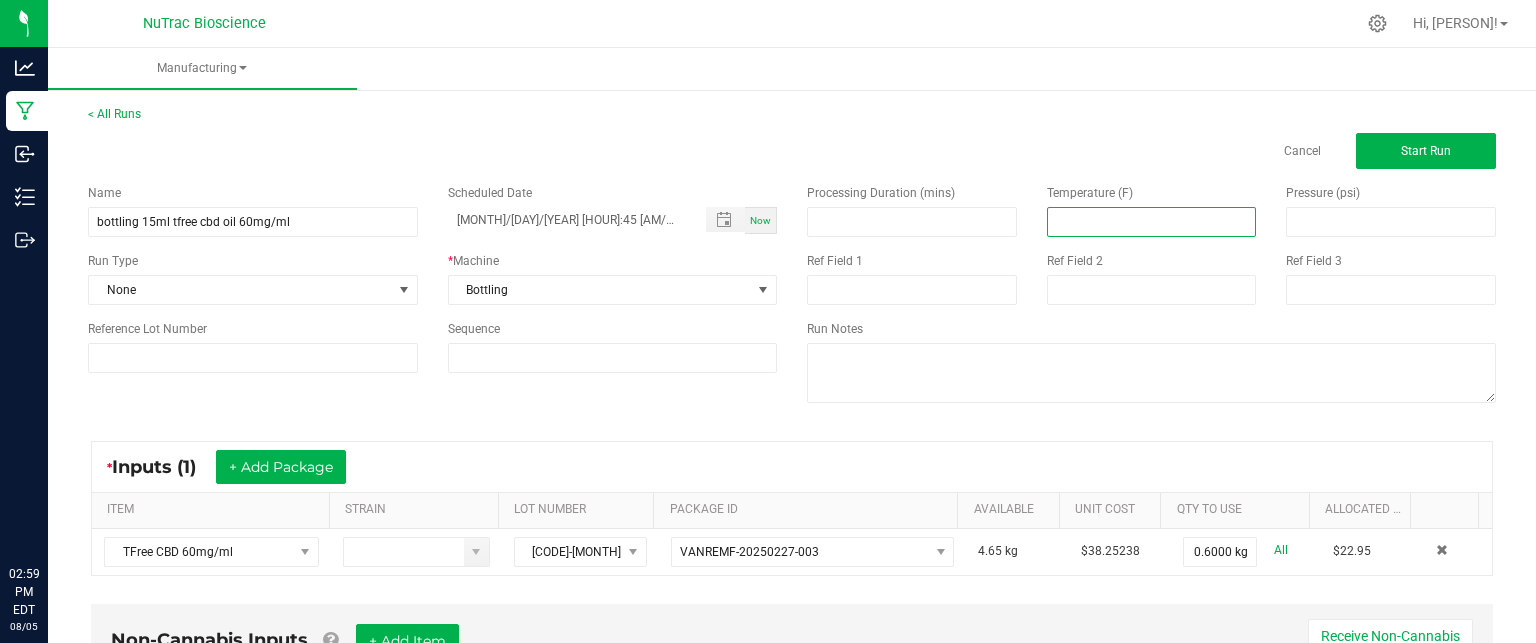 click at bounding box center [1152, 222] 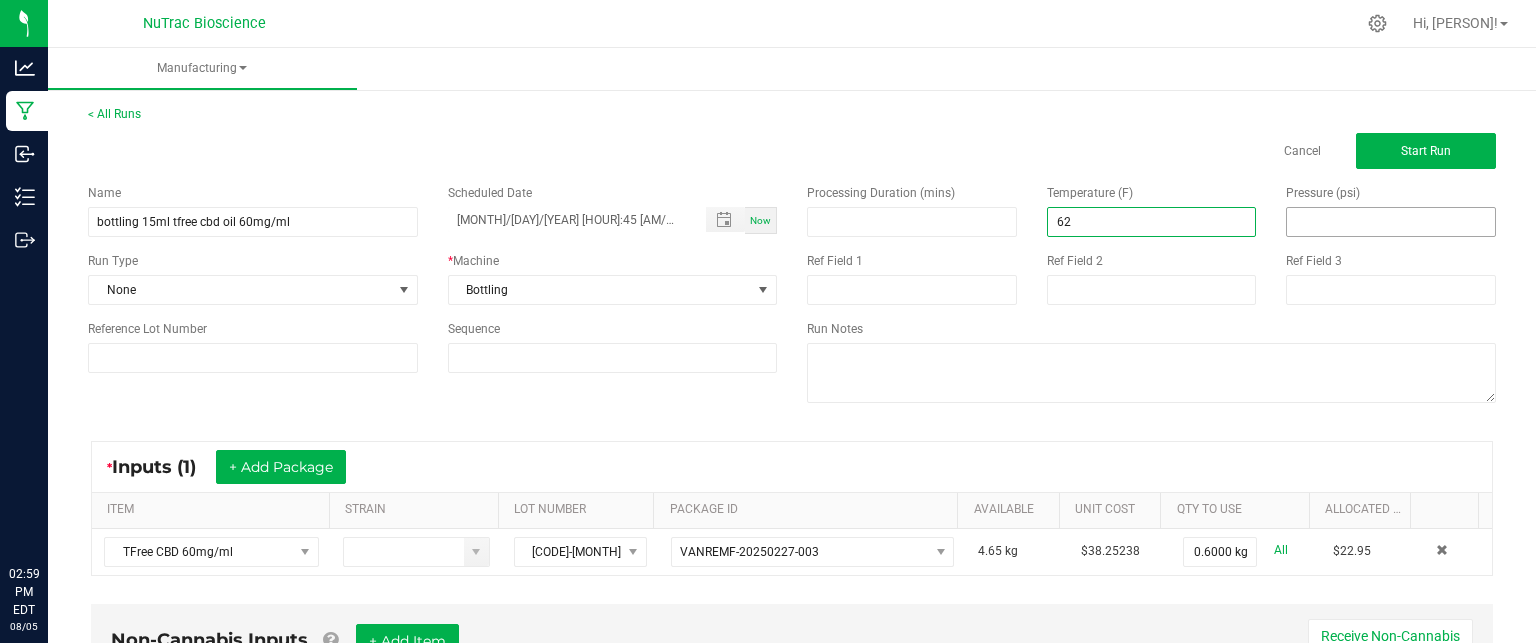 type on "62.00" 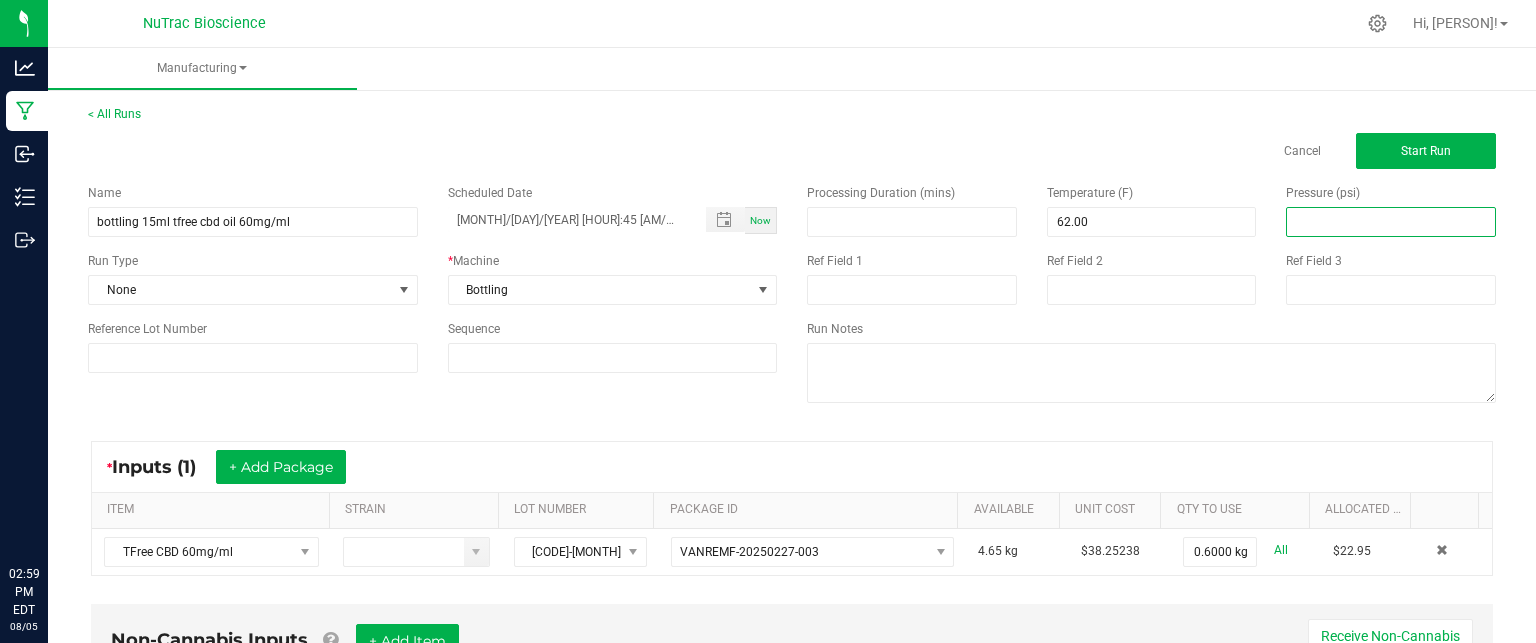 click at bounding box center (1391, 222) 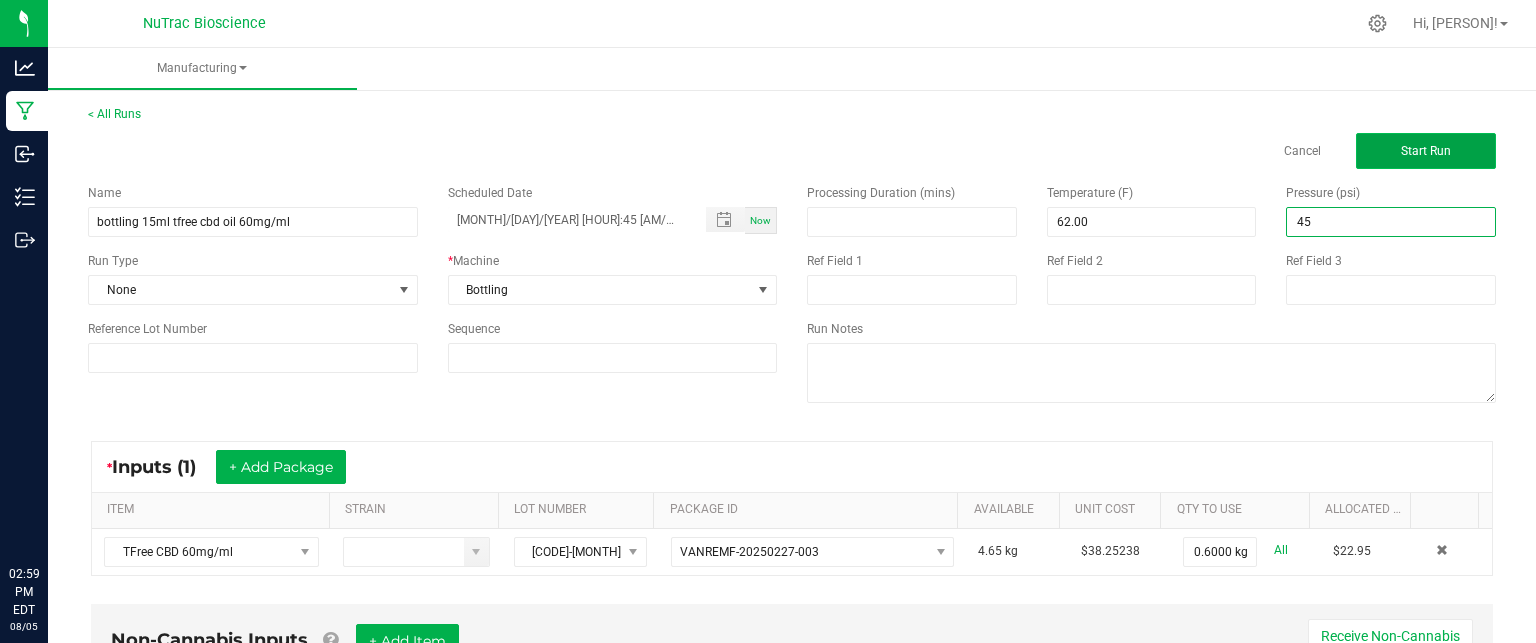 type on "45.00" 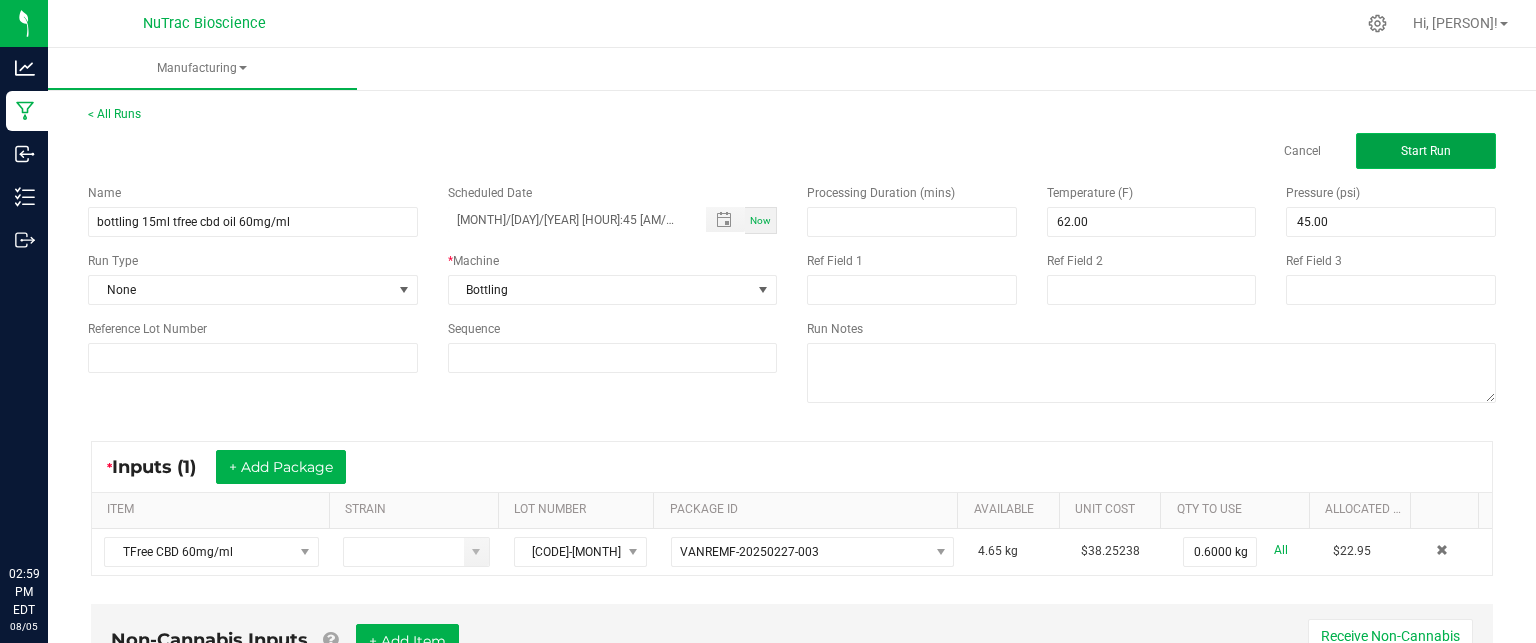 click on "Start Run" 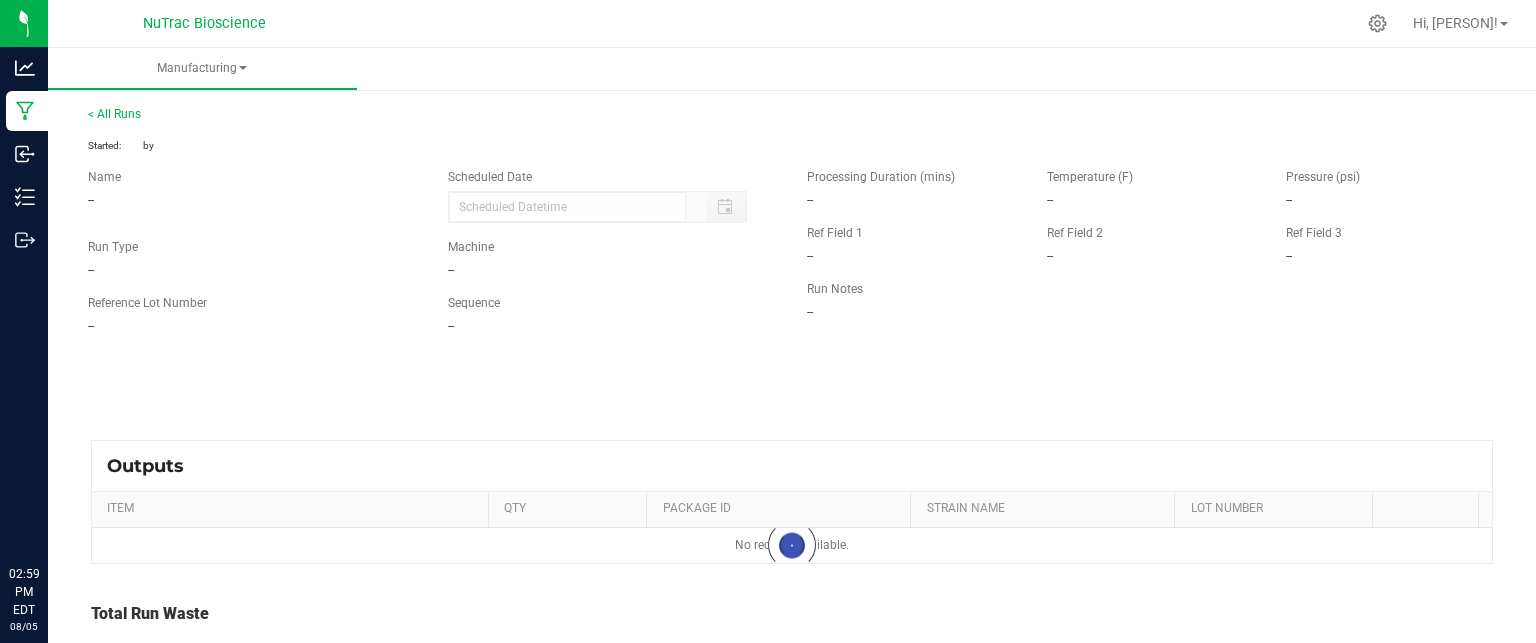 type on "[MONTH]/[DAY]/[YEAR] [HOUR]:45 [AM/PM]" 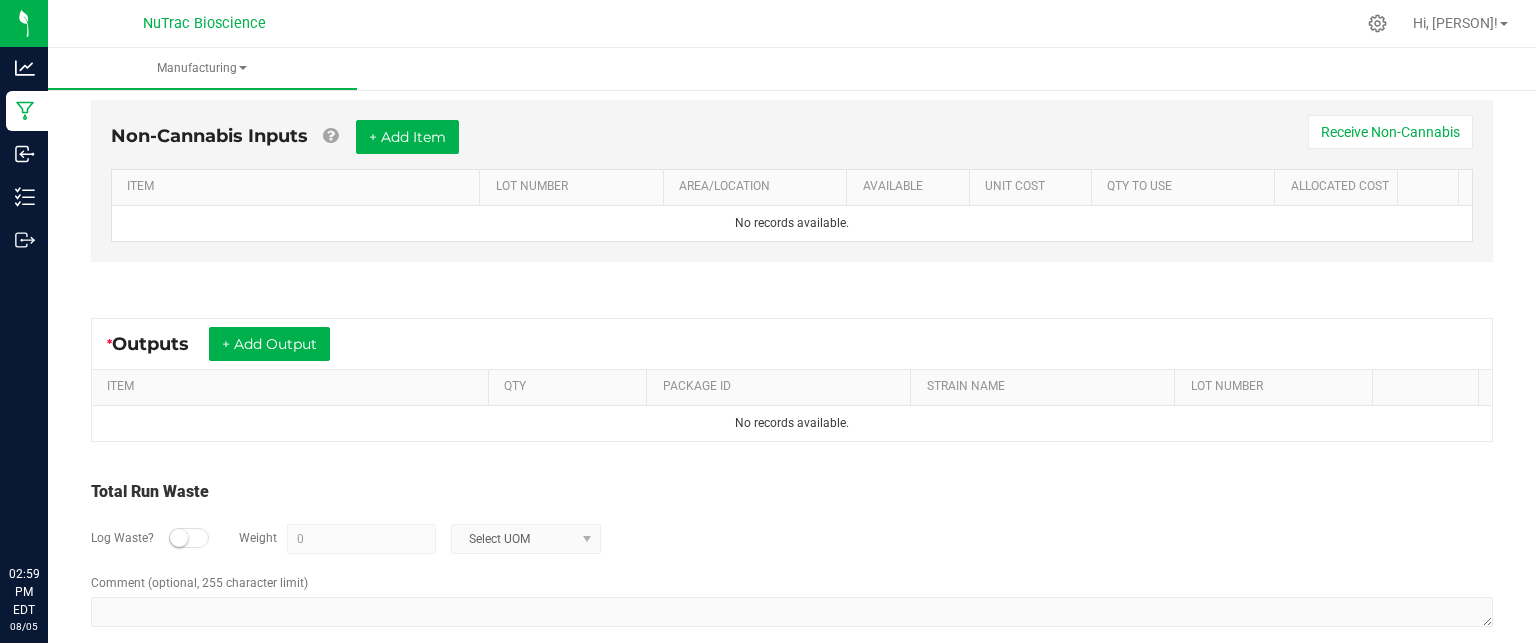 scroll, scrollTop: 556, scrollLeft: 0, axis: vertical 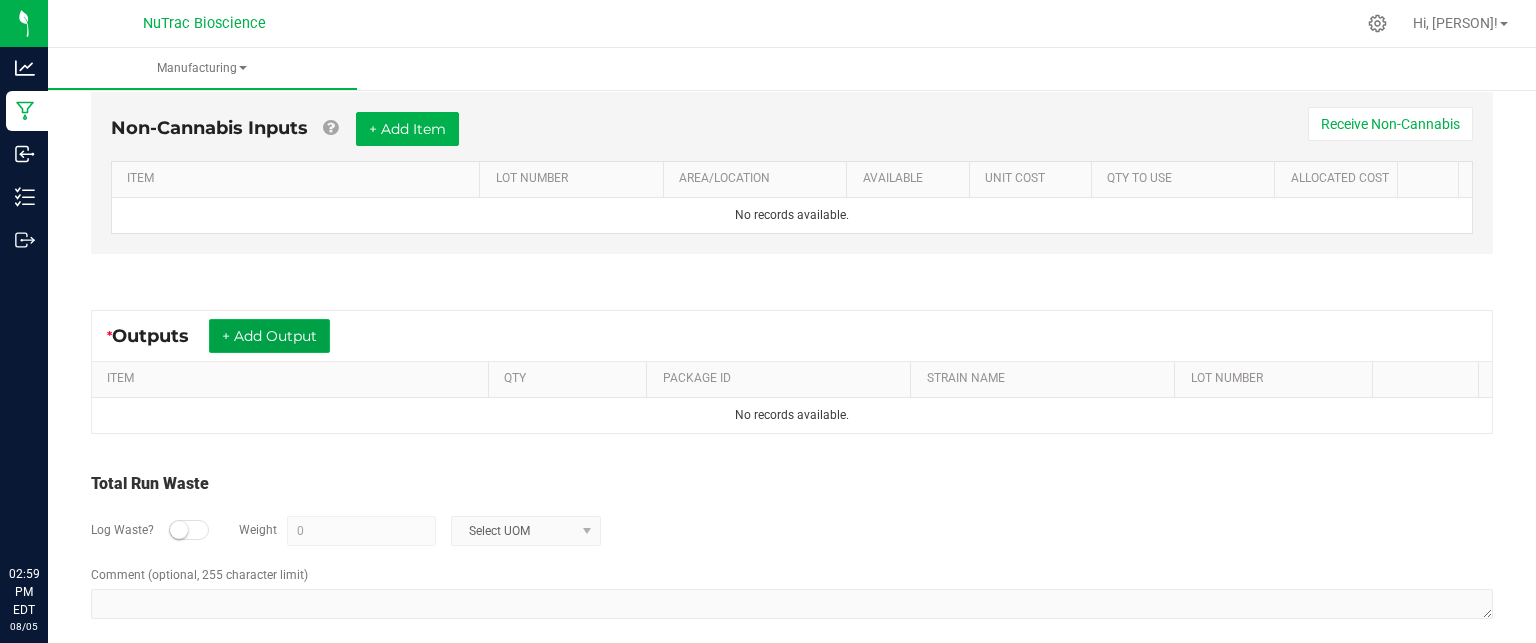 click on "+ Add Output" at bounding box center [269, 336] 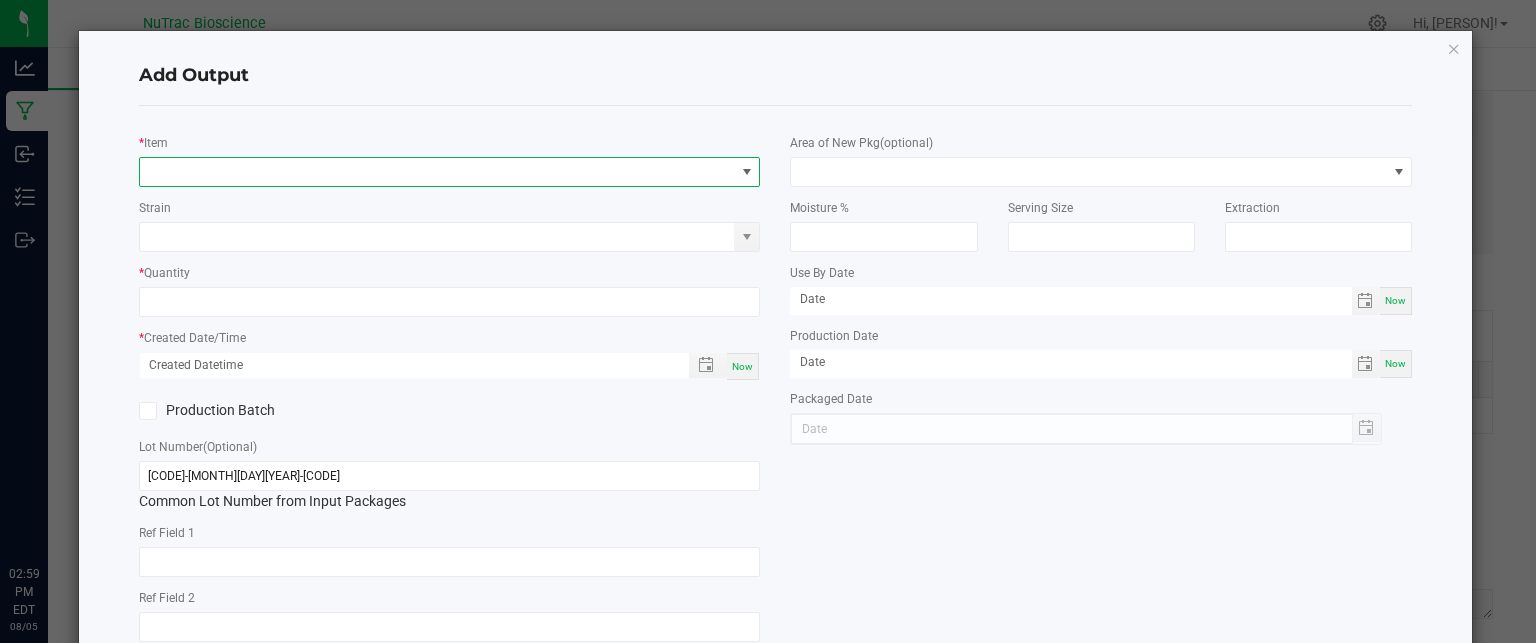 click at bounding box center [747, 172] 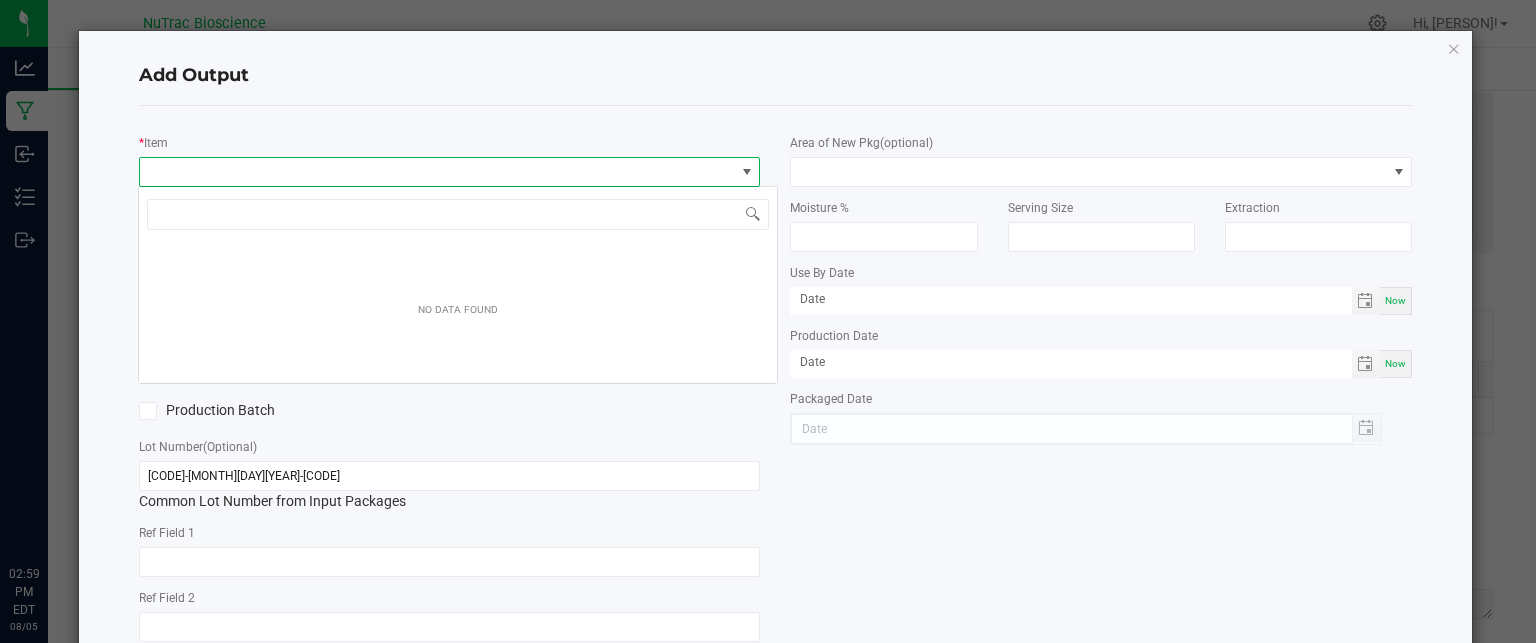 scroll, scrollTop: 99970, scrollLeft: 99384, axis: both 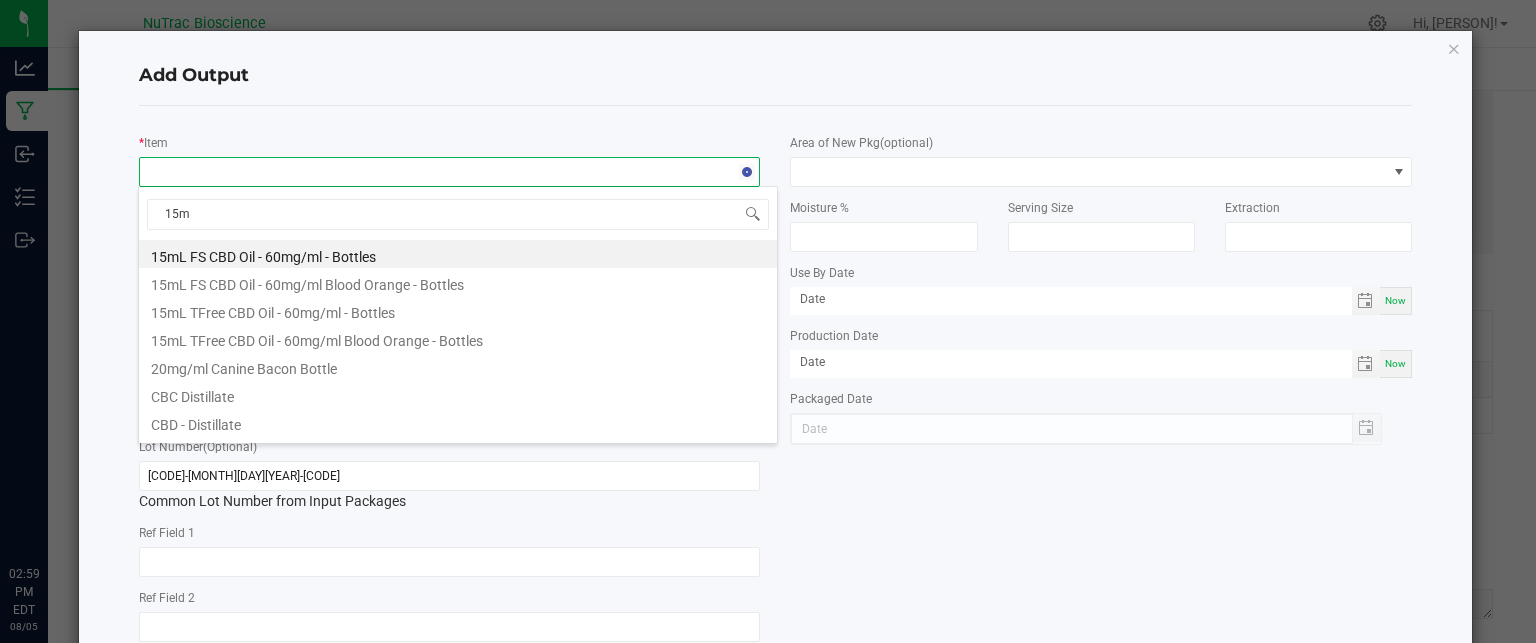 type on "15ml" 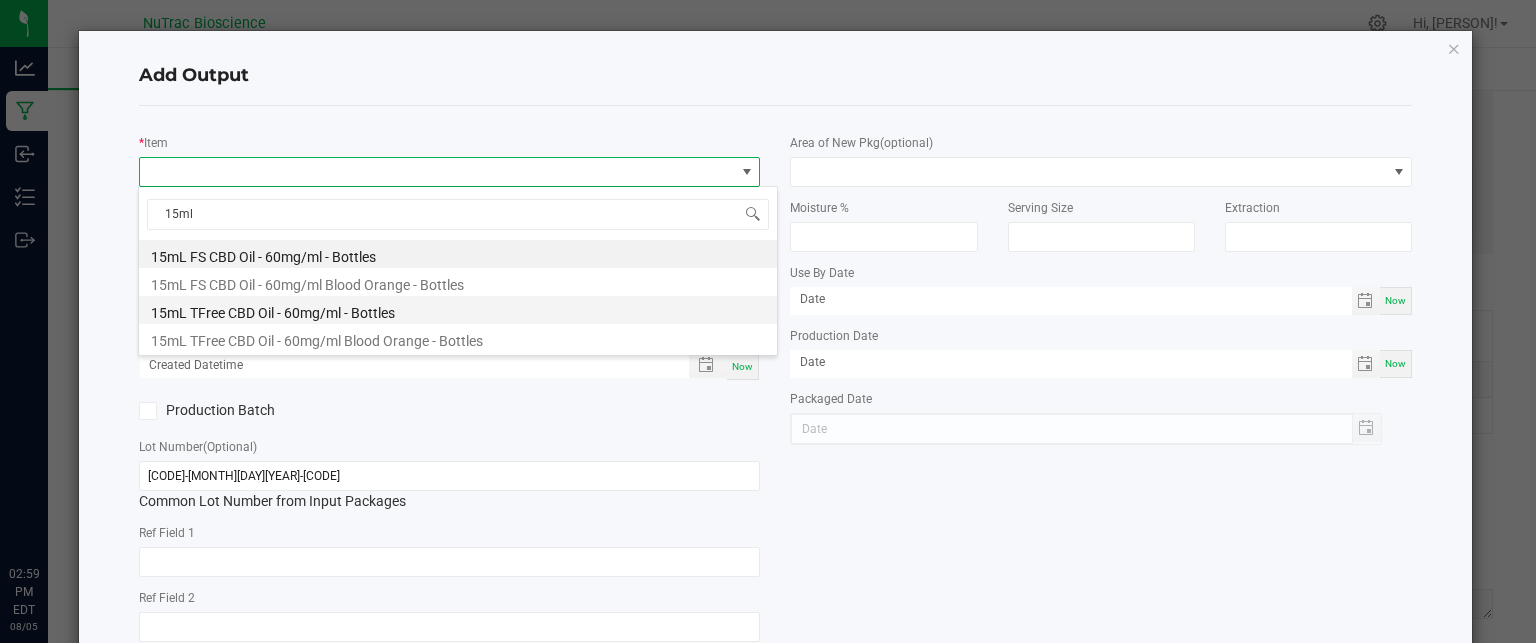 click on "15mL TFree CBD Oil - 60mg/ml - Bottles" at bounding box center [458, 310] 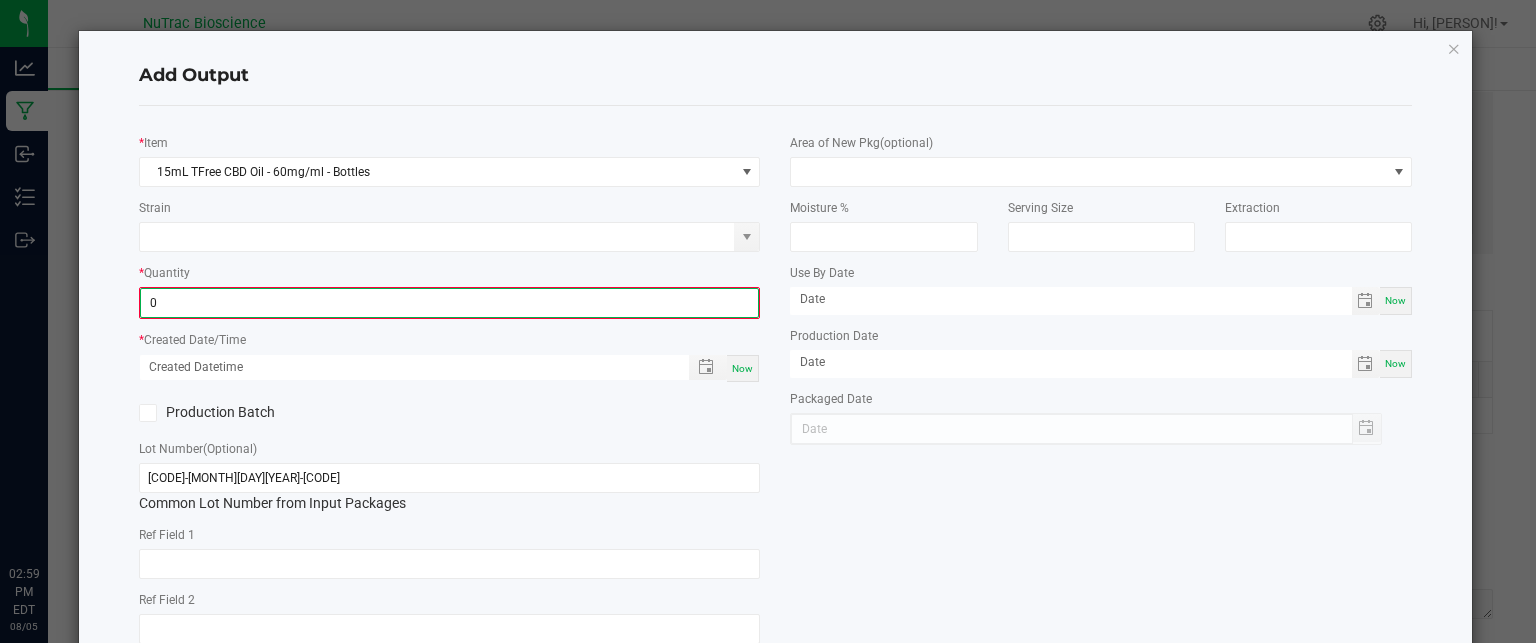 click on "0" at bounding box center [450, 303] 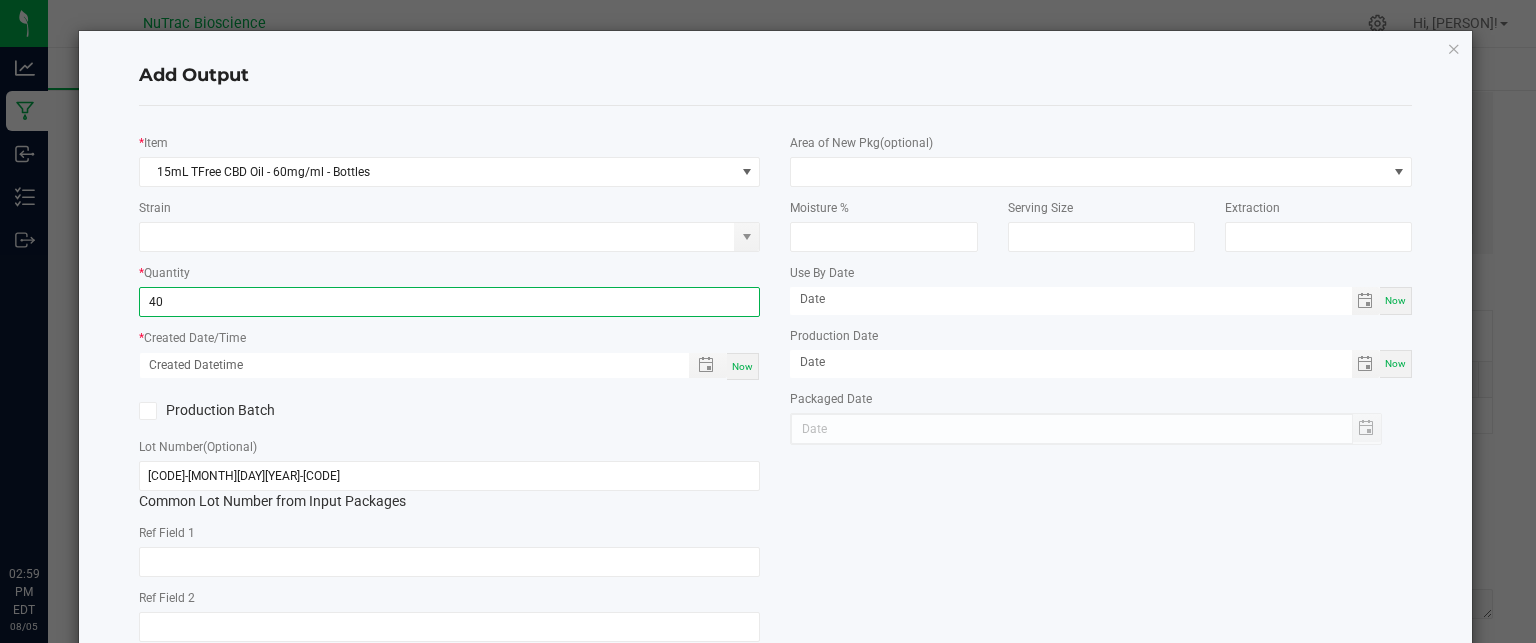 type on "40 ea" 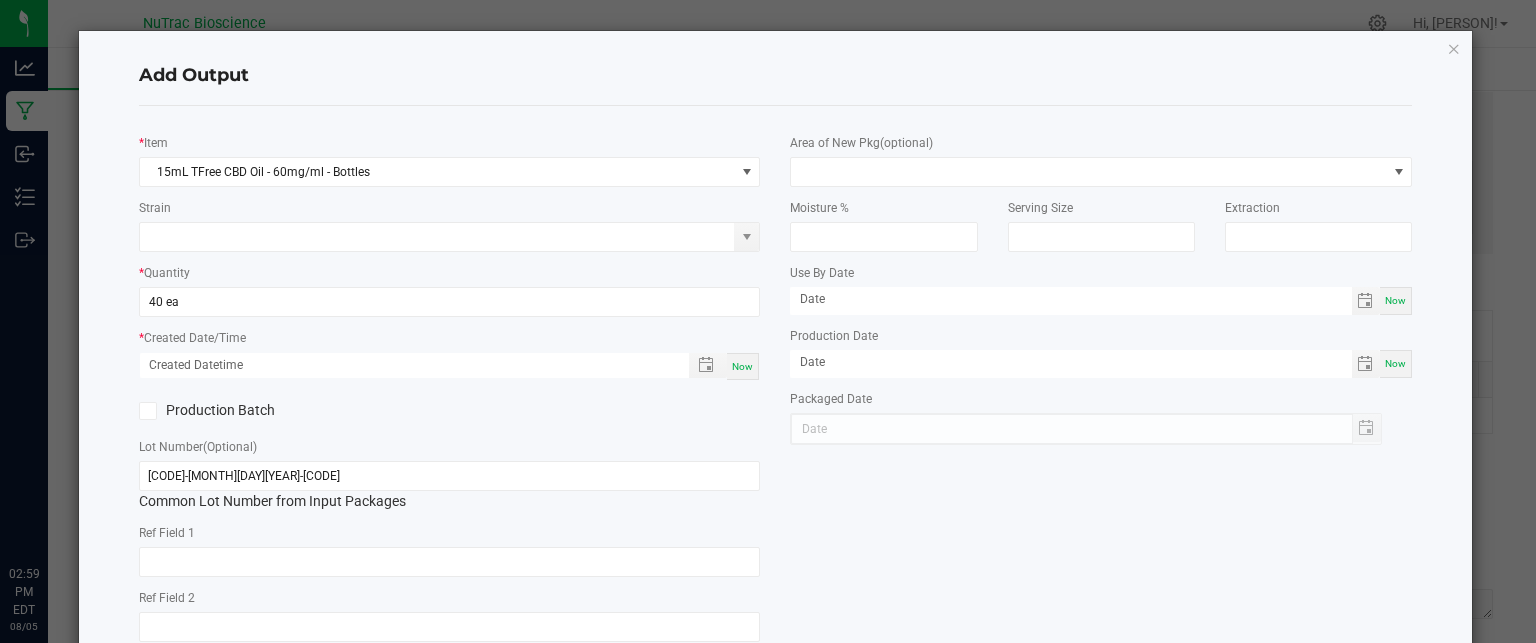 click on "Now" at bounding box center (742, 366) 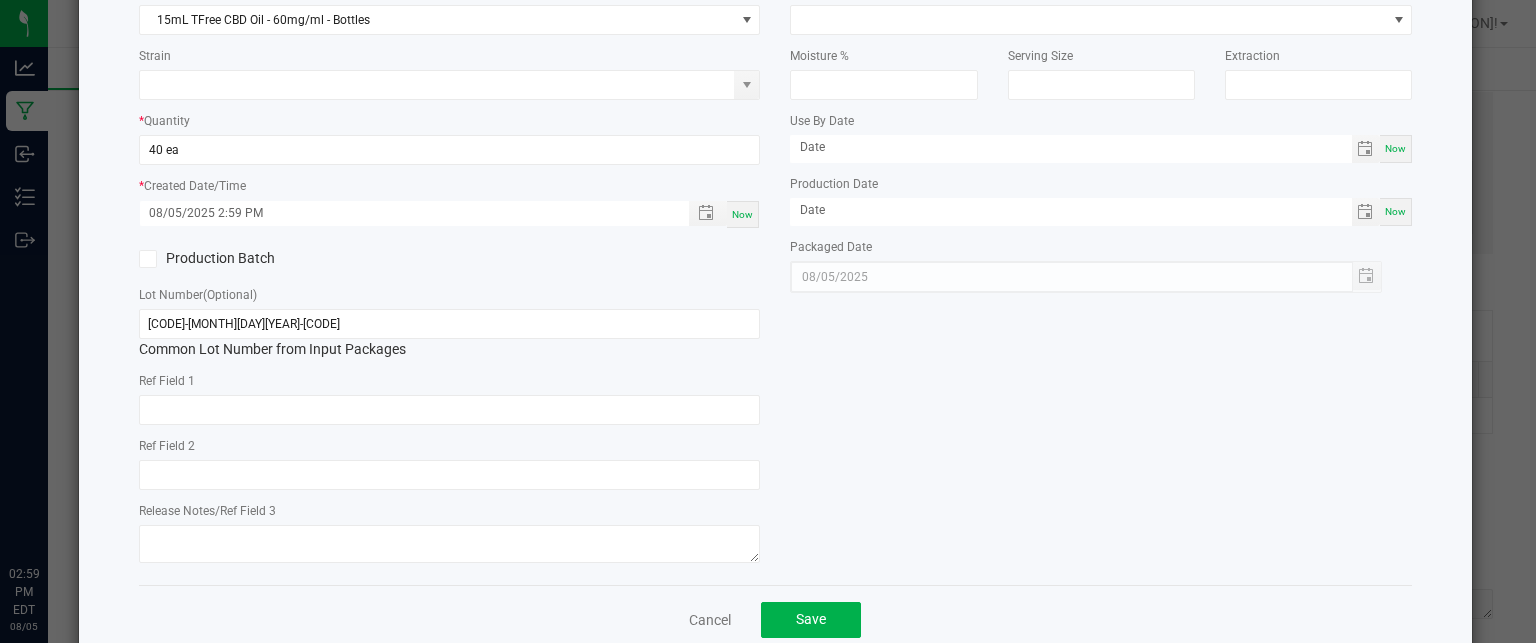 scroll, scrollTop: 168, scrollLeft: 0, axis: vertical 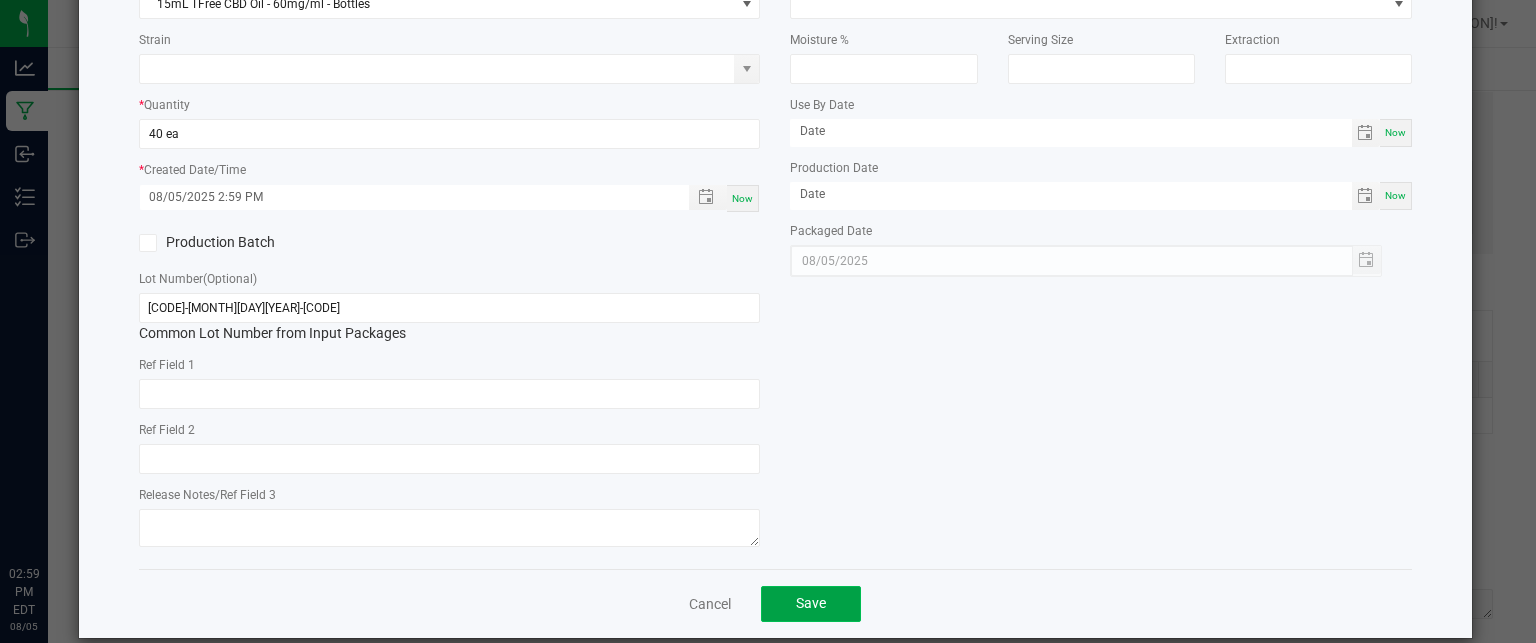 click on "Save" 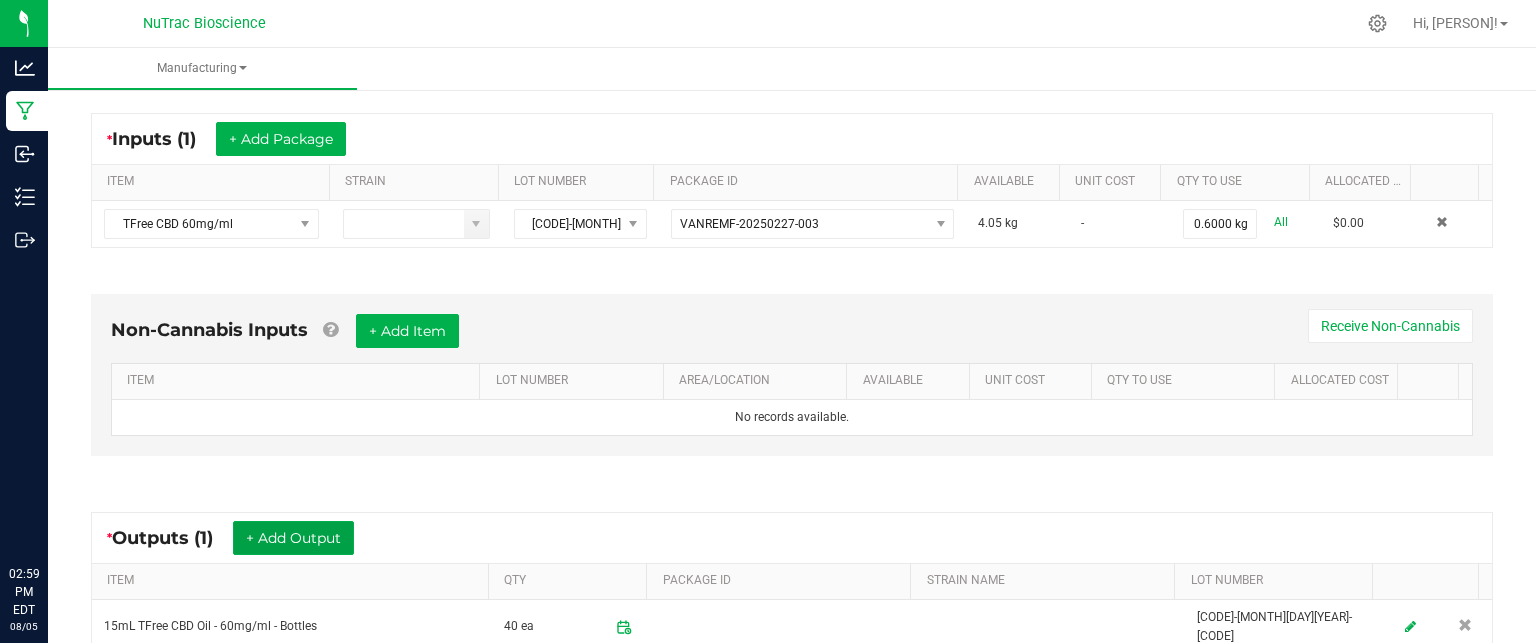 scroll, scrollTop: 353, scrollLeft: 0, axis: vertical 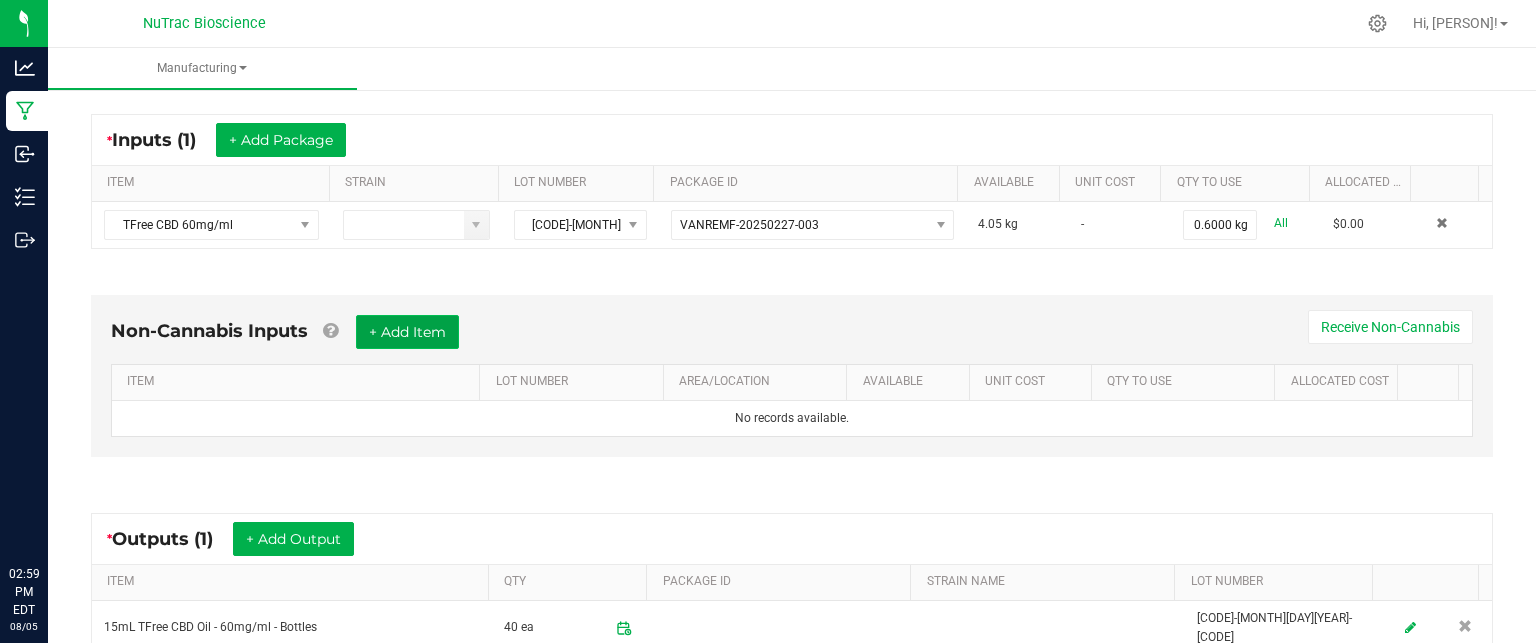 click on "+ Add Item" at bounding box center (407, 332) 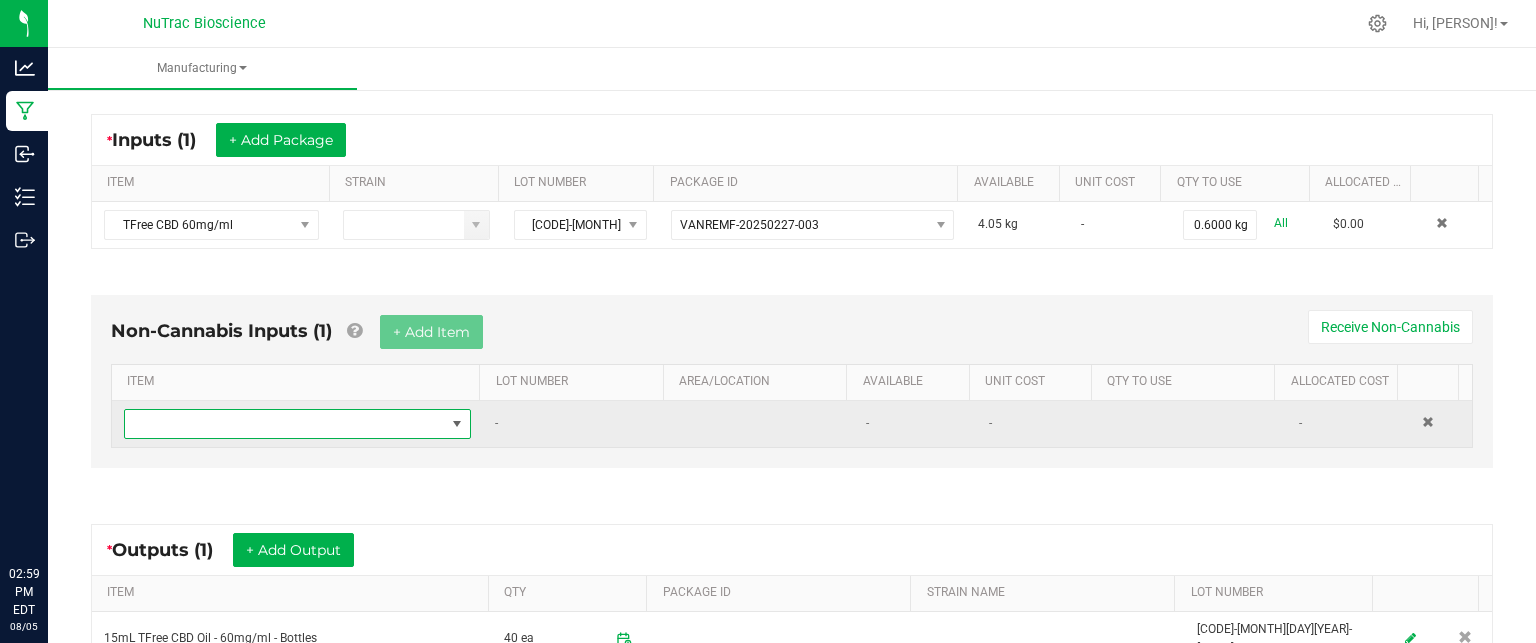 click at bounding box center (457, 424) 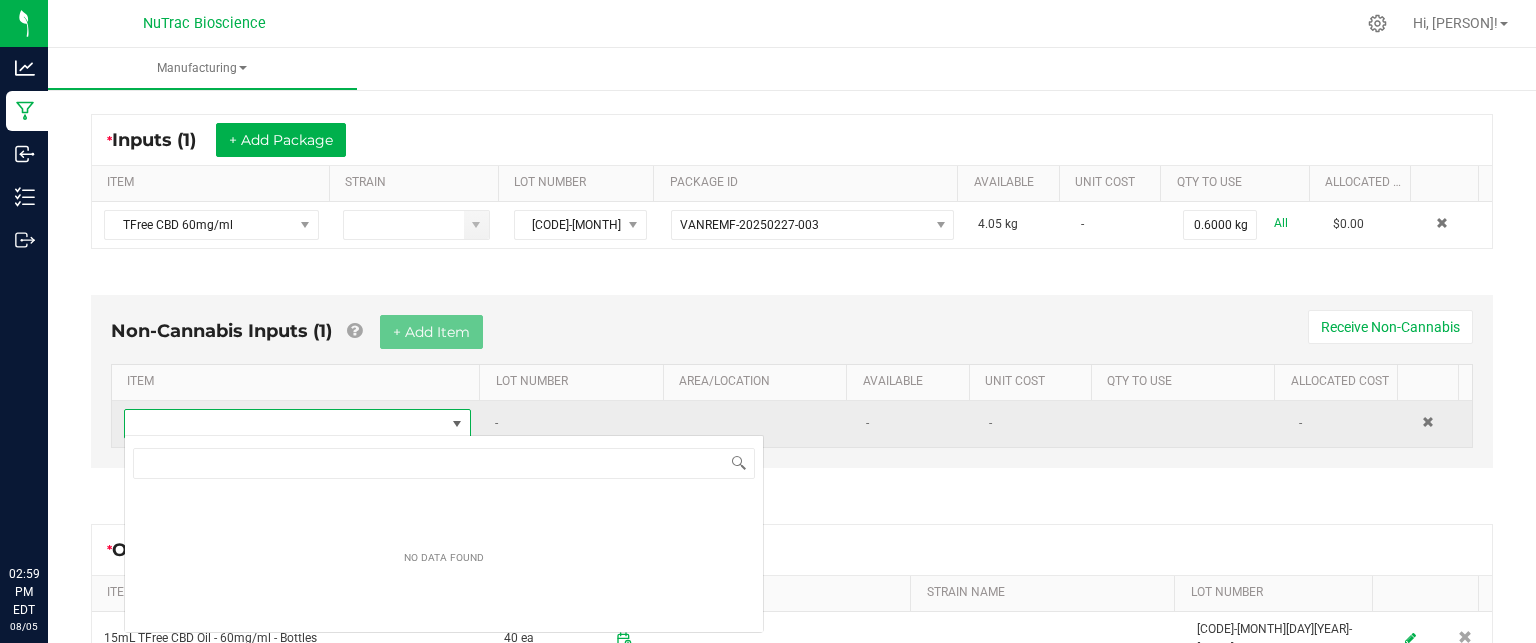 scroll, scrollTop: 99970, scrollLeft: 99661, axis: both 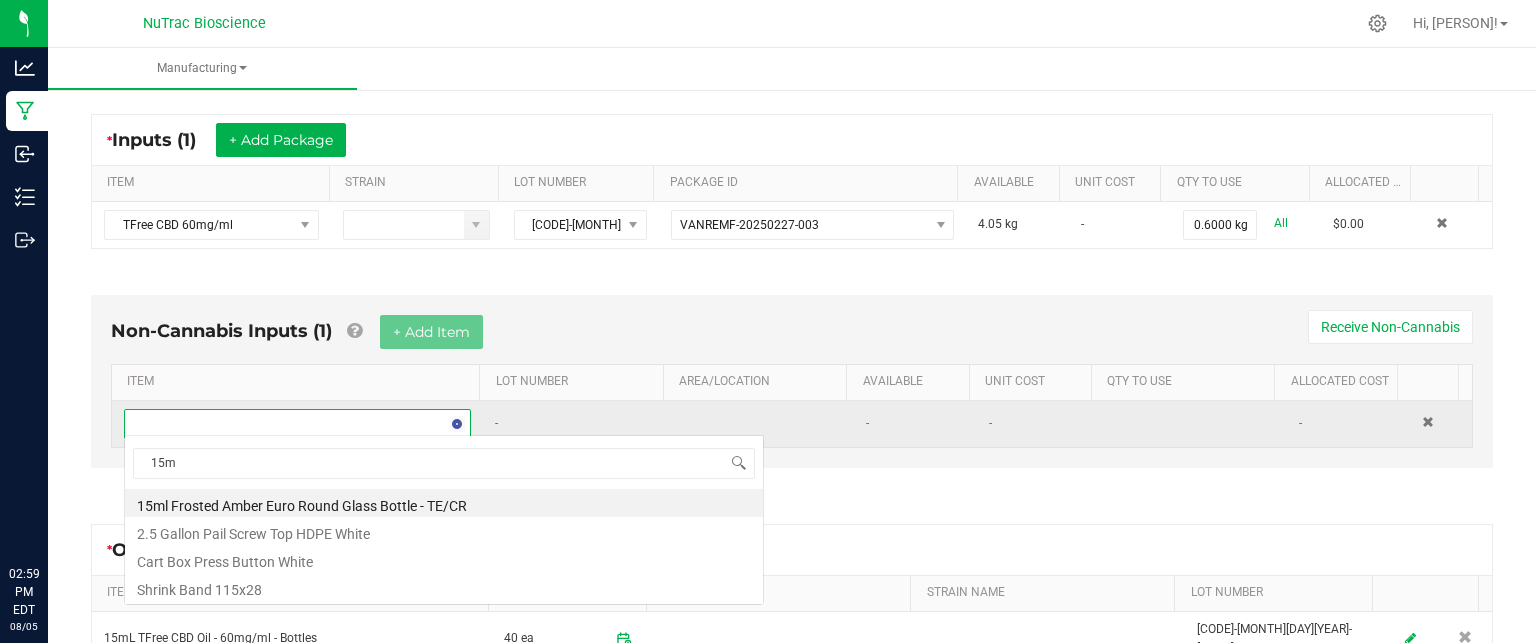 type on "15ml" 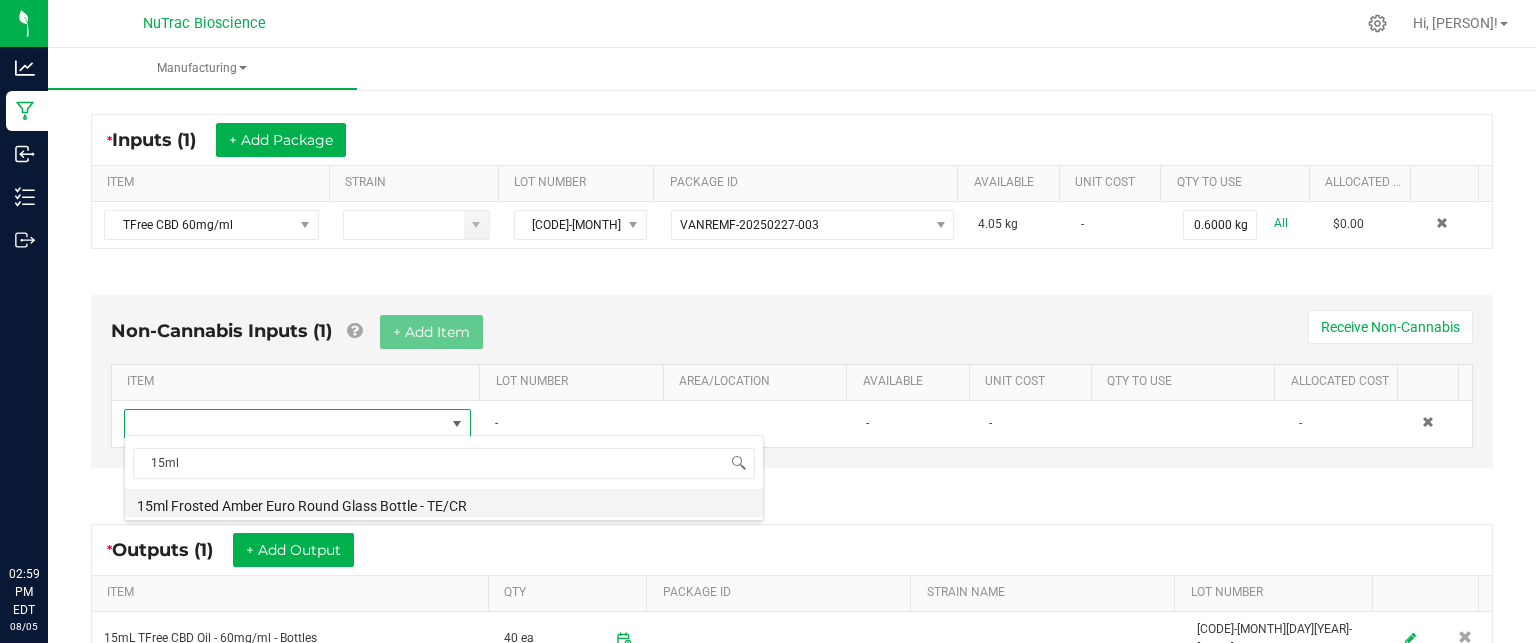 click on "15ml Frosted Amber Euro Round Glass Bottle - TE/CR" at bounding box center (444, 503) 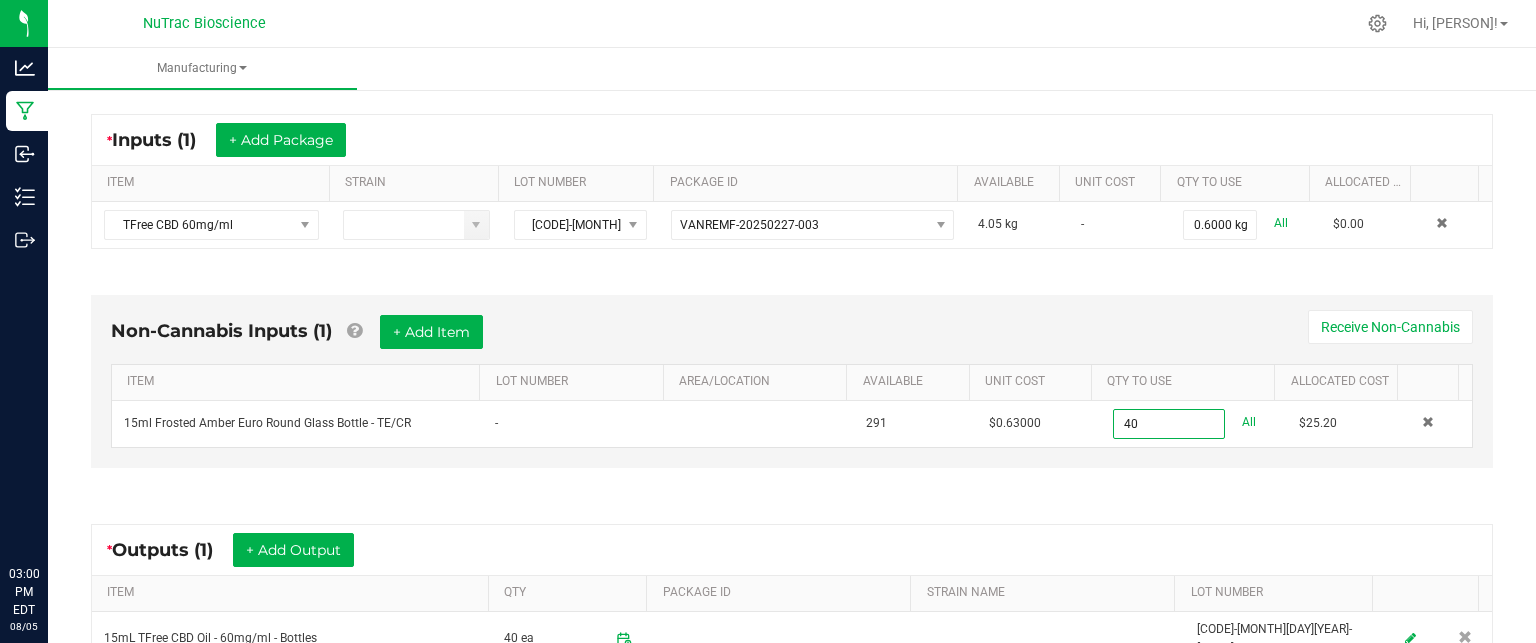 type on "40 ea" 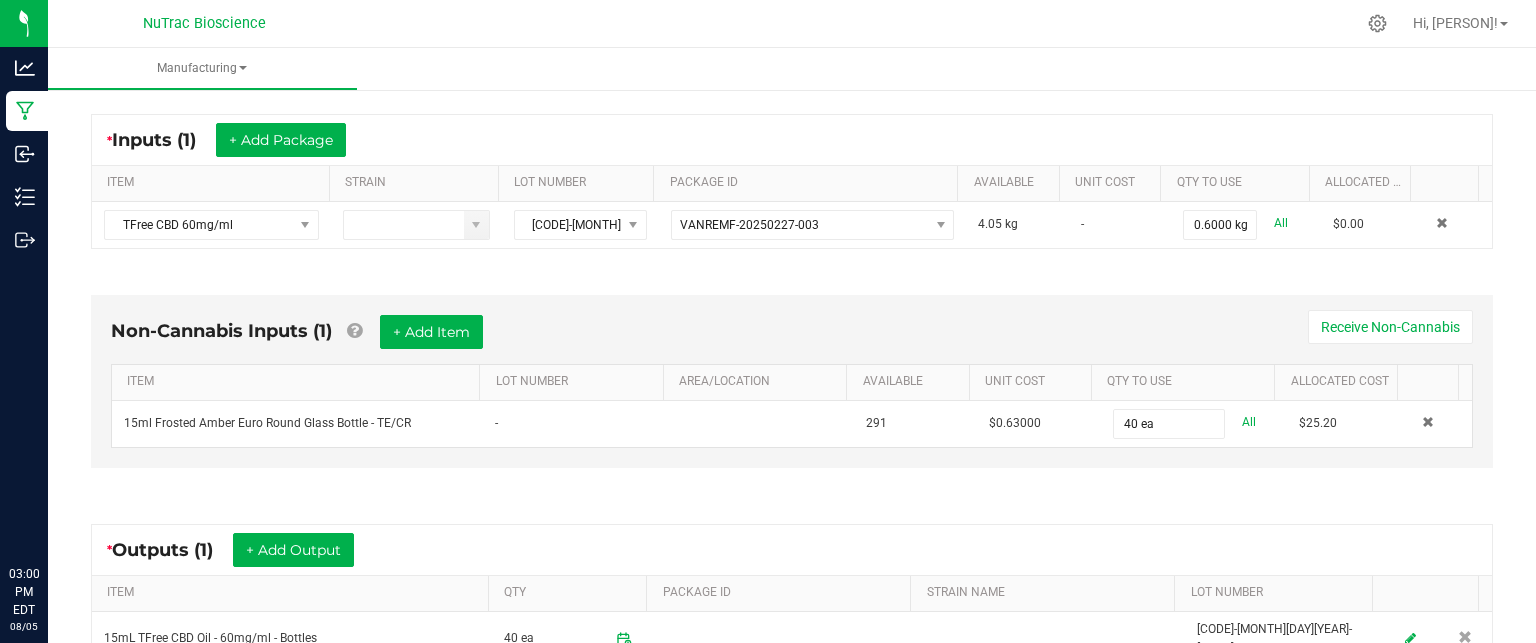 click on "Non-Cannabis Inputs (1)  + Add Item   Receive Non-Cannabis  ITEM LOT NUMBER AREA/LOCATION AVAILABLE Unit Cost QTY TO USE Allocated Cost  15ml Frosted Amber Euro Round Glass Bottle - TE/CR   -      291    $0.63000  40 ea All  $25.20" at bounding box center (792, 386) 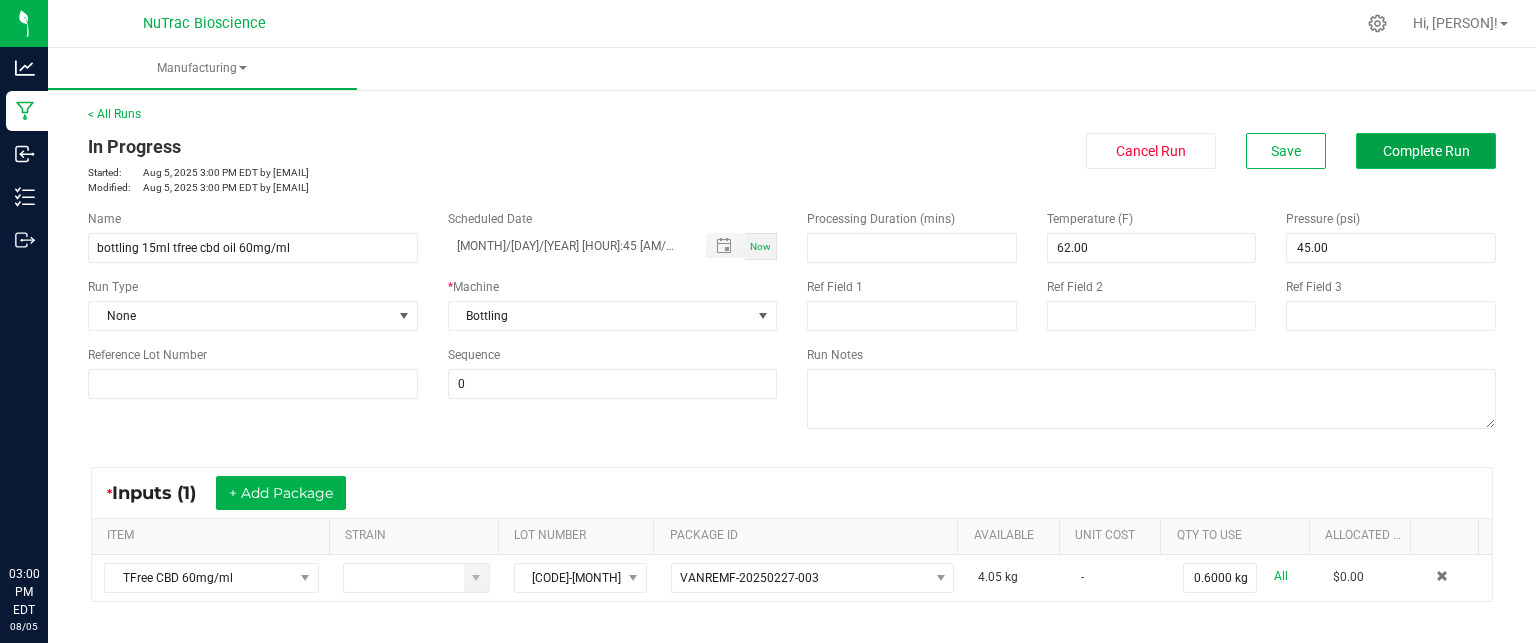 click on "Complete Run" at bounding box center (1426, 151) 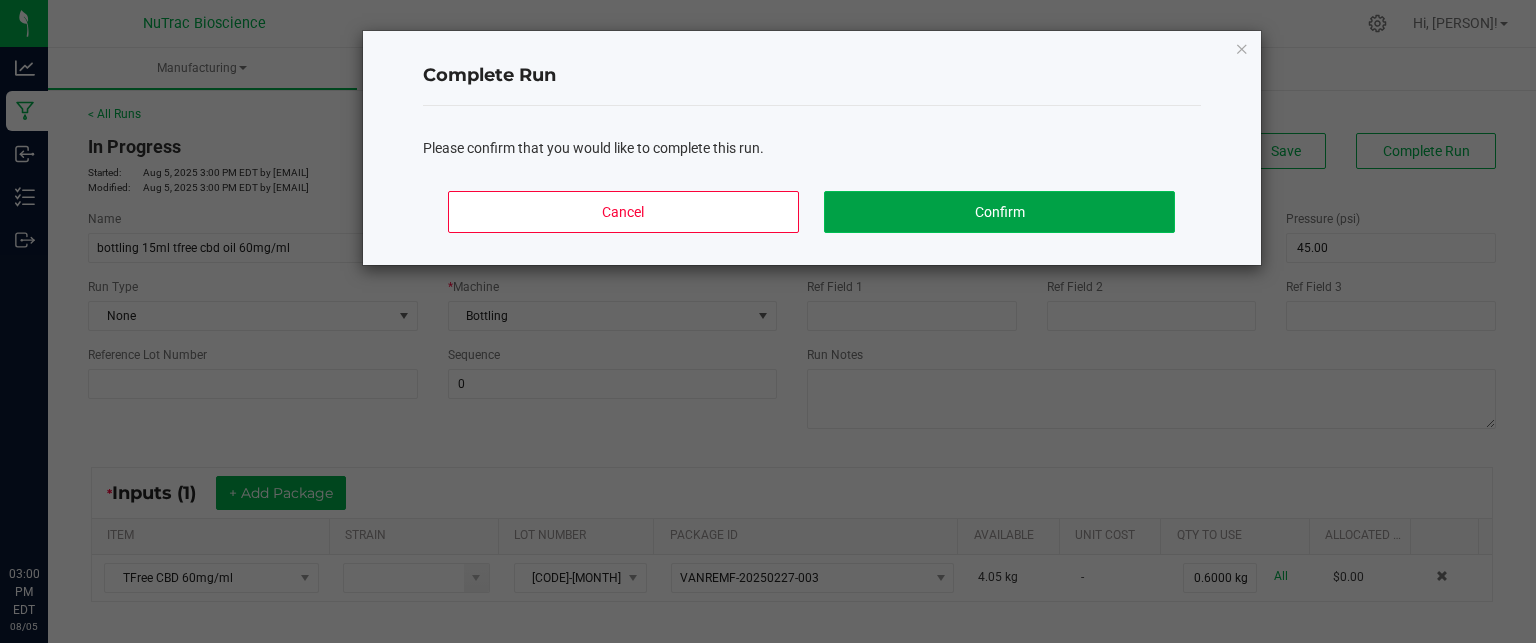 click on "Confirm" 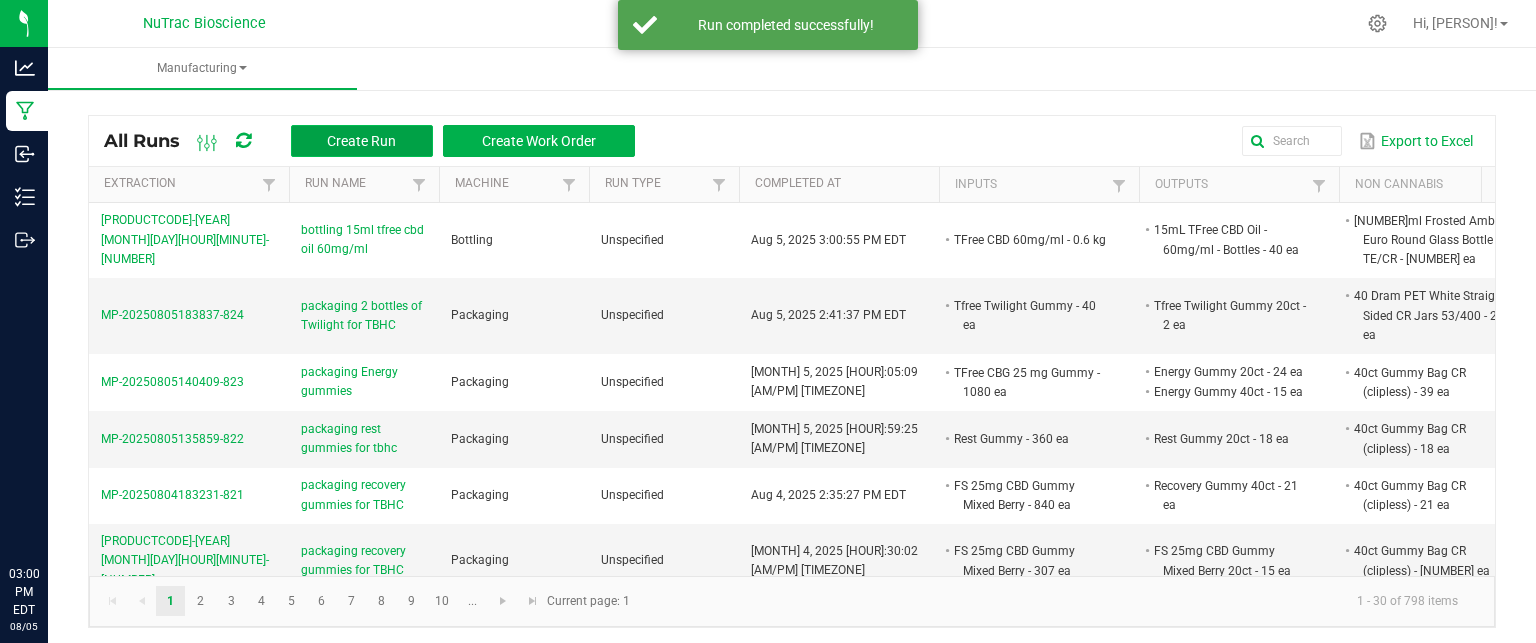 click on "Create Run" at bounding box center [361, 141] 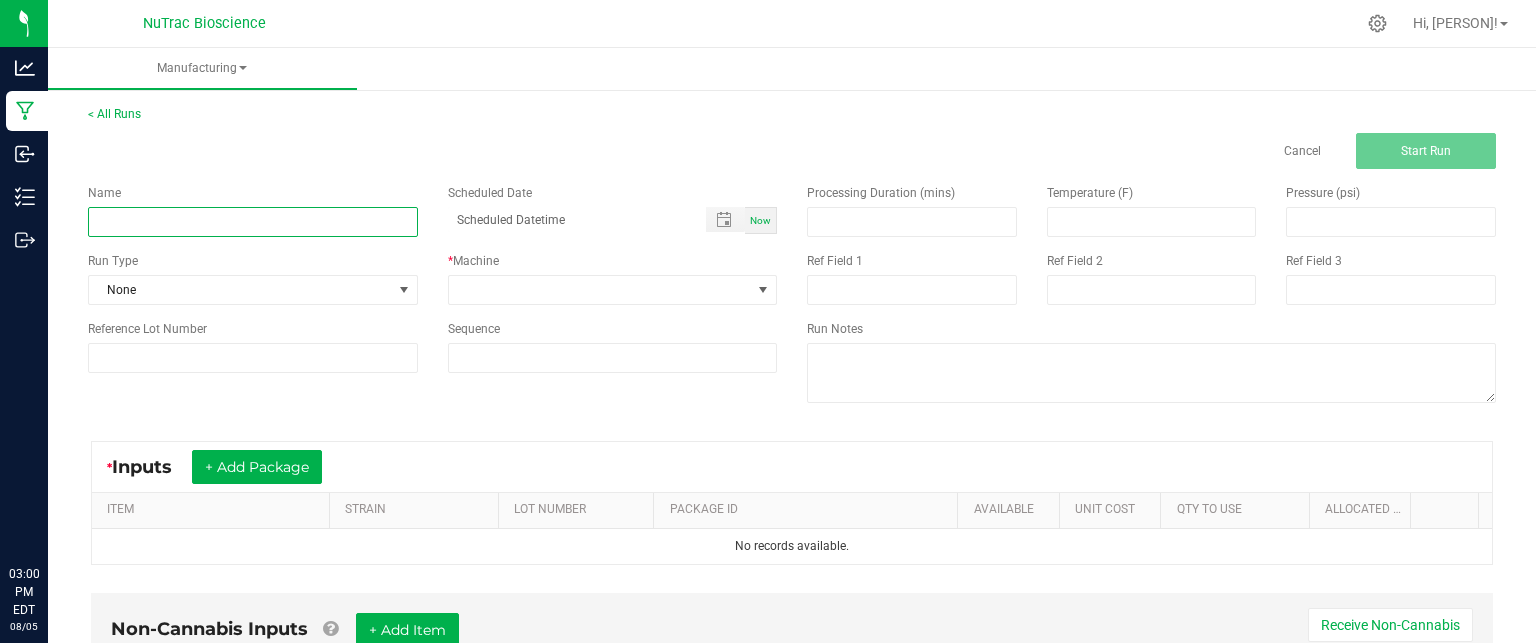 click at bounding box center [253, 222] 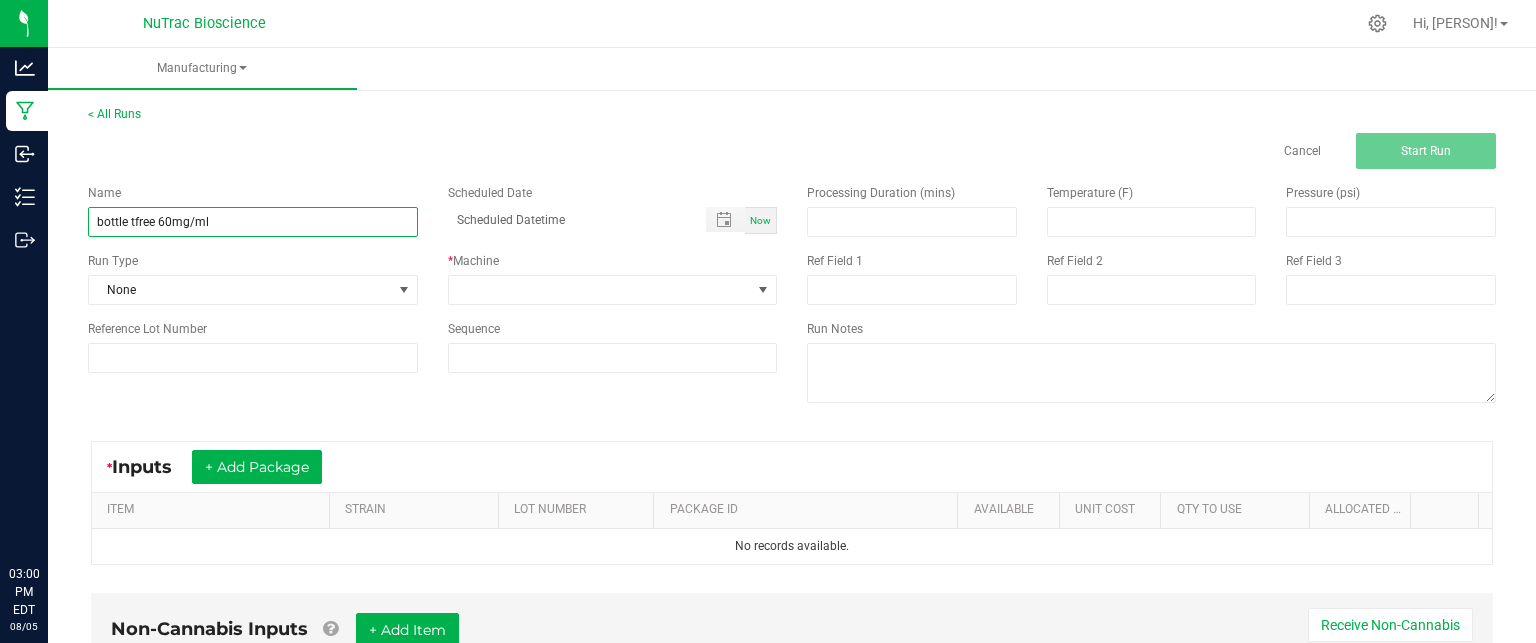 click on "bottle tfree 60mg/ml" at bounding box center (253, 222) 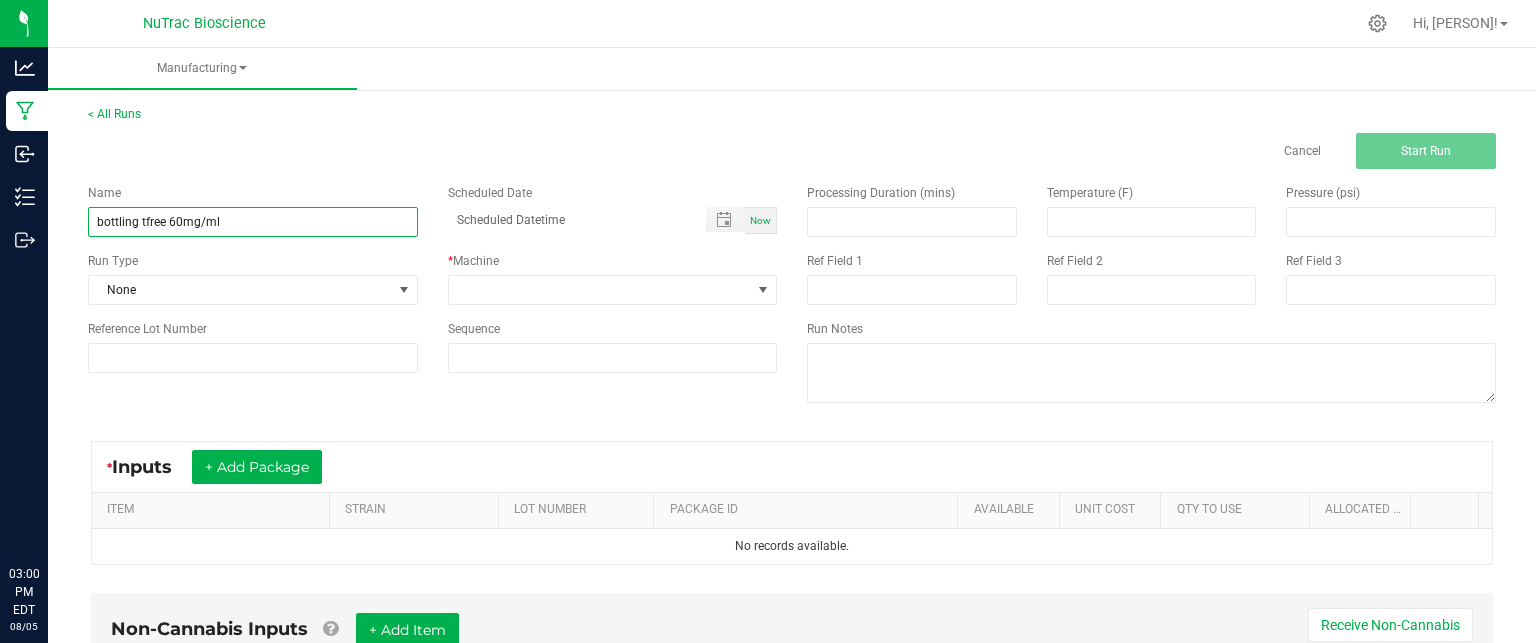 click on "bottling tfree 60mg/ml" at bounding box center (253, 222) 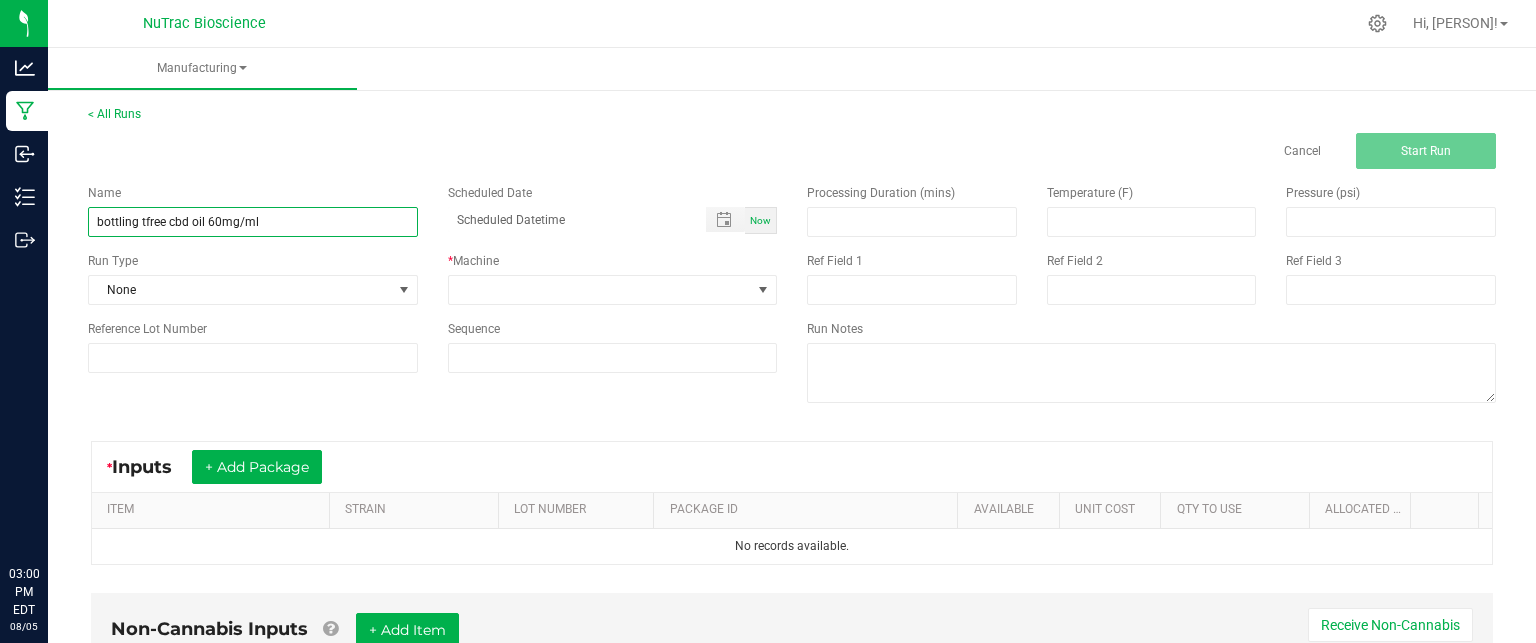 click on "bottling tfree cbd oil 60mg/ml" at bounding box center [253, 222] 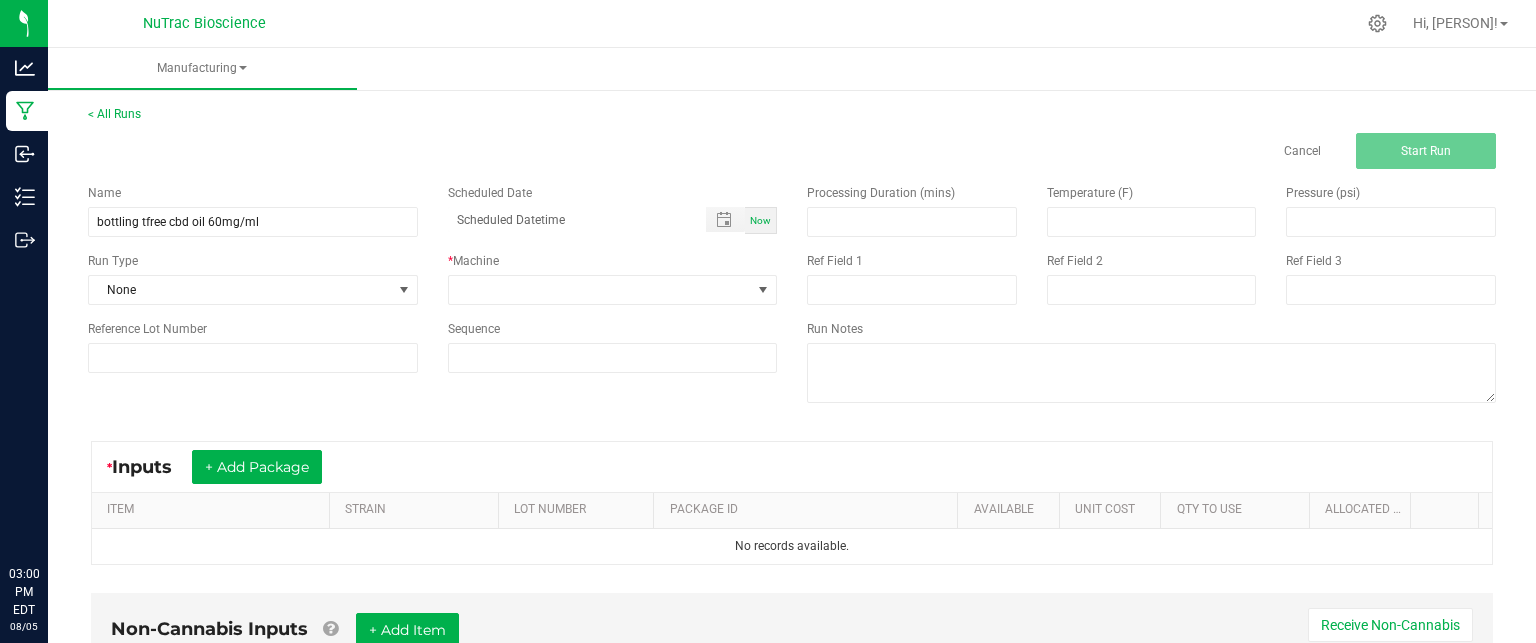 click on "Now" at bounding box center [760, 220] 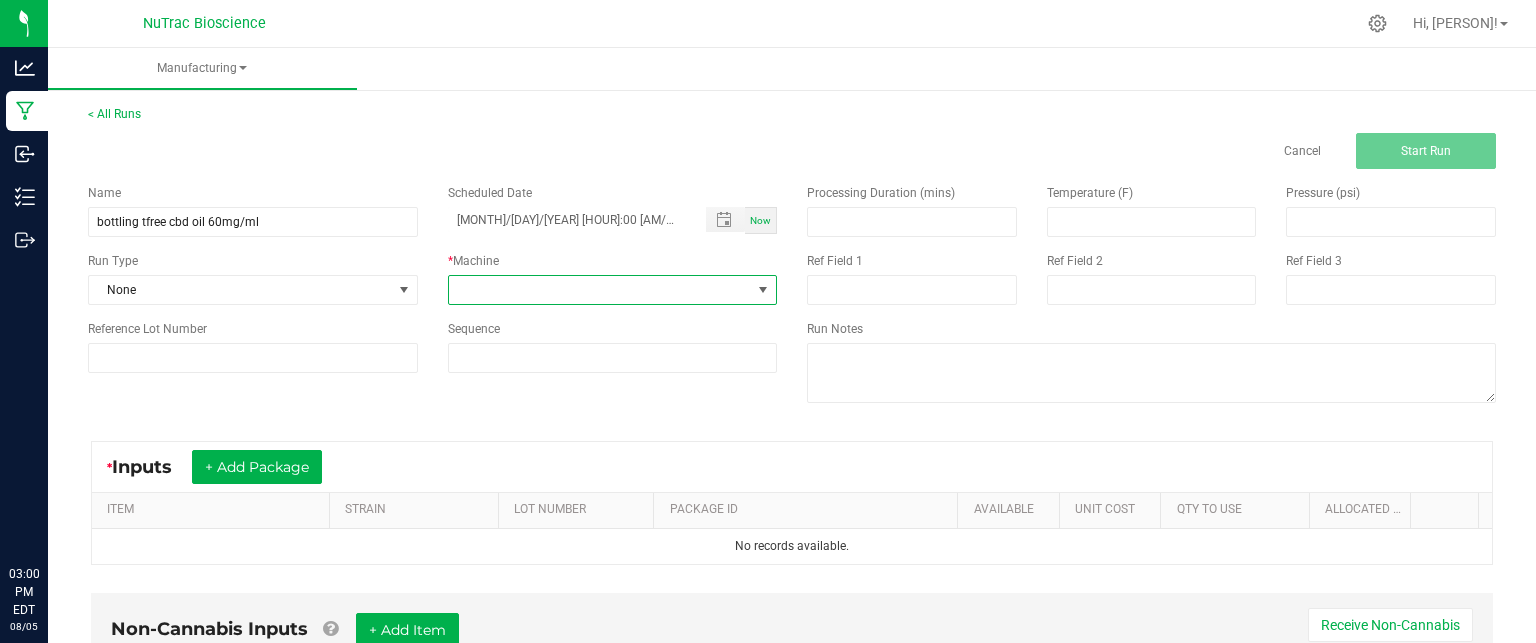 click at bounding box center [763, 290] 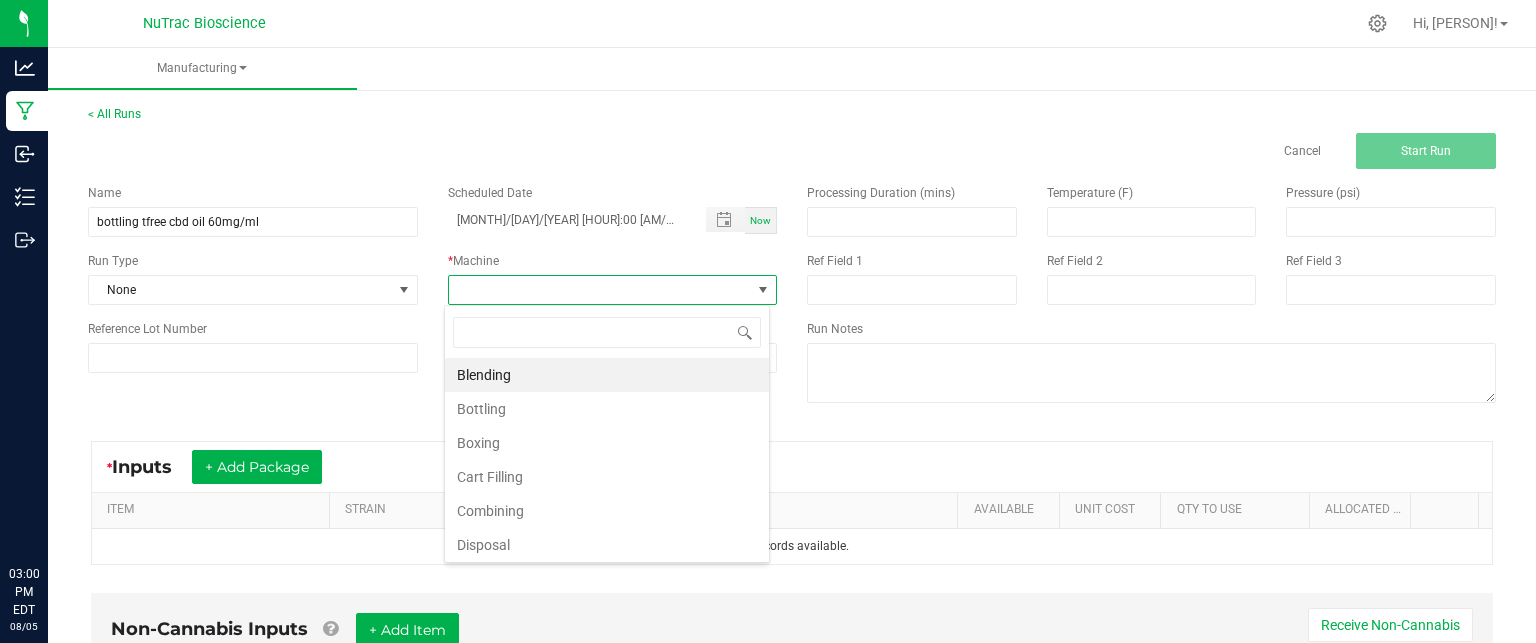 scroll, scrollTop: 99970, scrollLeft: 99674, axis: both 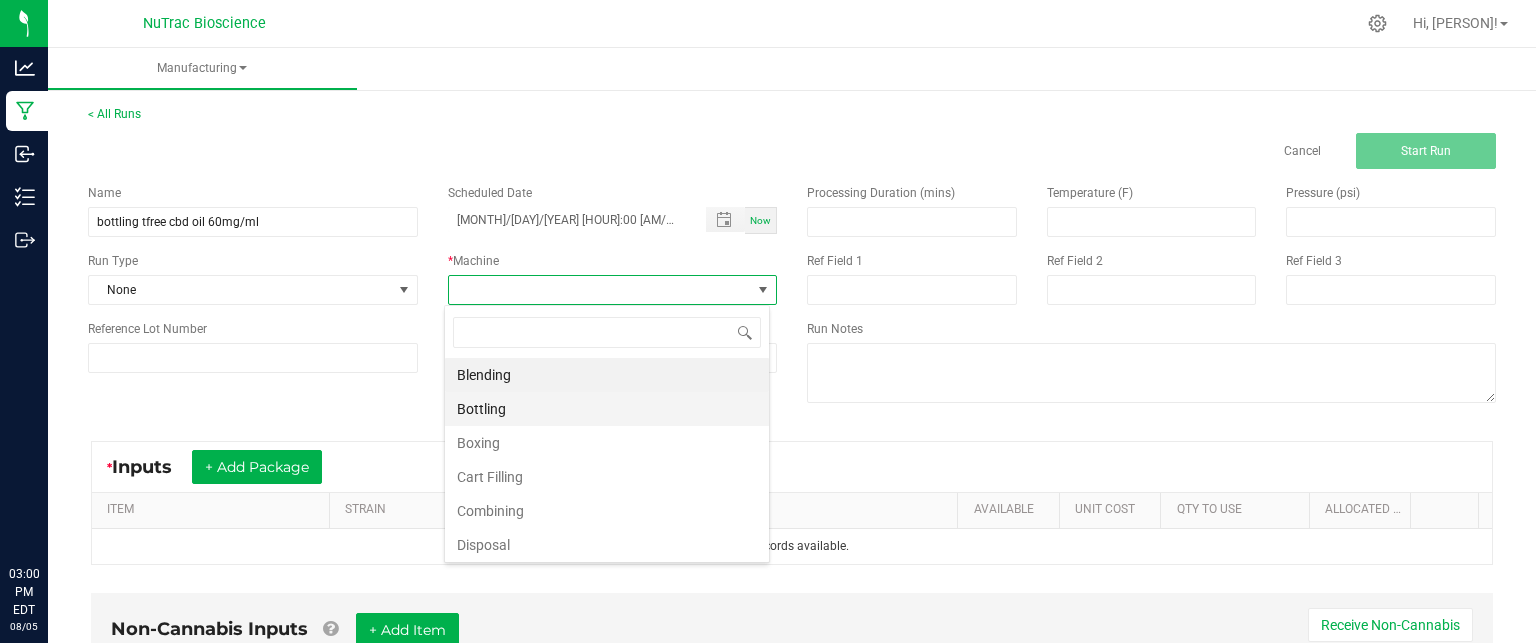 click on "Bottling" at bounding box center [607, 409] 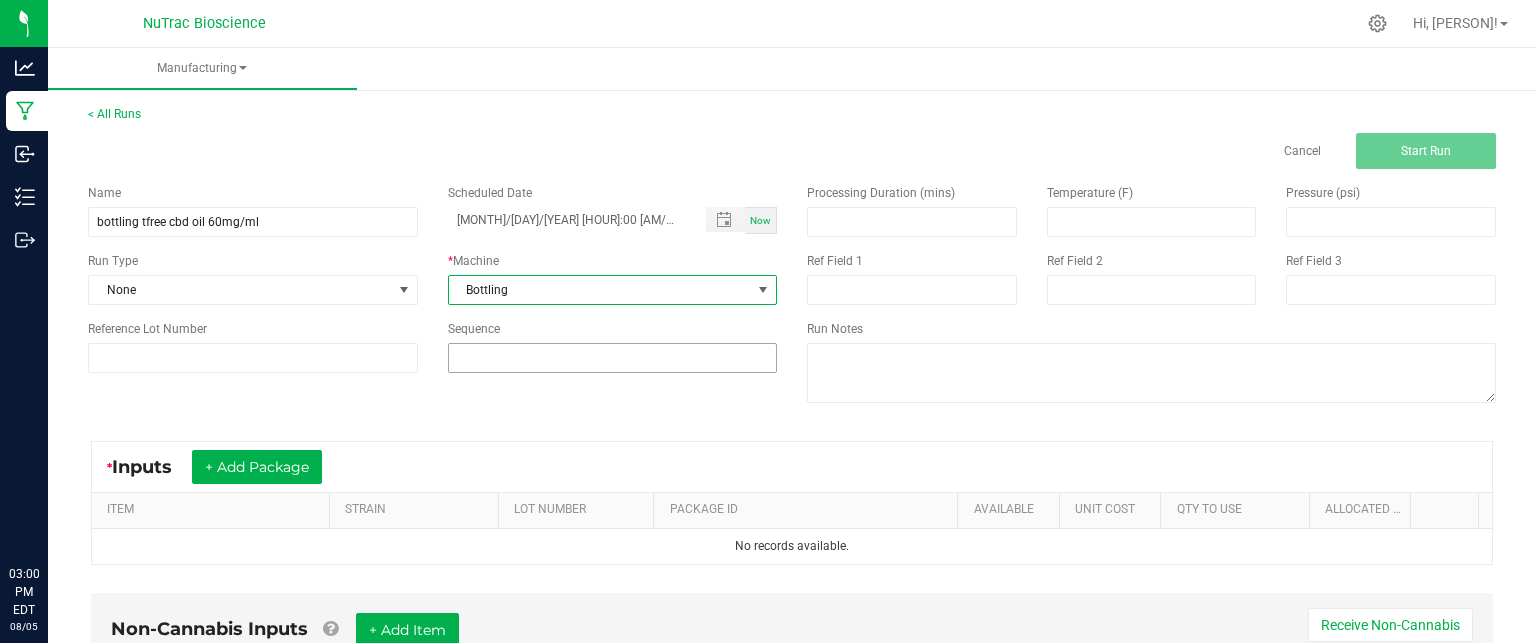 scroll, scrollTop: 167, scrollLeft: 0, axis: vertical 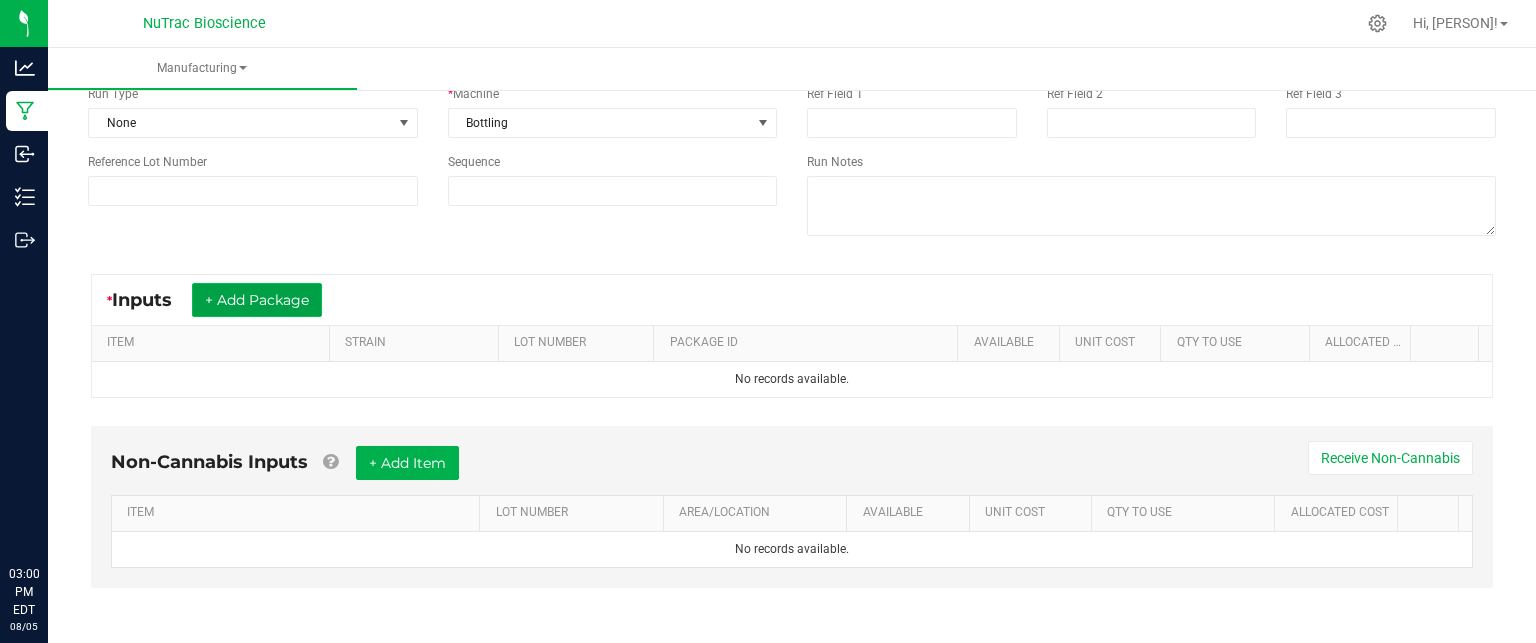 click on "+ Add Package" at bounding box center (257, 300) 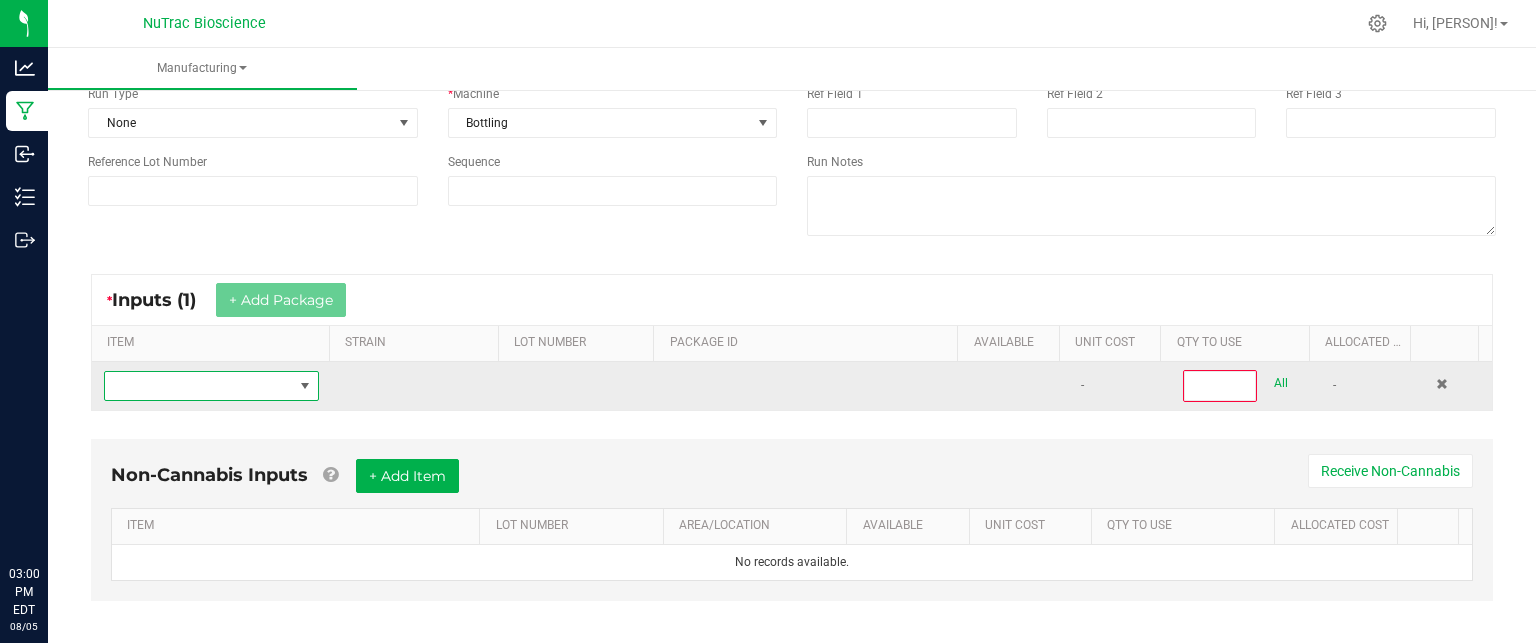 click at bounding box center [199, 386] 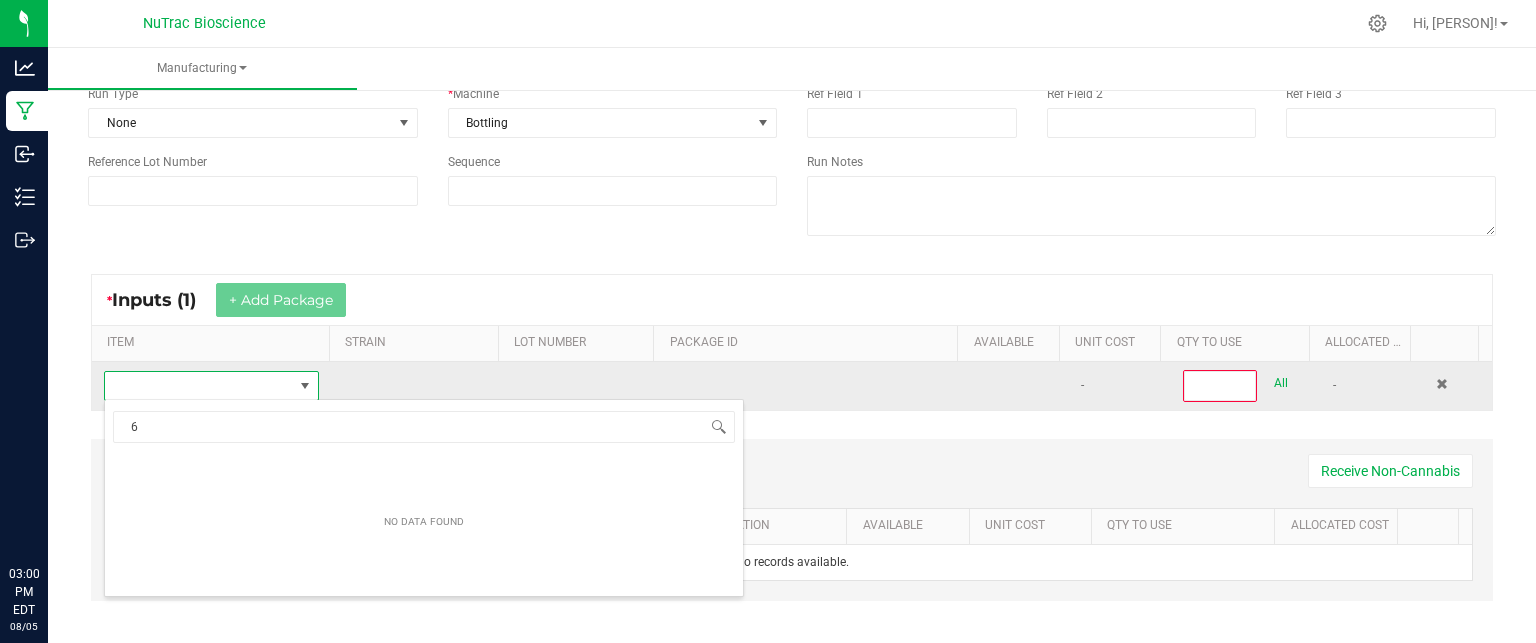 scroll, scrollTop: 99970, scrollLeft: 99790, axis: both 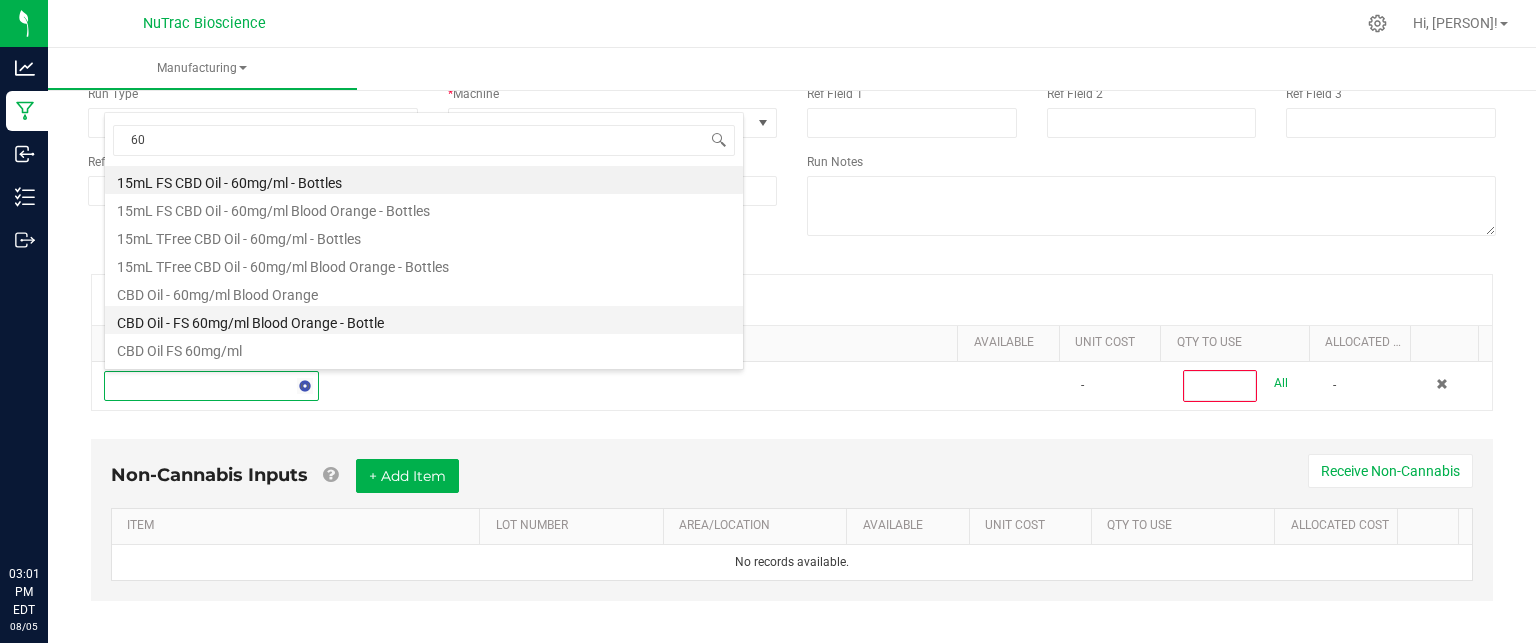 type on "6" 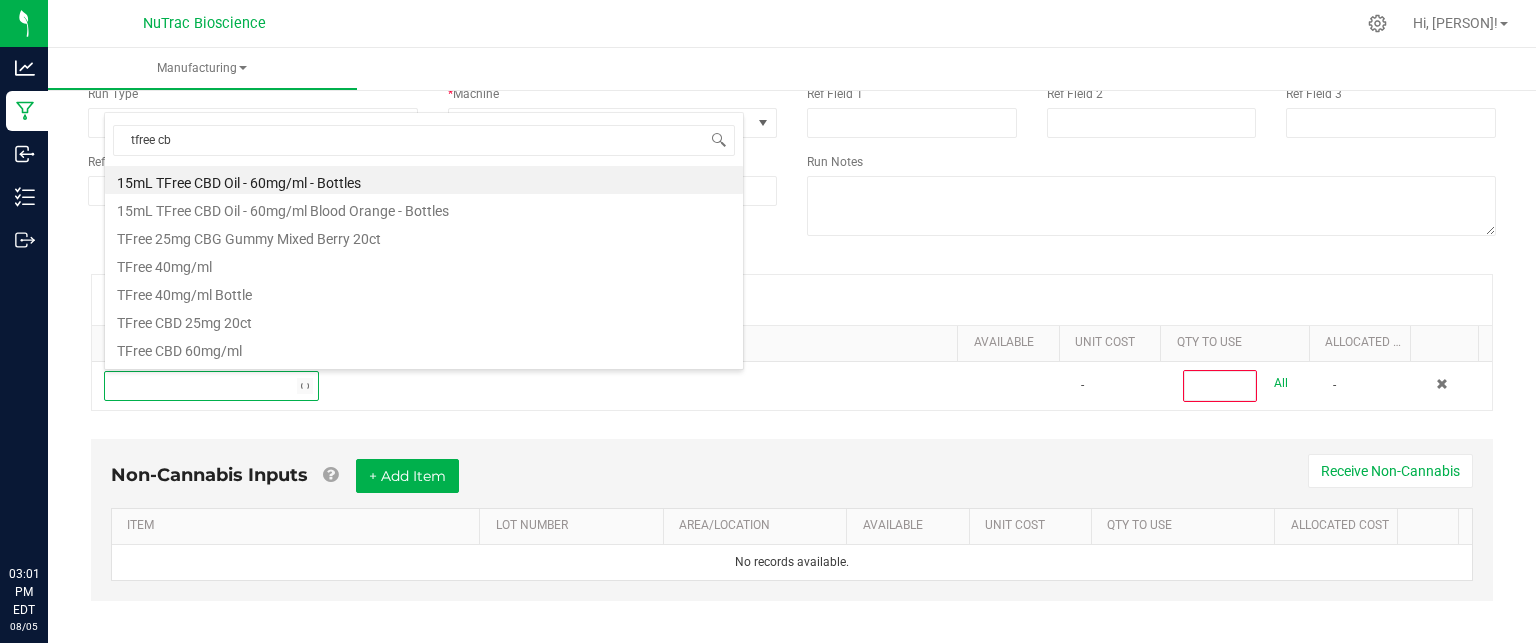 type on "tfree cbd" 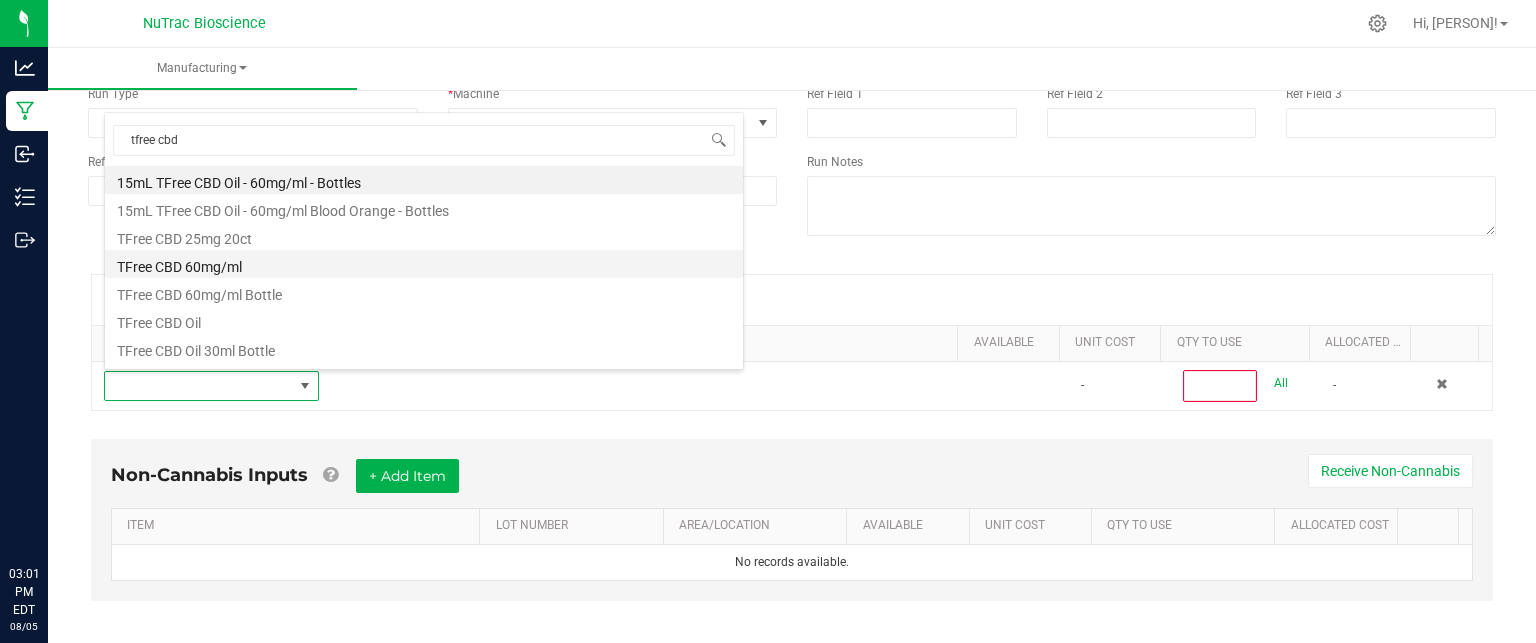 click on "TFree CBD 60mg/ml" at bounding box center (424, 264) 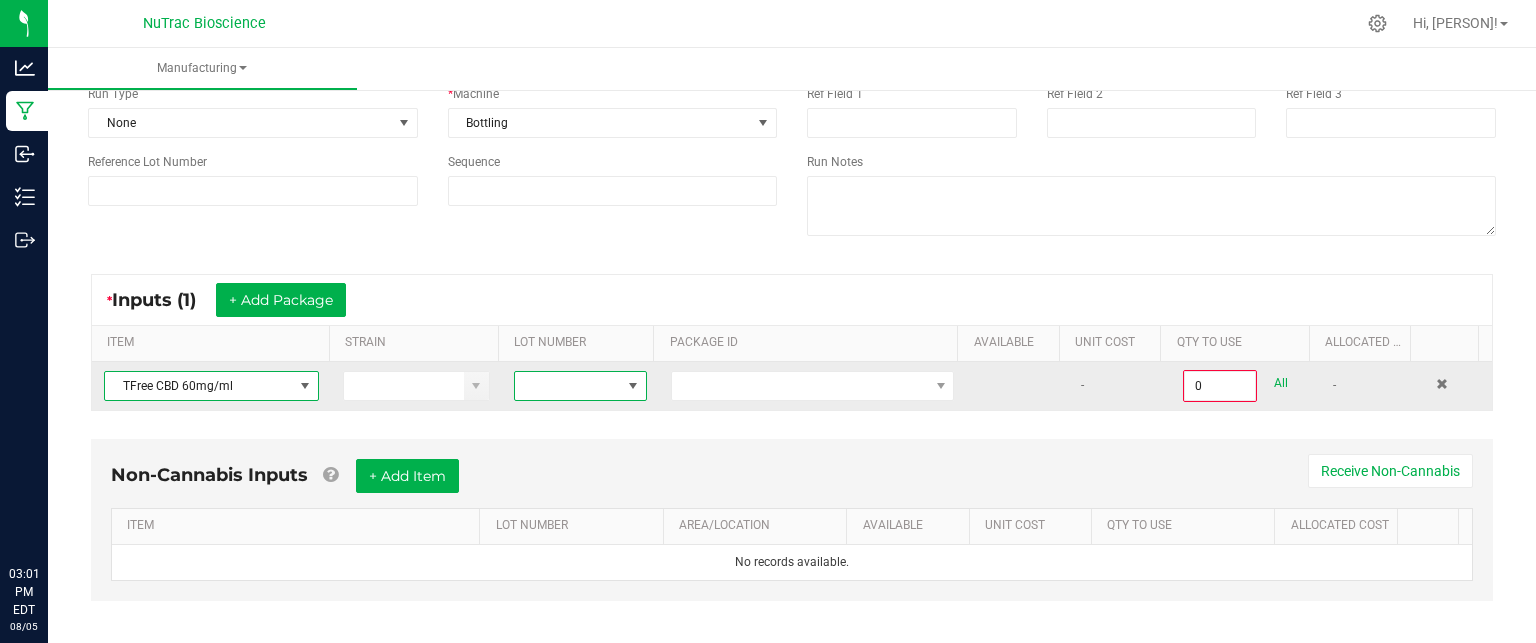 click at bounding box center [633, 386] 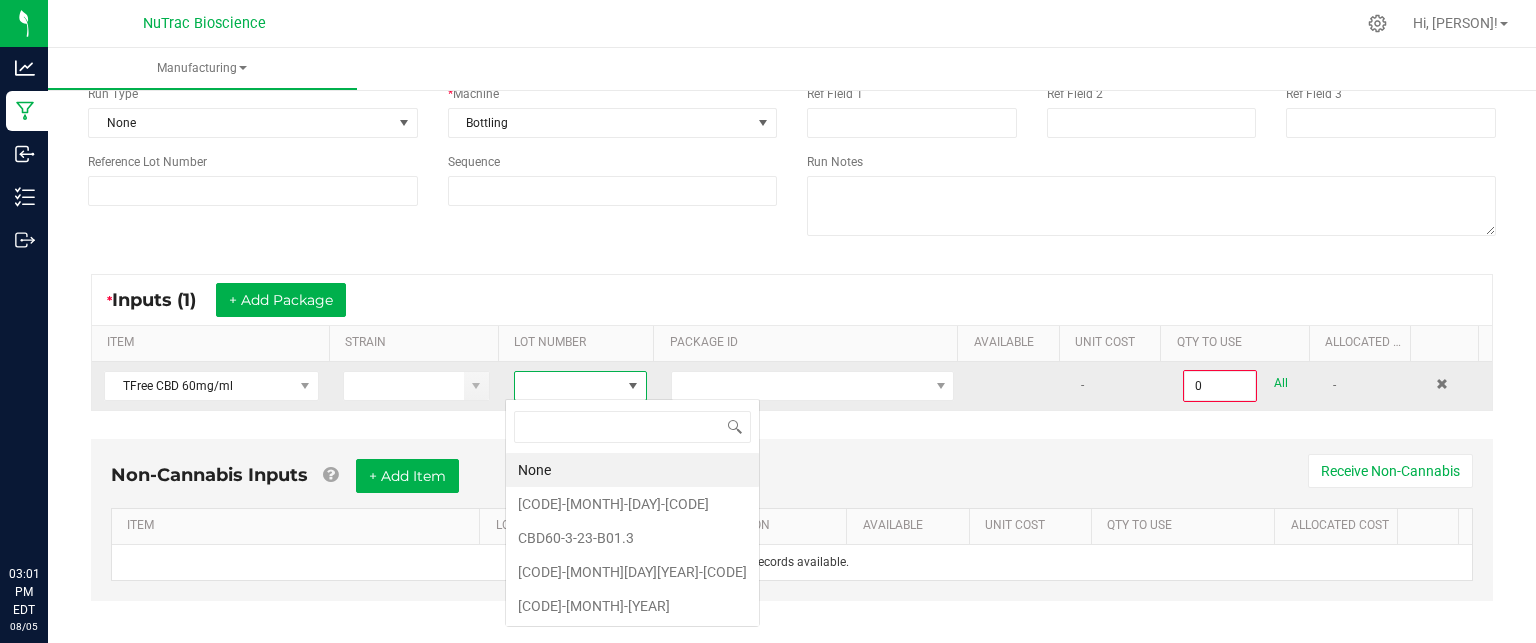 scroll, scrollTop: 99970, scrollLeft: 99870, axis: both 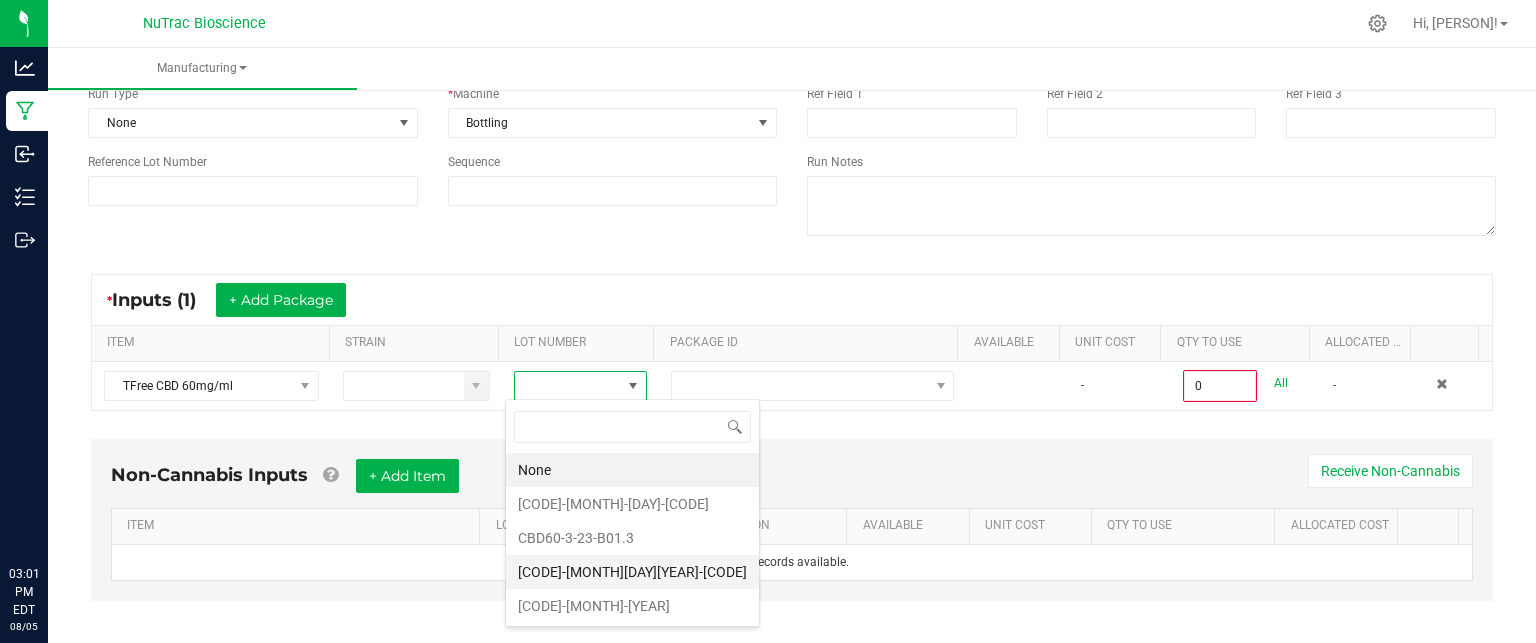 click on "[CODE]-[MONTH][DAY][YEAR]-[CODE]" at bounding box center (632, 572) 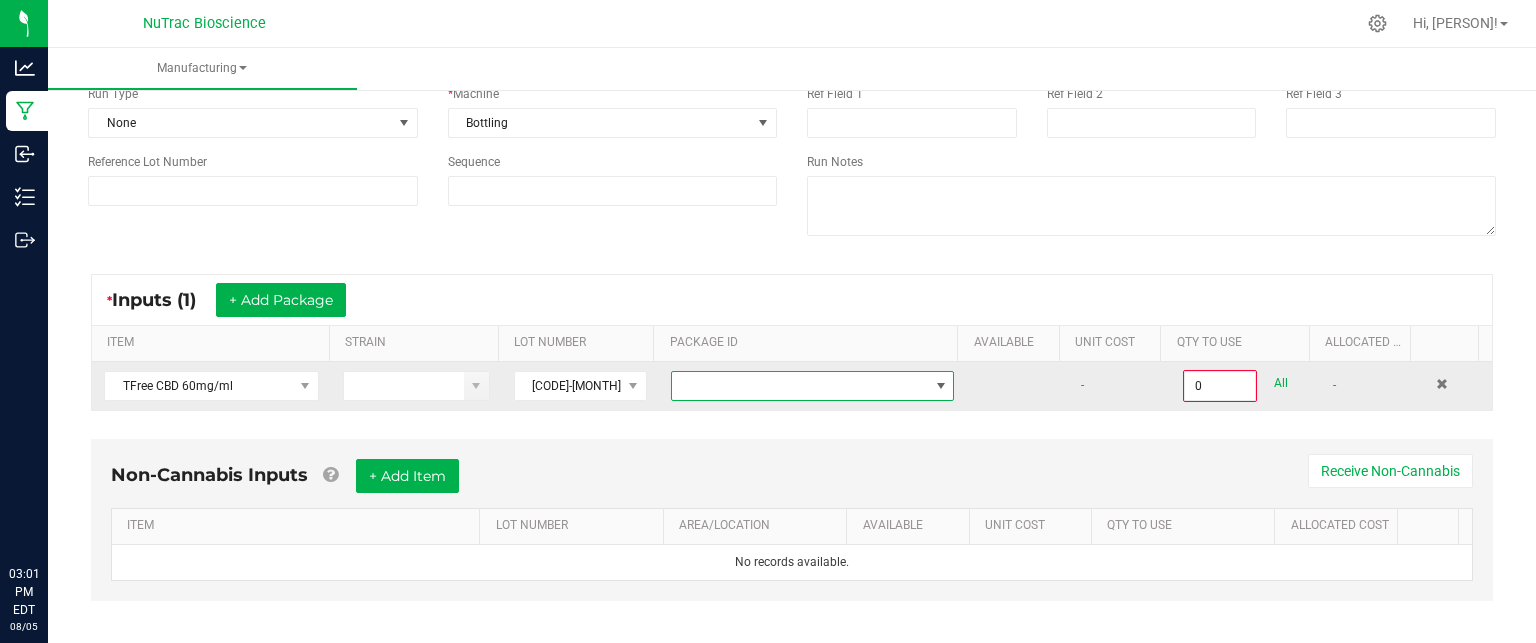 click at bounding box center [941, 386] 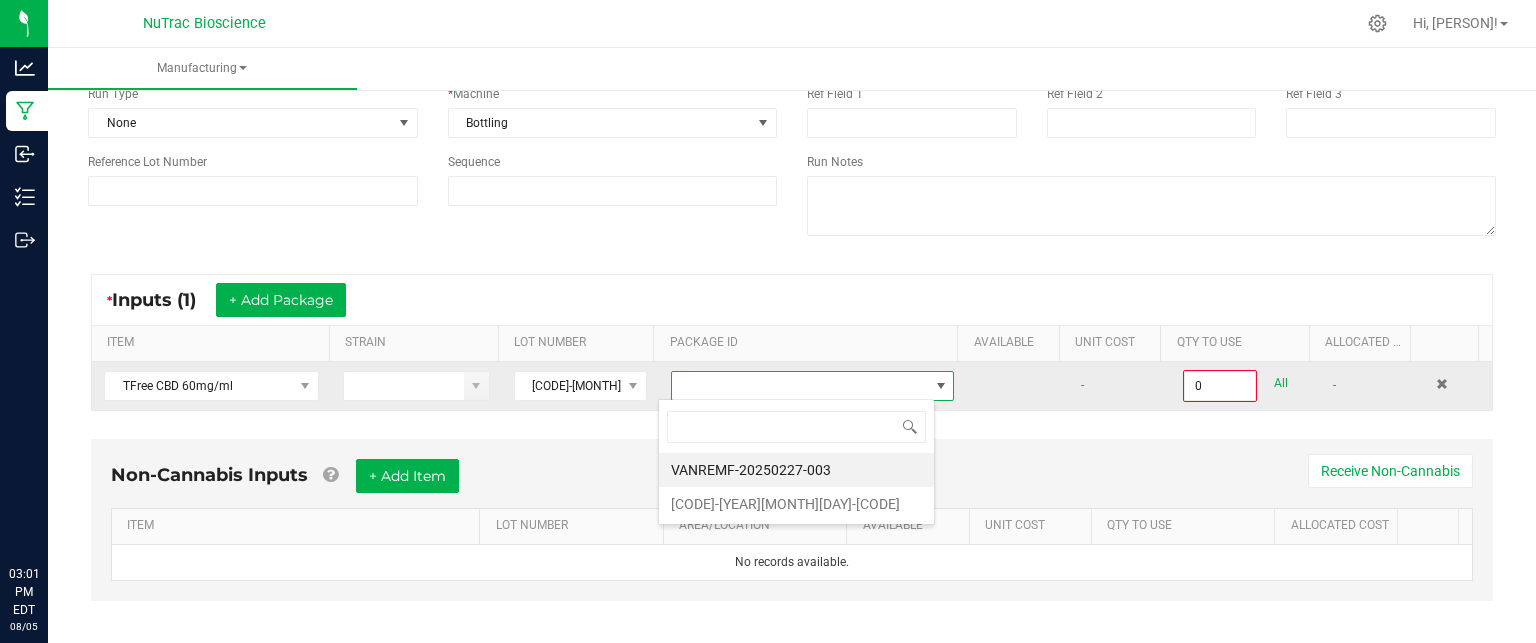 scroll, scrollTop: 99970, scrollLeft: 99723, axis: both 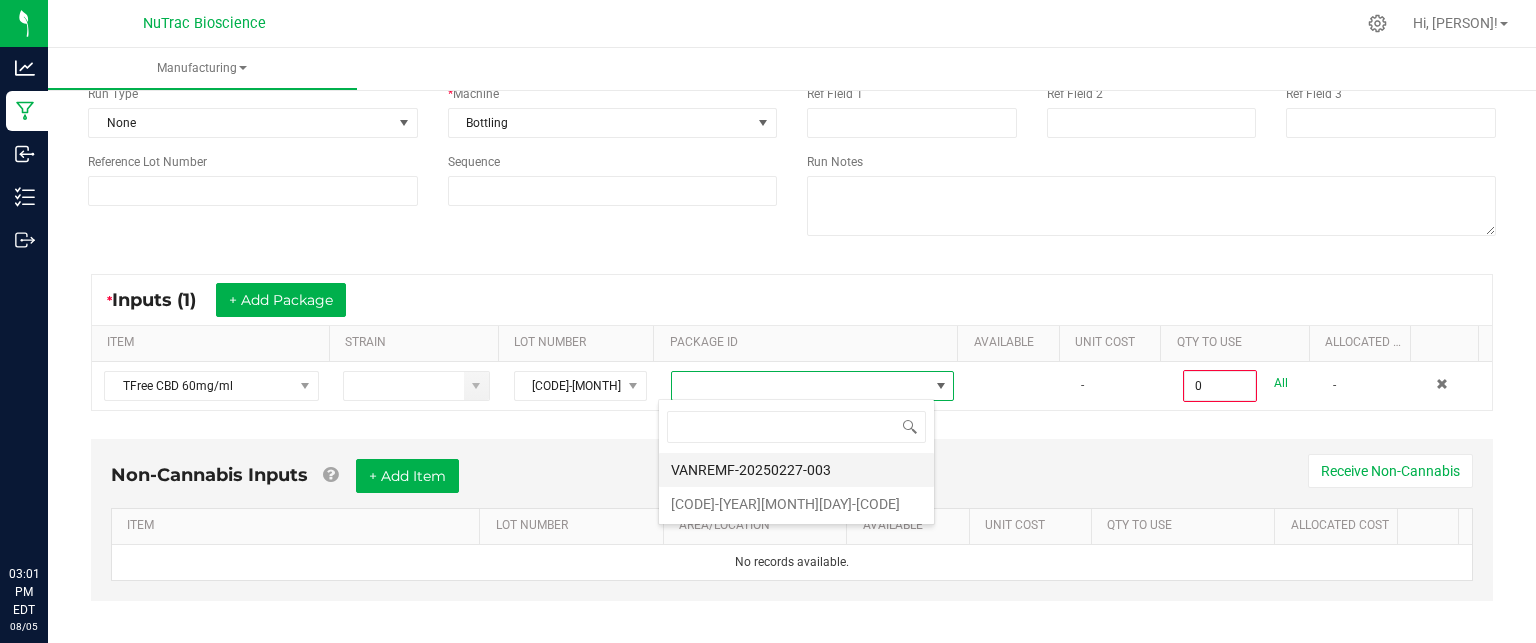 click on "VANREMF-20250227-003" at bounding box center [796, 470] 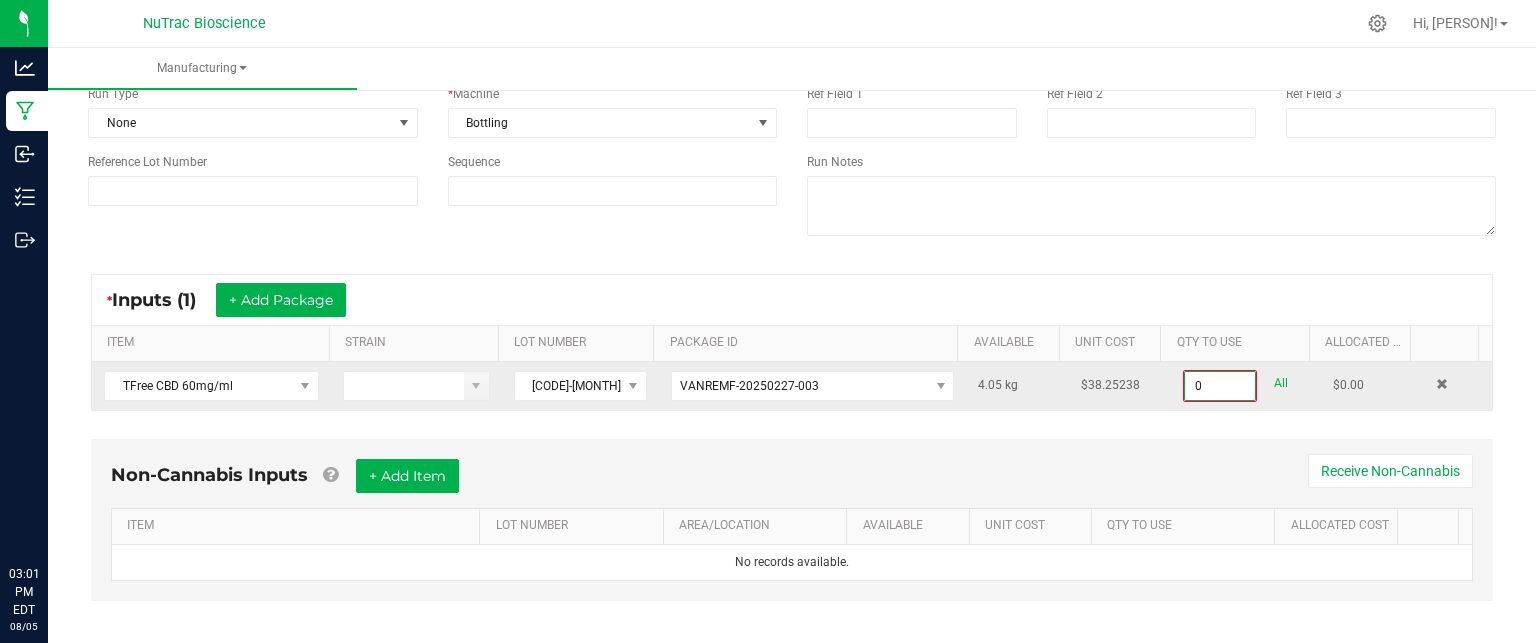 click on "0" at bounding box center [1220, 386] 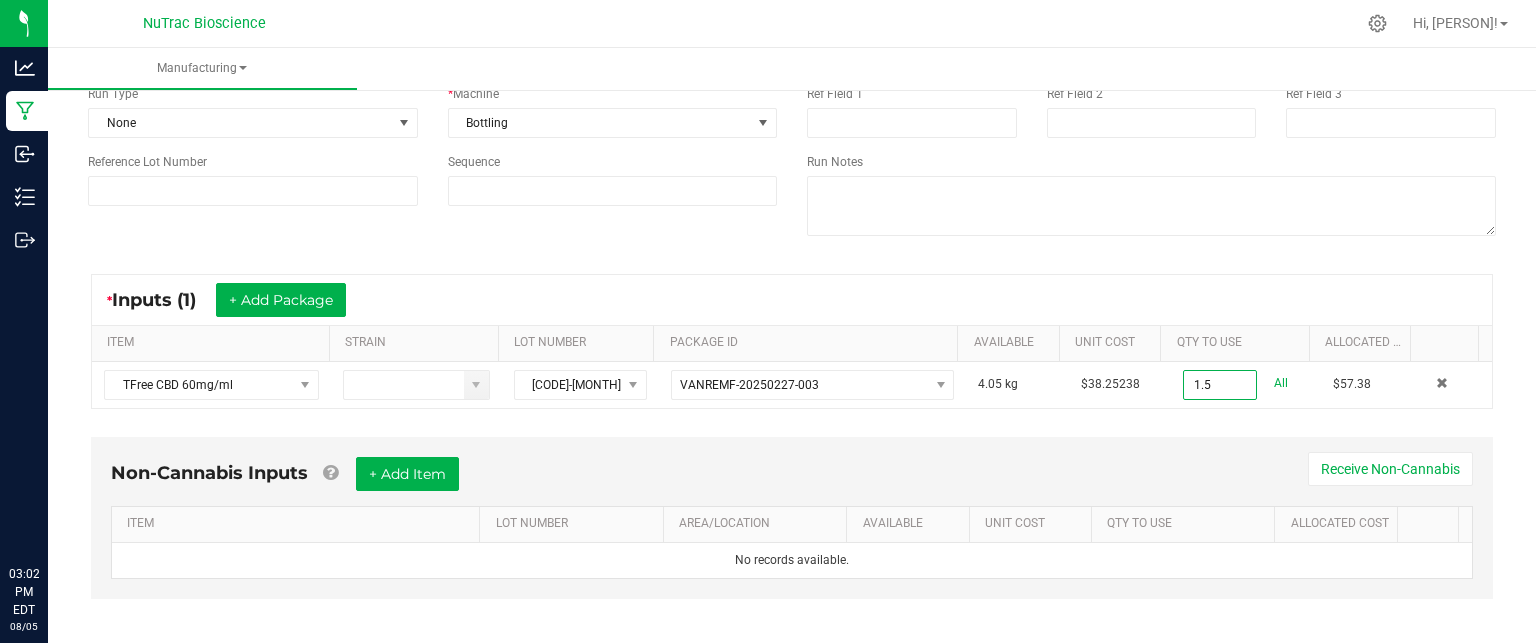 type on "1.5000 kg" 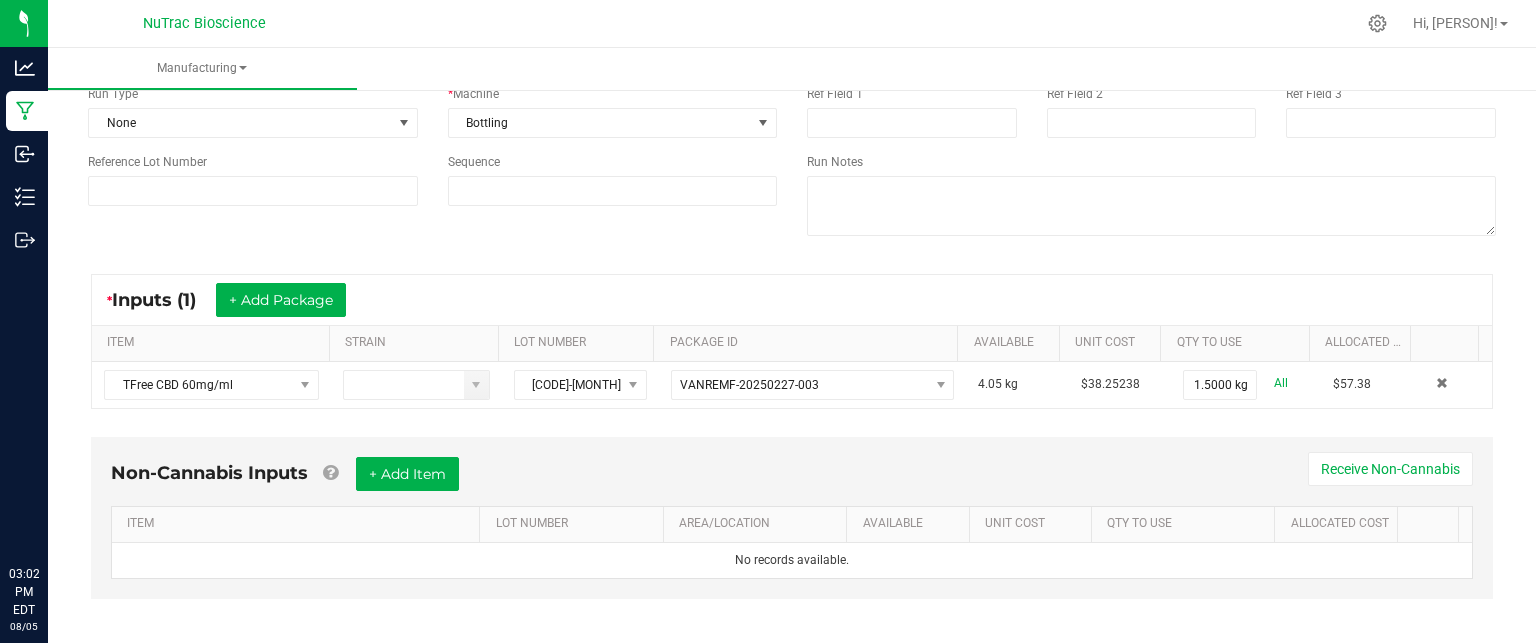 click on "Non-Cannabis Inputs   + Add Item   Receive Non-Cannabis  ITEM LOT NUMBER AREA/LOCATION AVAILABLE Unit Cost QTY TO USE Allocated Cost  No records available." at bounding box center (792, 532) 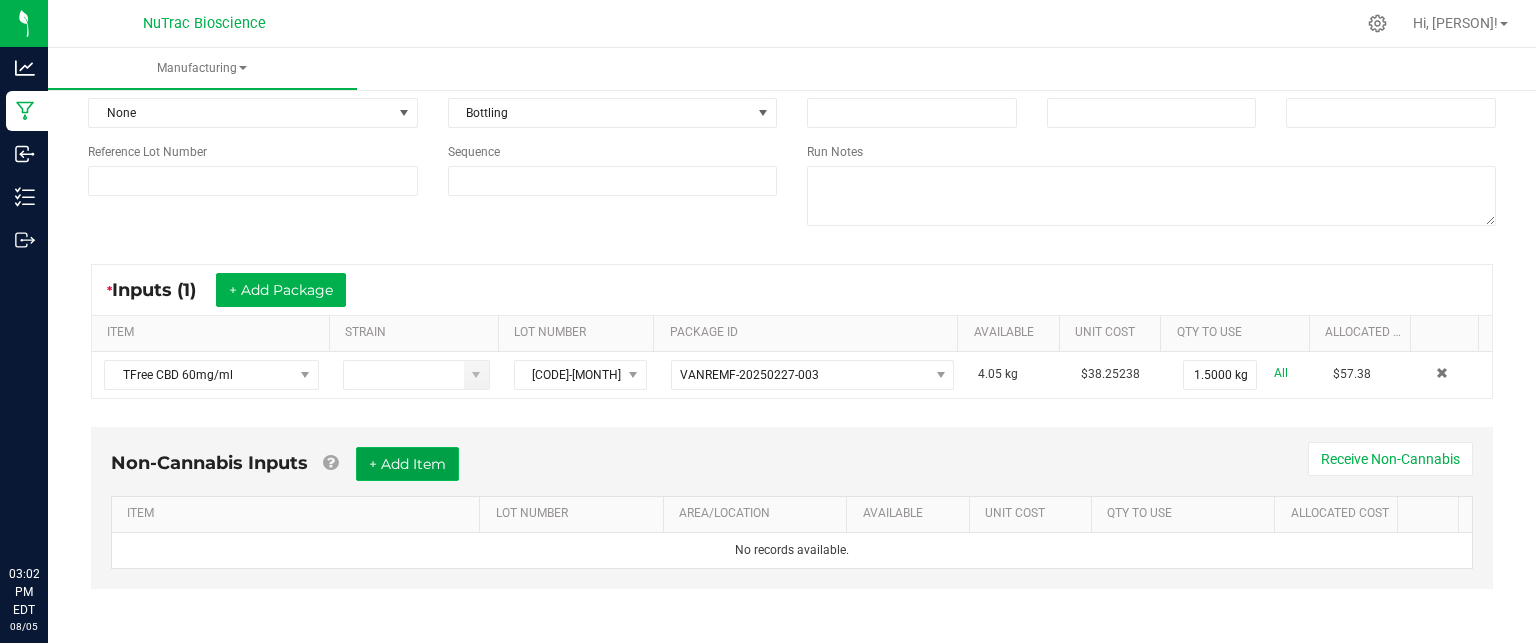 click on "+ Add Item" at bounding box center [407, 464] 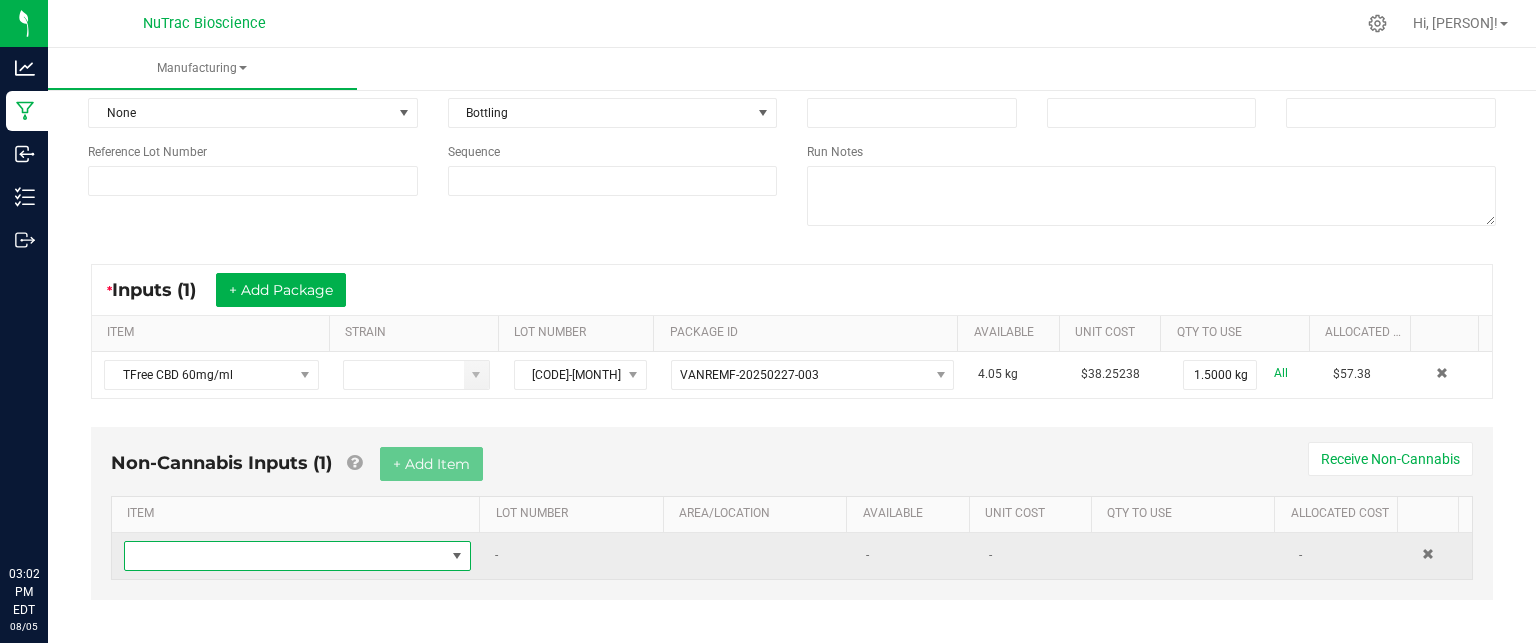 click at bounding box center (285, 556) 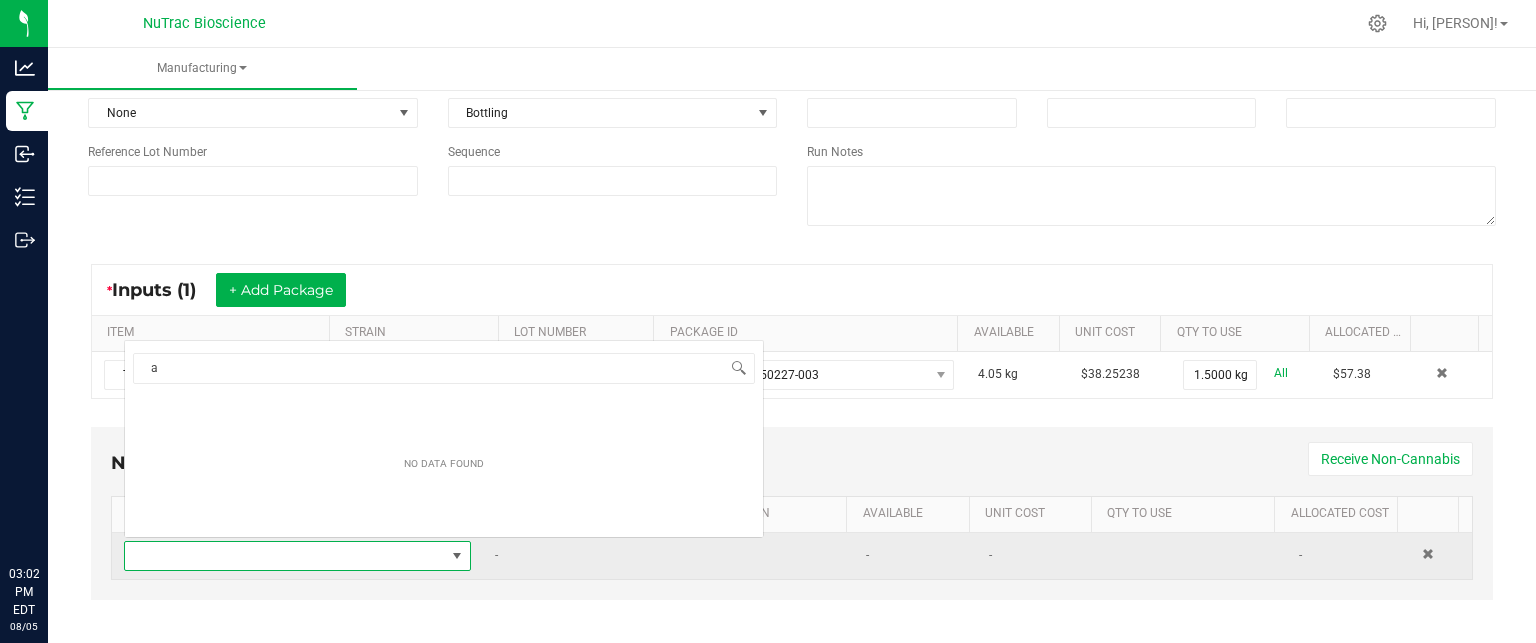 scroll, scrollTop: 0, scrollLeft: 0, axis: both 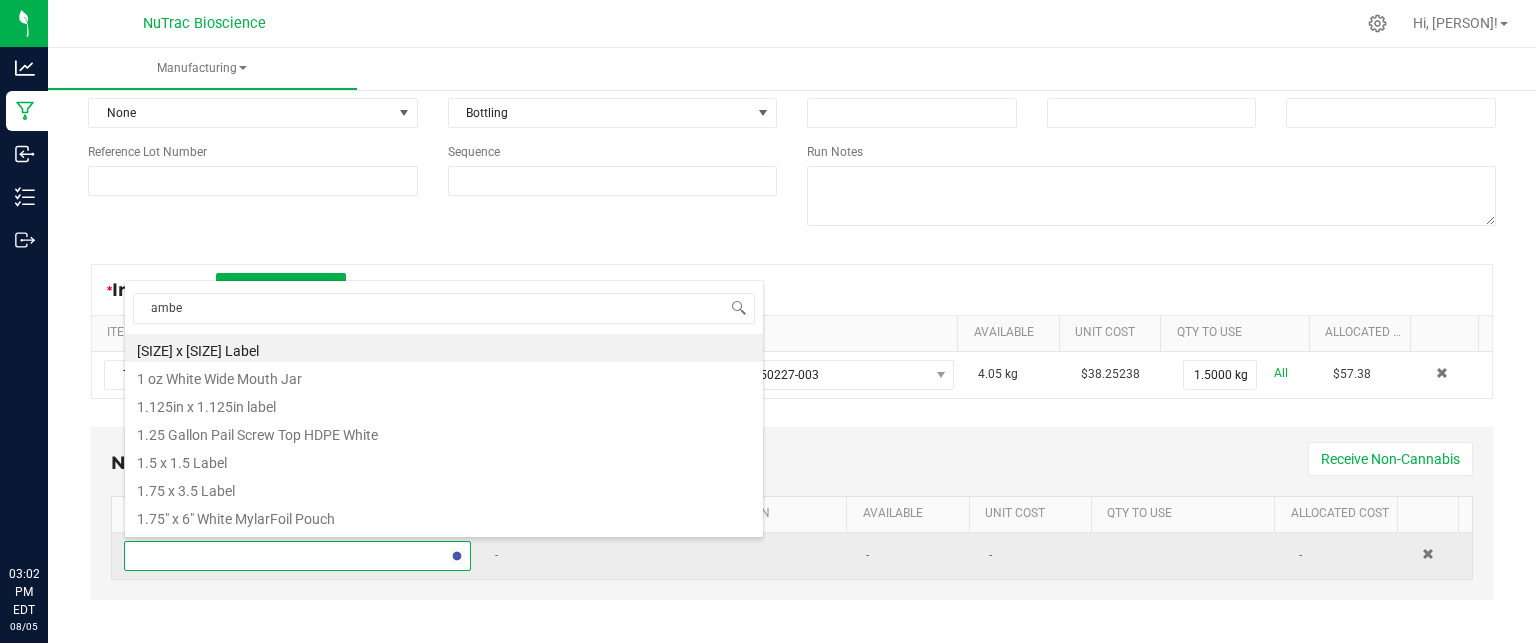 type on "amber" 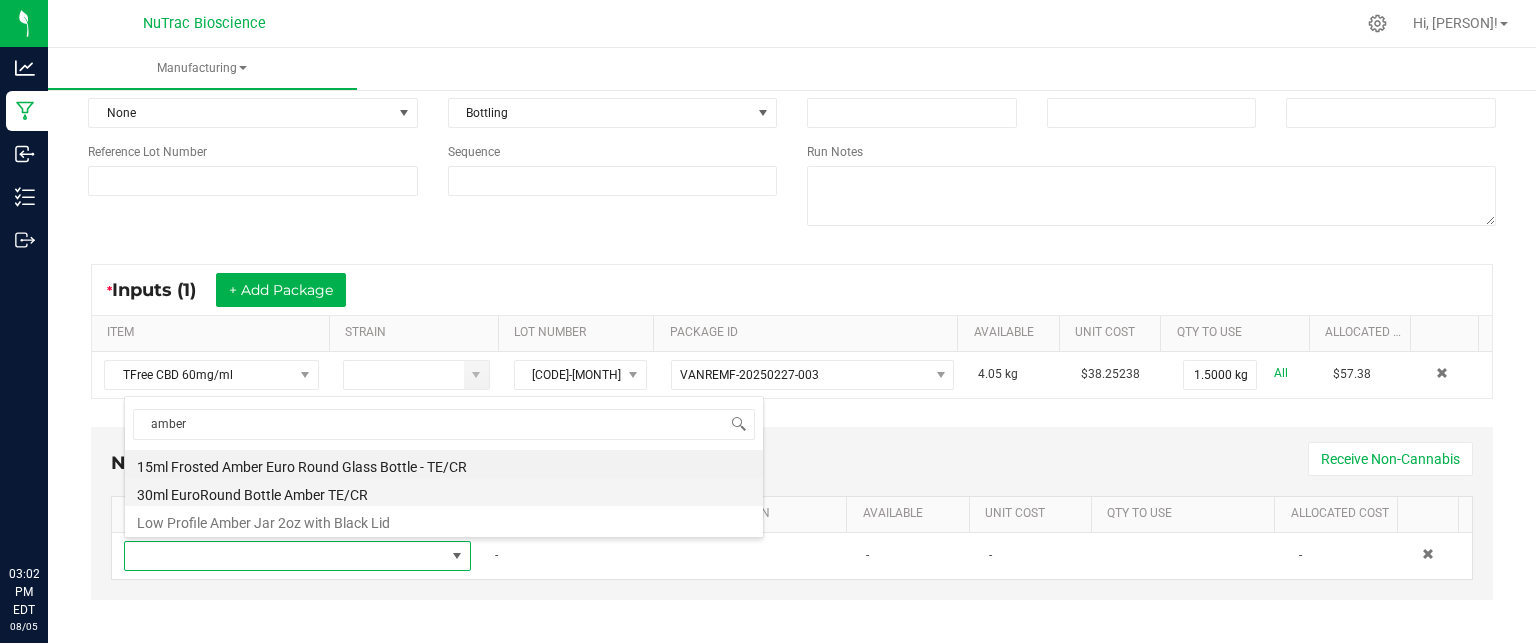 click on "30ml EuroRound Bottle Amber TE/CR" at bounding box center (444, 492) 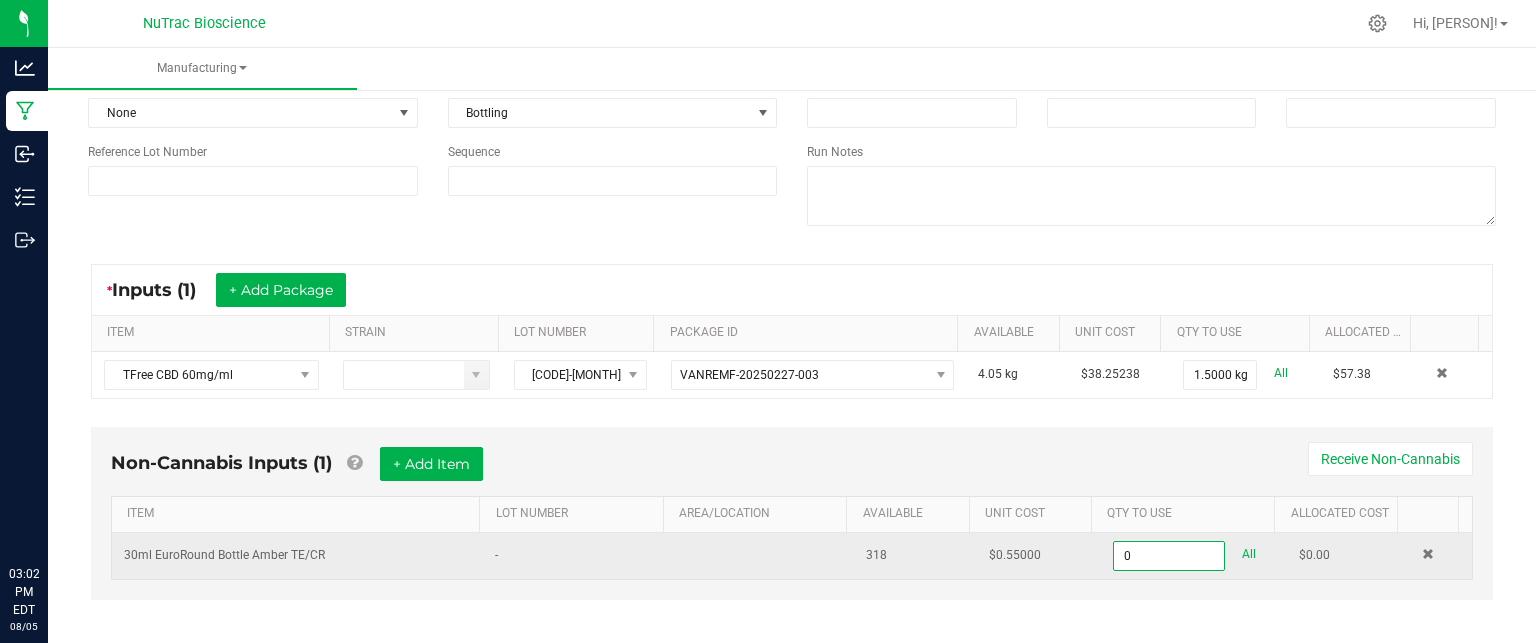 click on "0" at bounding box center (1169, 556) 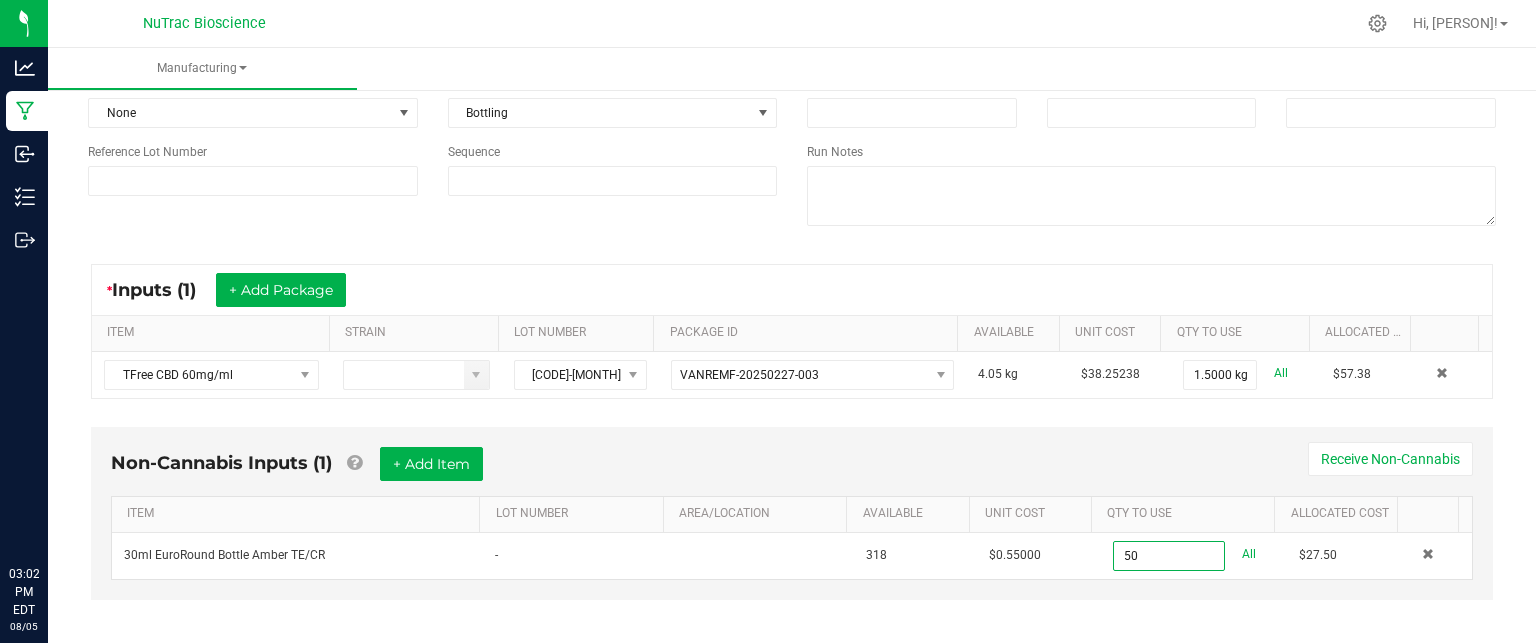 type on "50 ea" 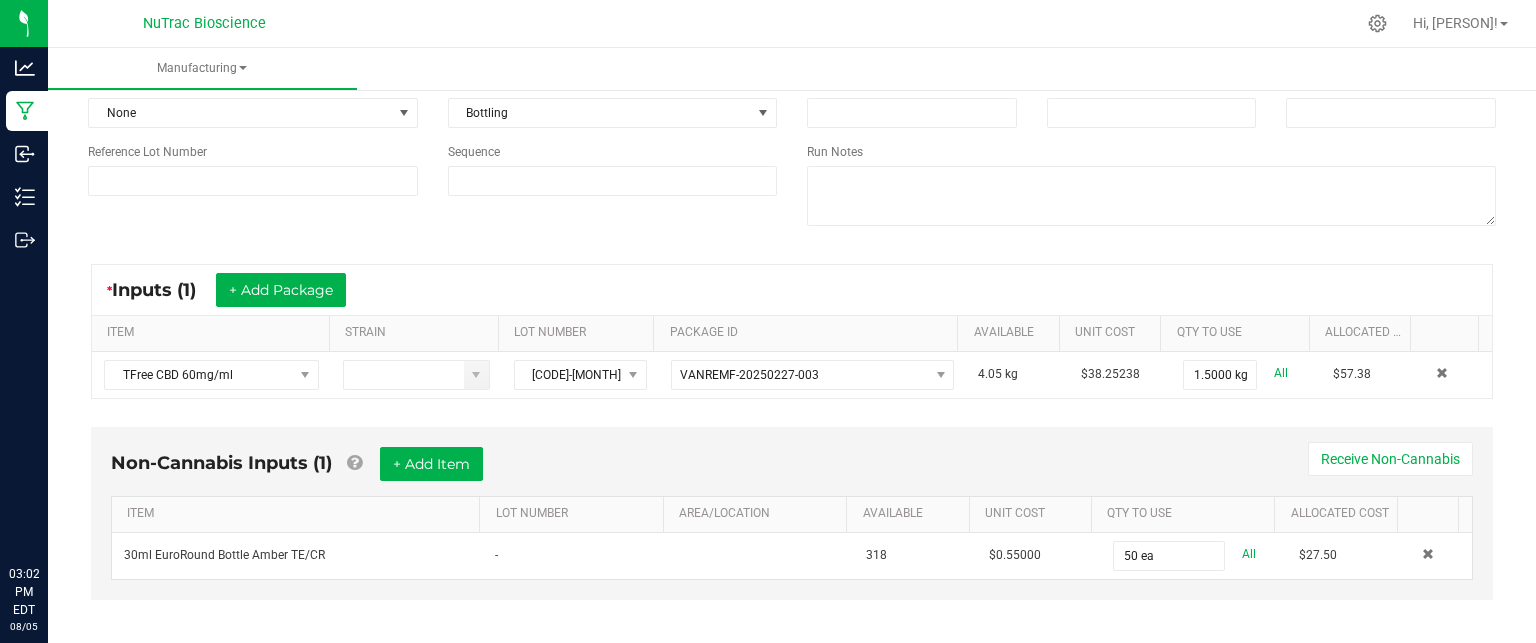 click on "Non-Cannabis Inputs (1)  + Add Item   Receive Non-Cannabis  ITEM LOT NUMBER AREA/LOCATION AVAILABLE Unit Cost QTY TO USE Allocated Cost  30ml EuroRound Bottle Amber TE/CR   -      318    $0.55000  50 ea All  $27.50" at bounding box center (792, 513) 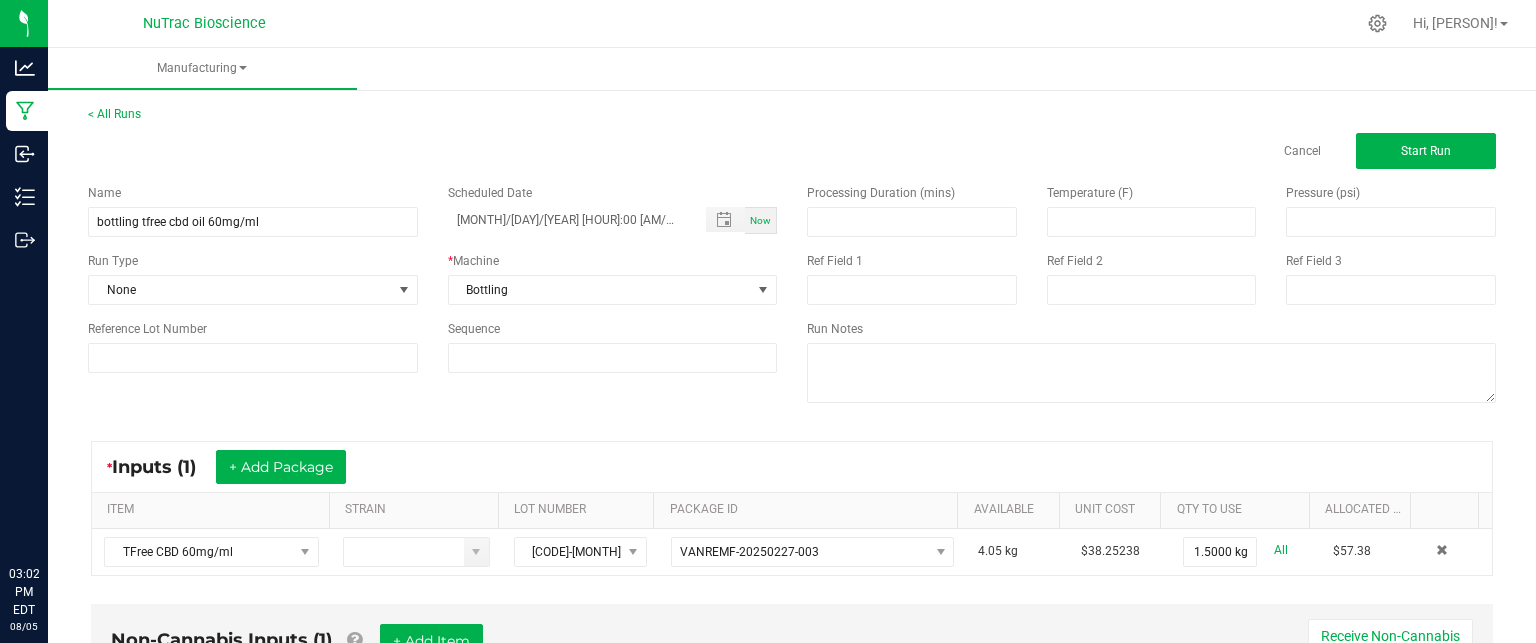 scroll, scrollTop: 2, scrollLeft: 0, axis: vertical 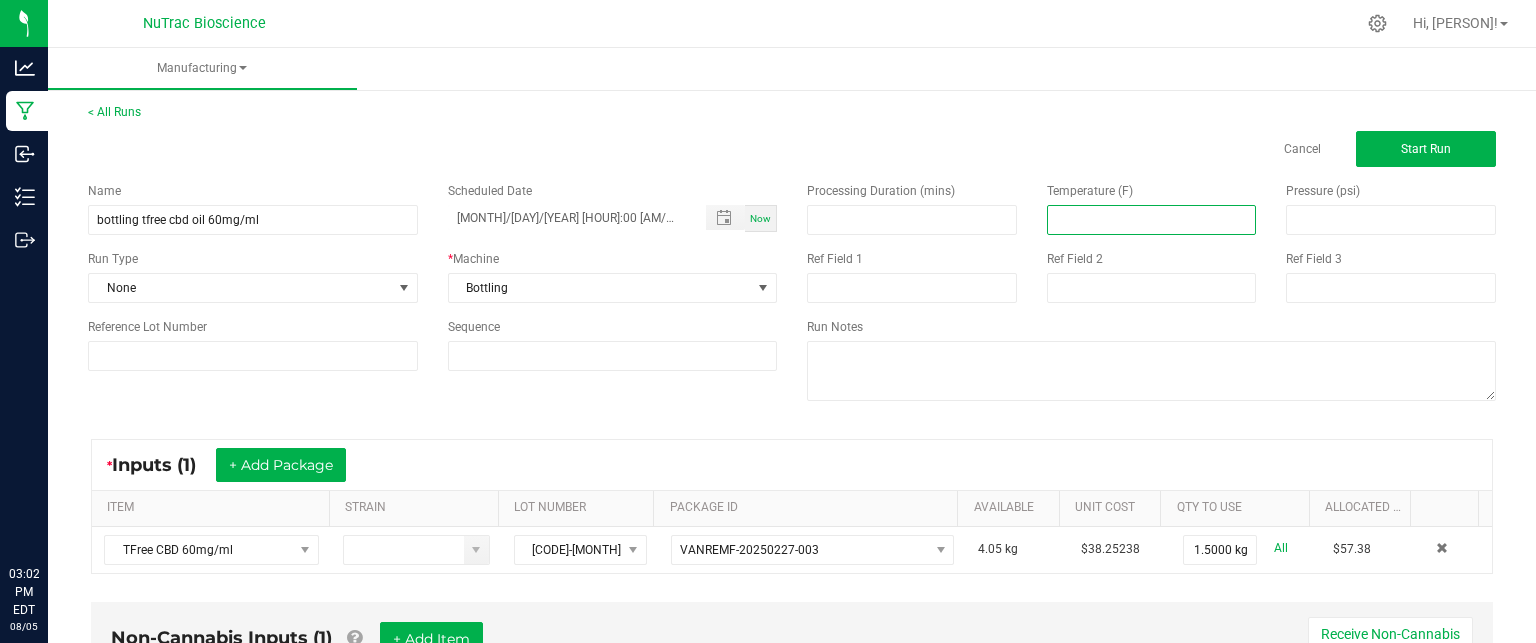 click at bounding box center [1152, 220] 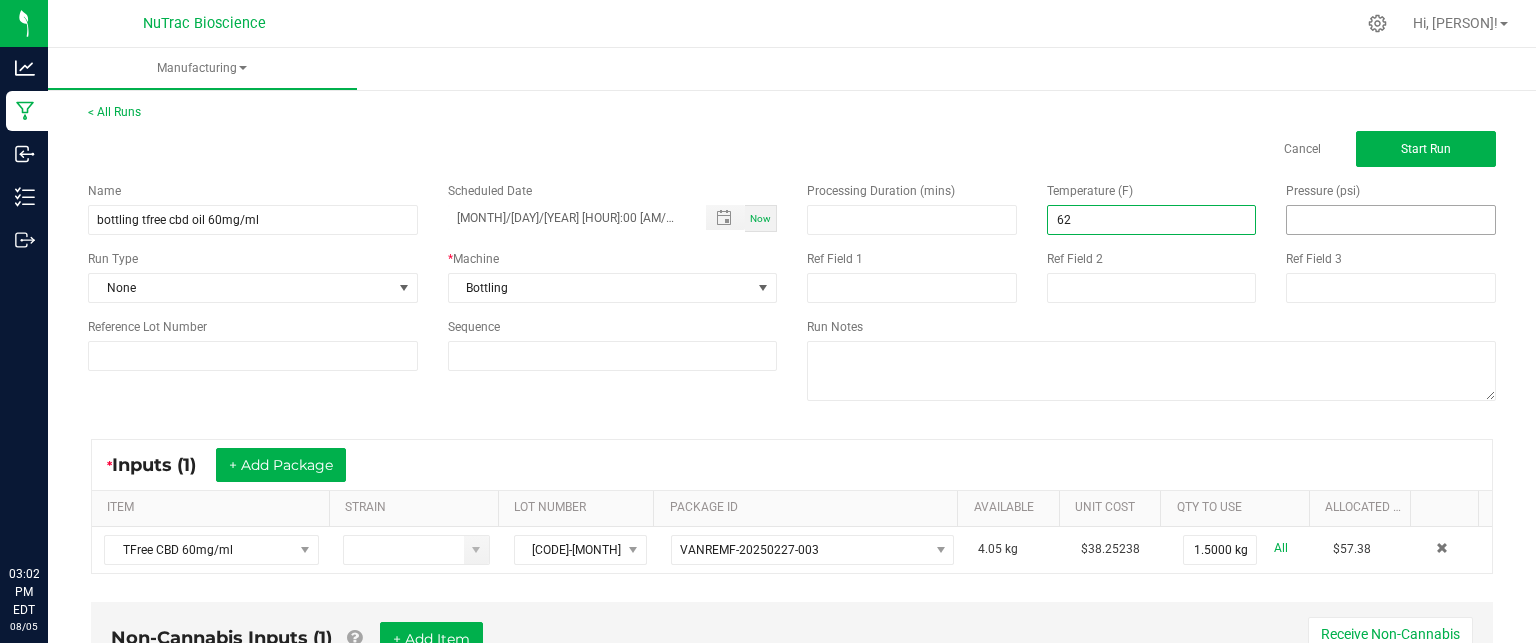 type on "62.00" 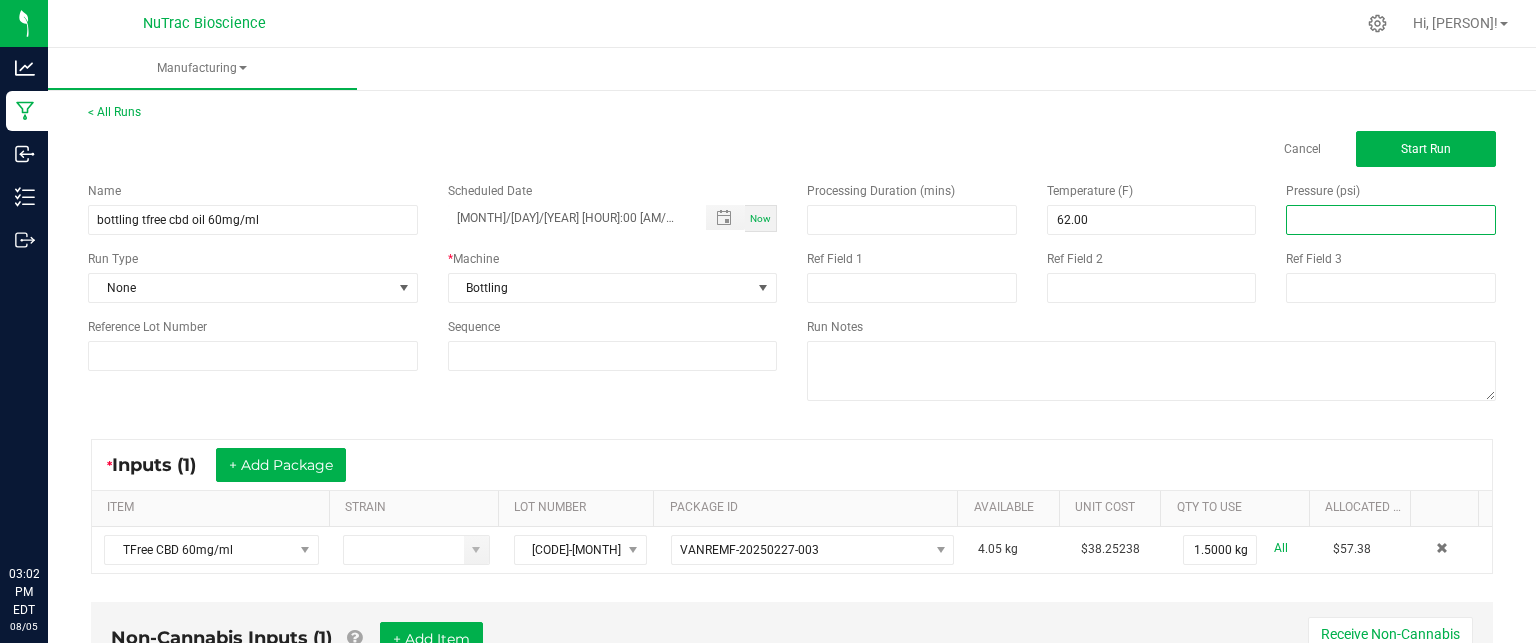 click at bounding box center [1391, 220] 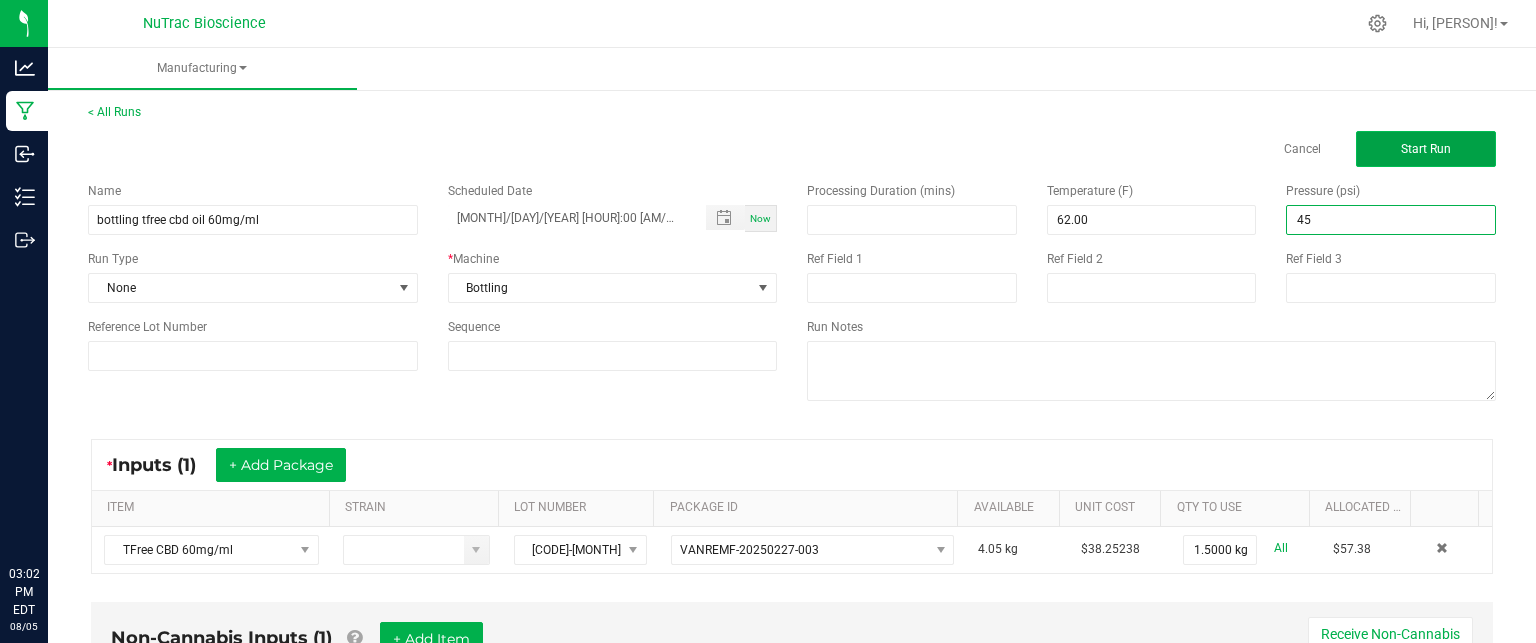 type on "45.00" 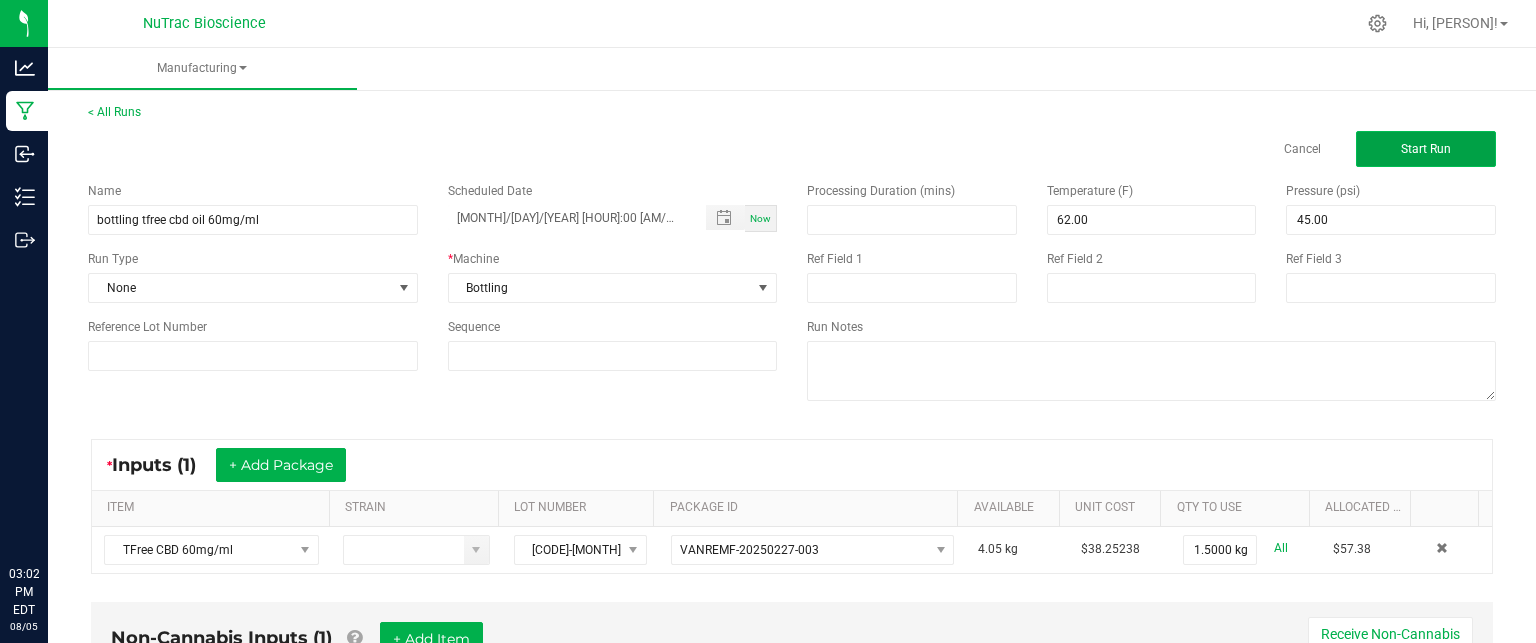 click on "Start Run" 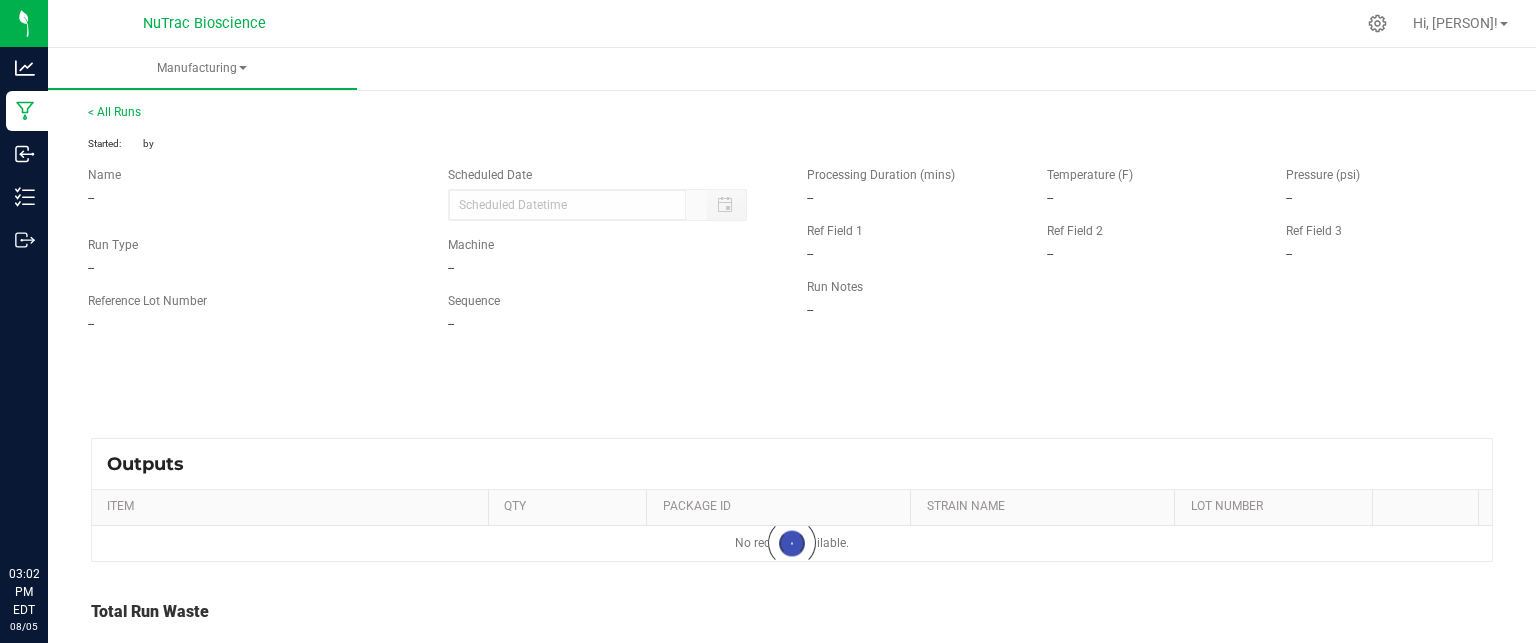type on "[MONTH]/[DAY]/[YEAR] [HOUR]:00 [AM/PM]" 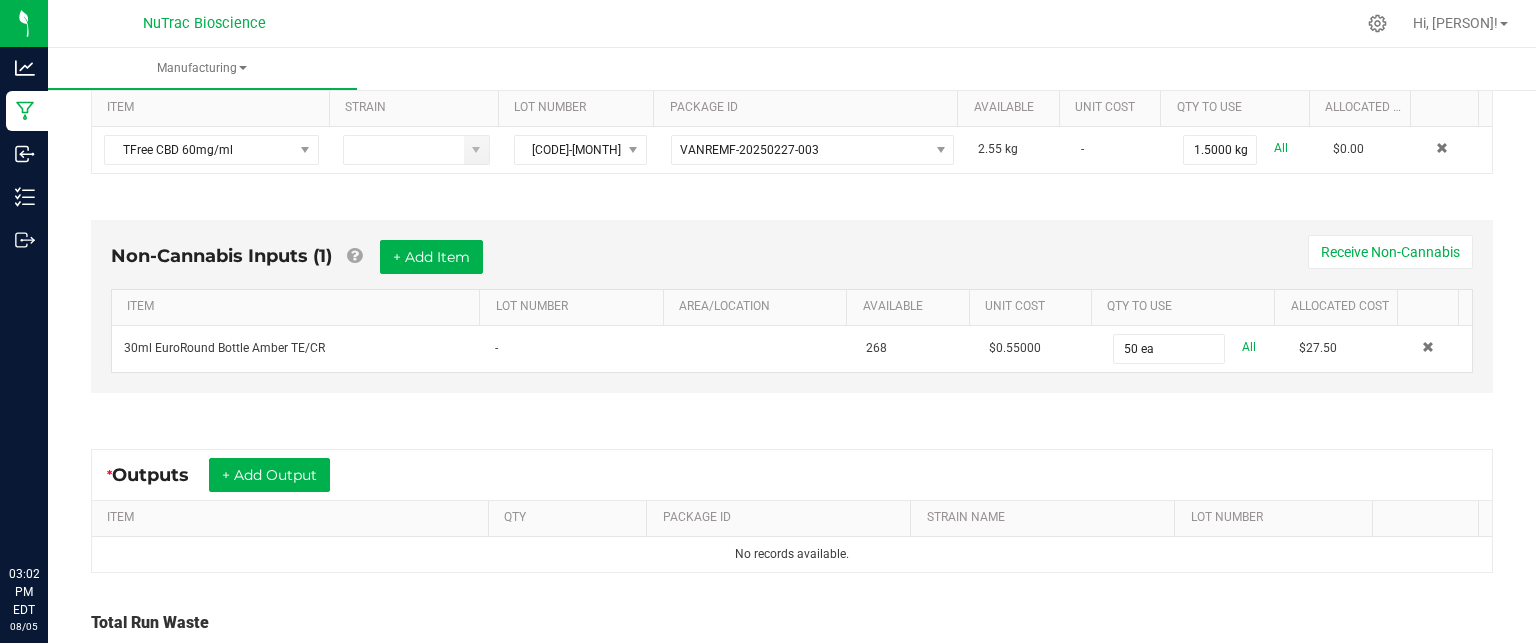 scroll, scrollTop: 580, scrollLeft: 0, axis: vertical 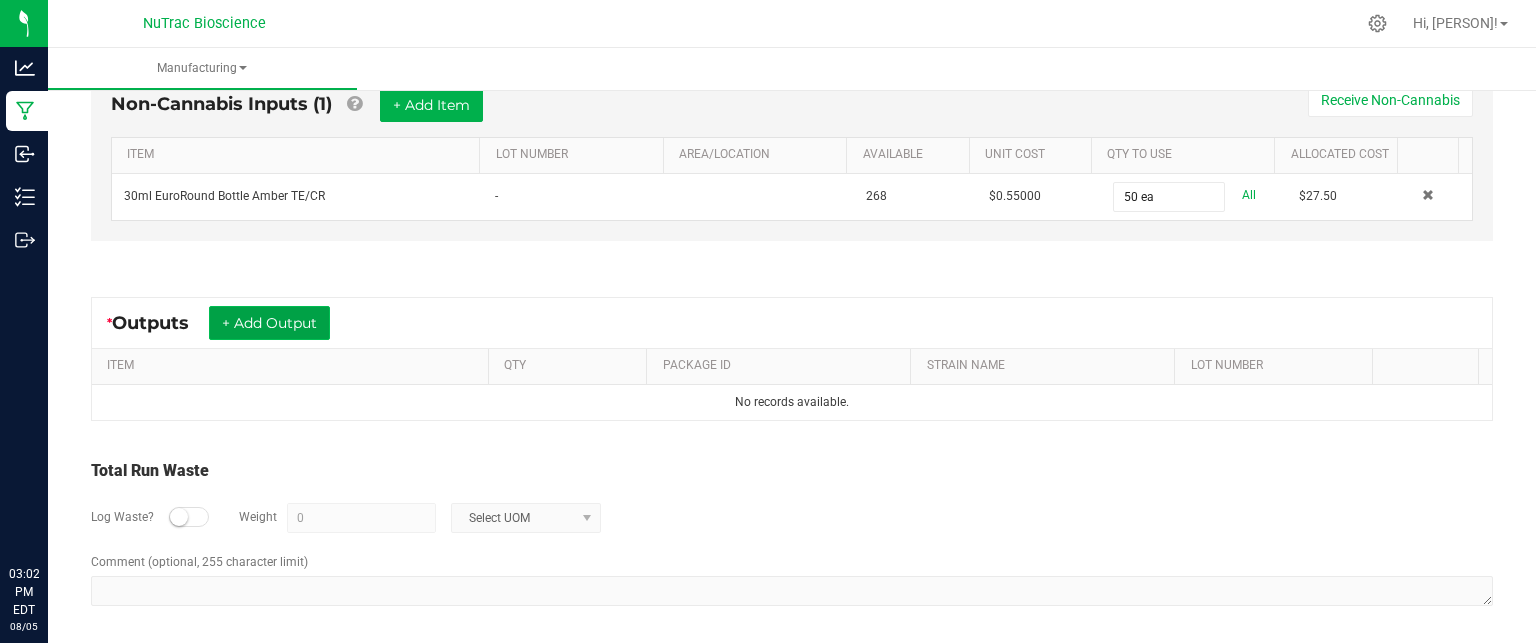 click on "+ Add Output" at bounding box center [269, 323] 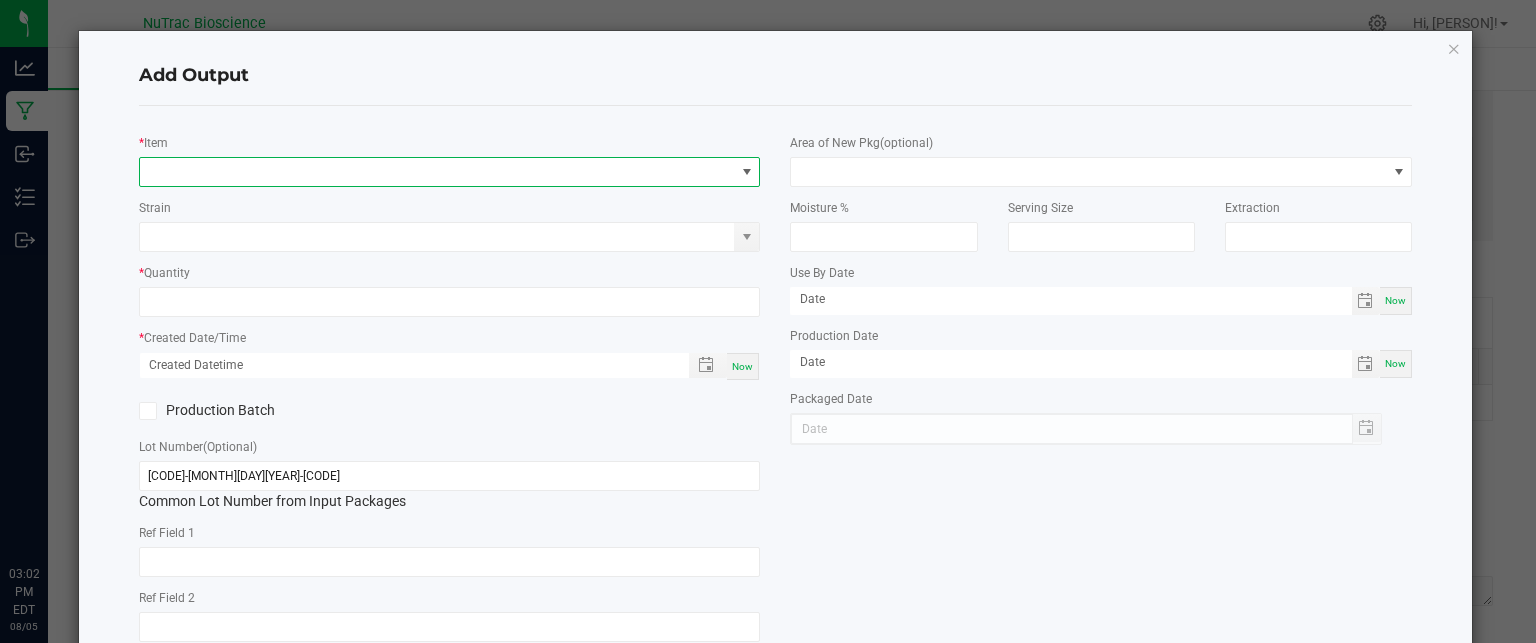 click at bounding box center (437, 172) 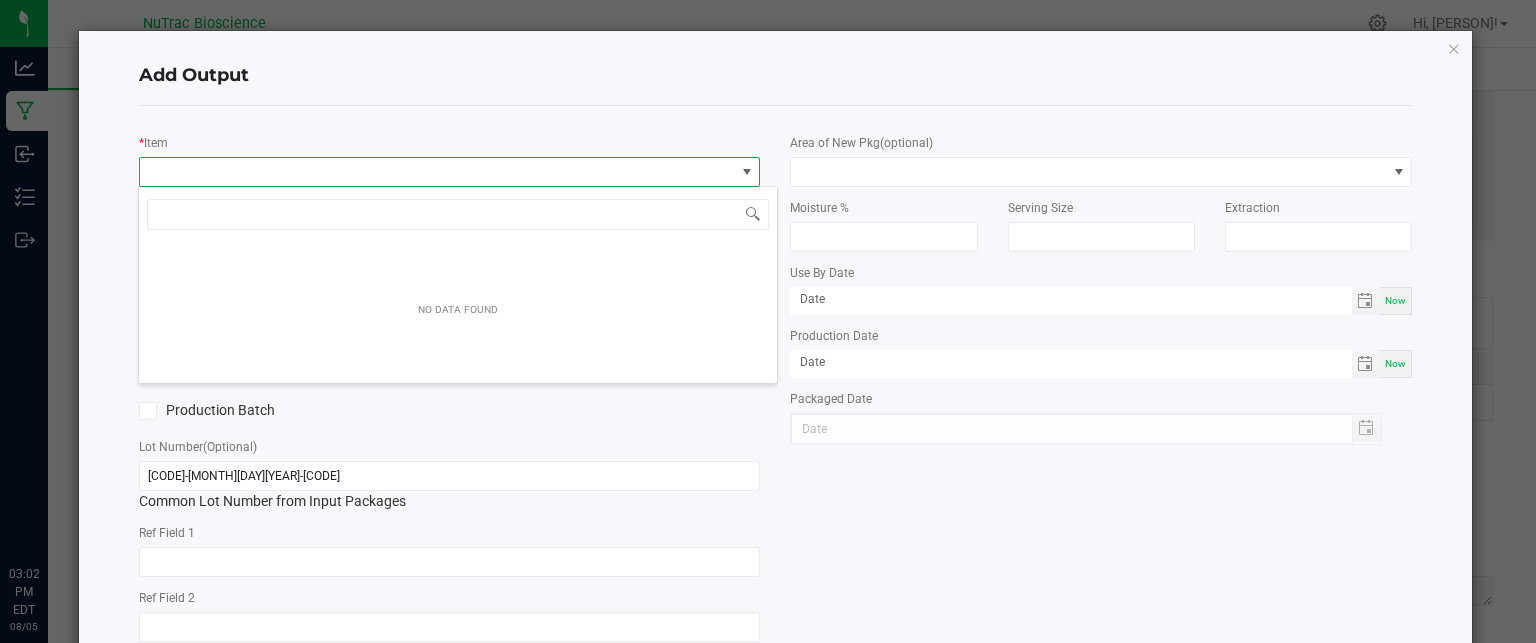scroll, scrollTop: 99970, scrollLeft: 99384, axis: both 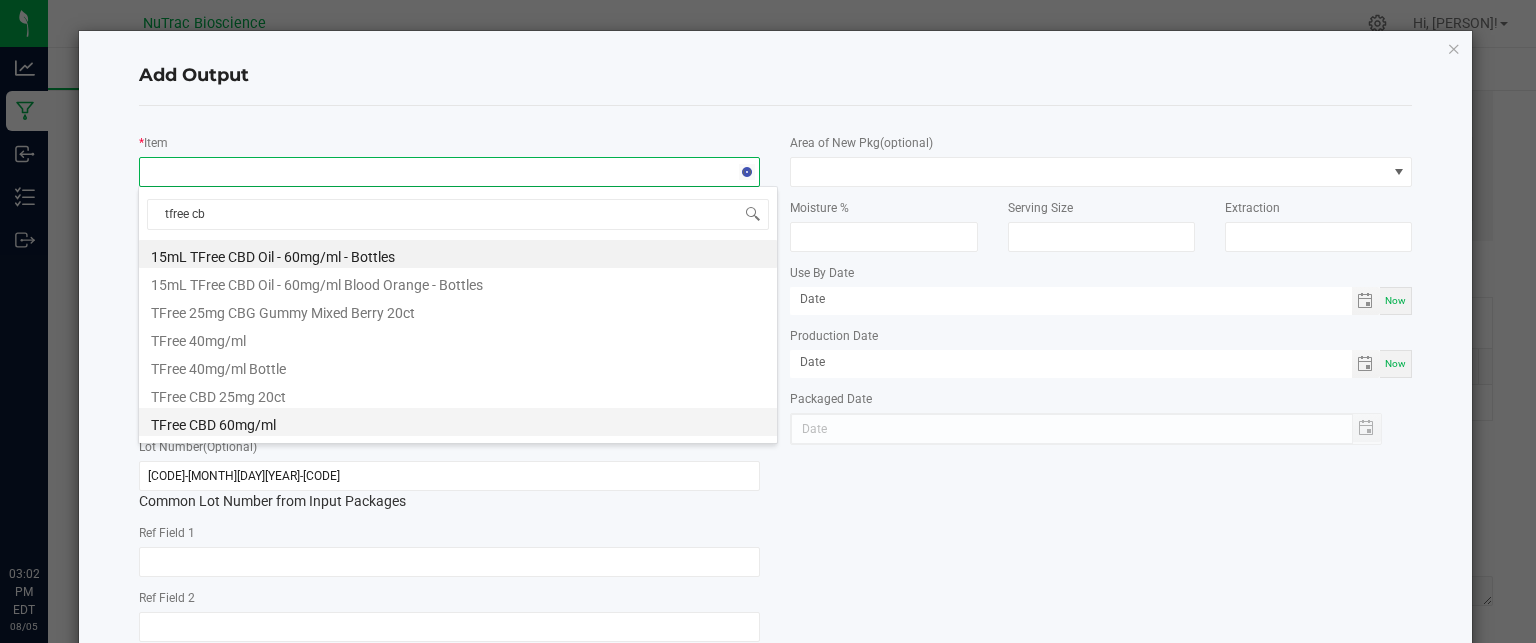 type on "tfree cbd" 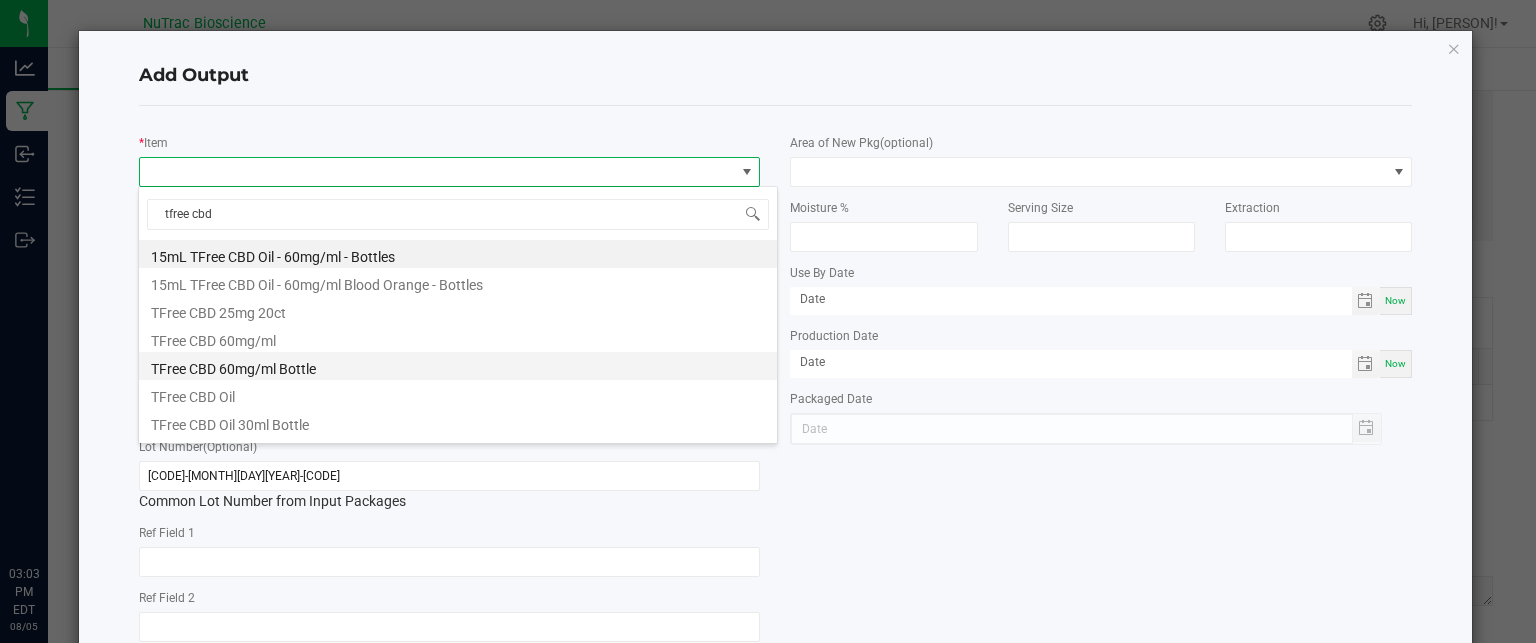 click on "TFree CBD 60mg/ml Bottle" at bounding box center (458, 366) 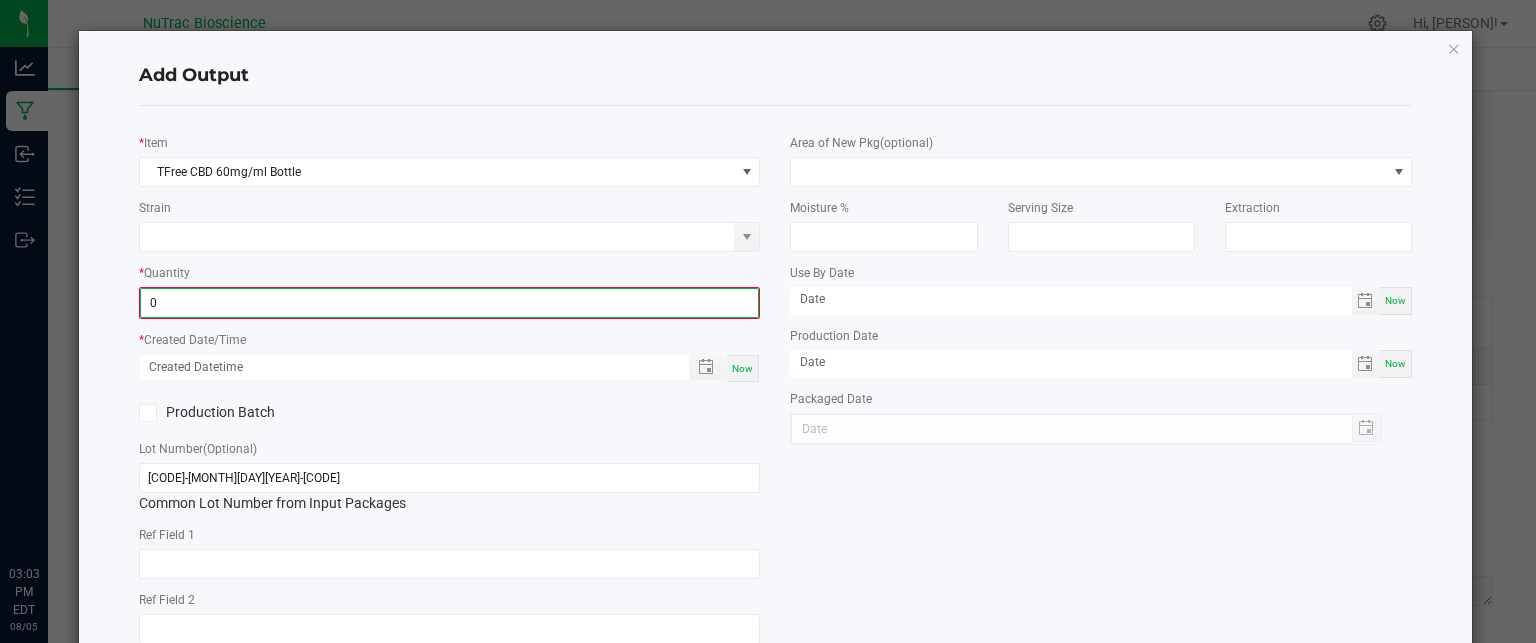 click on "0" at bounding box center (450, 303) 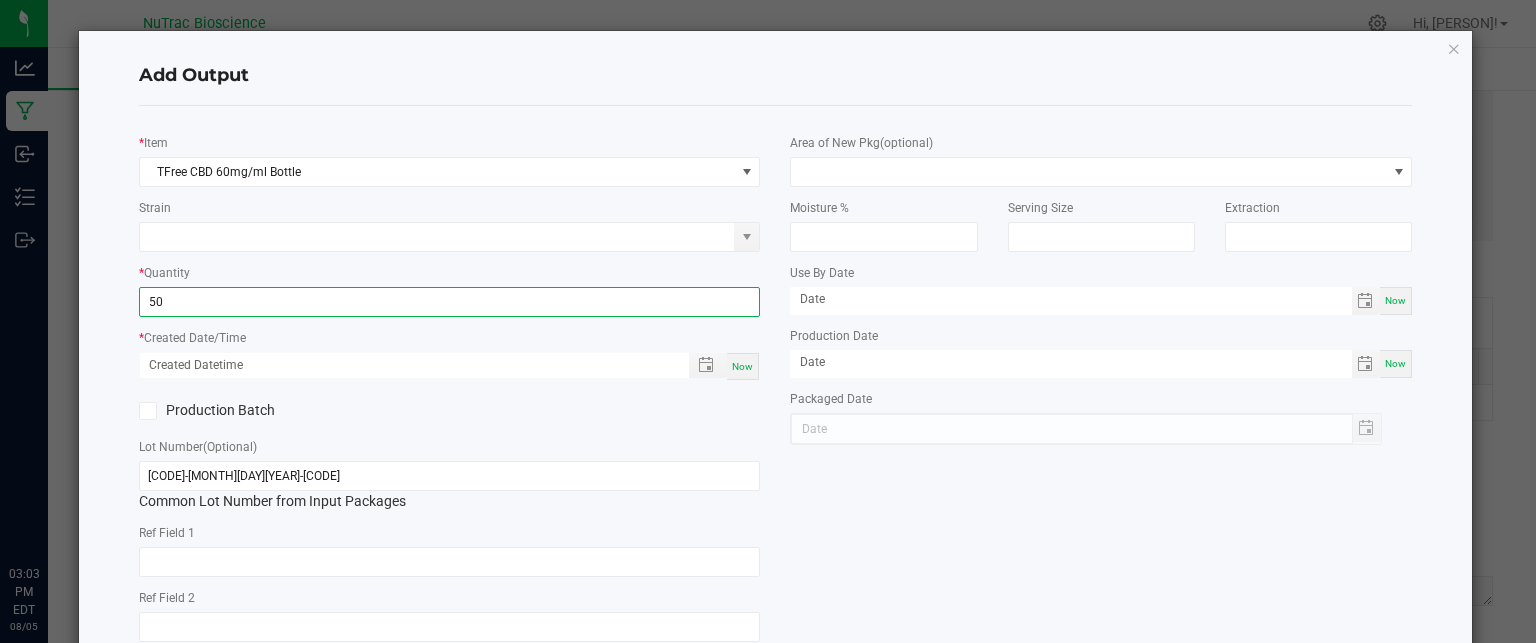 type on "50 ea" 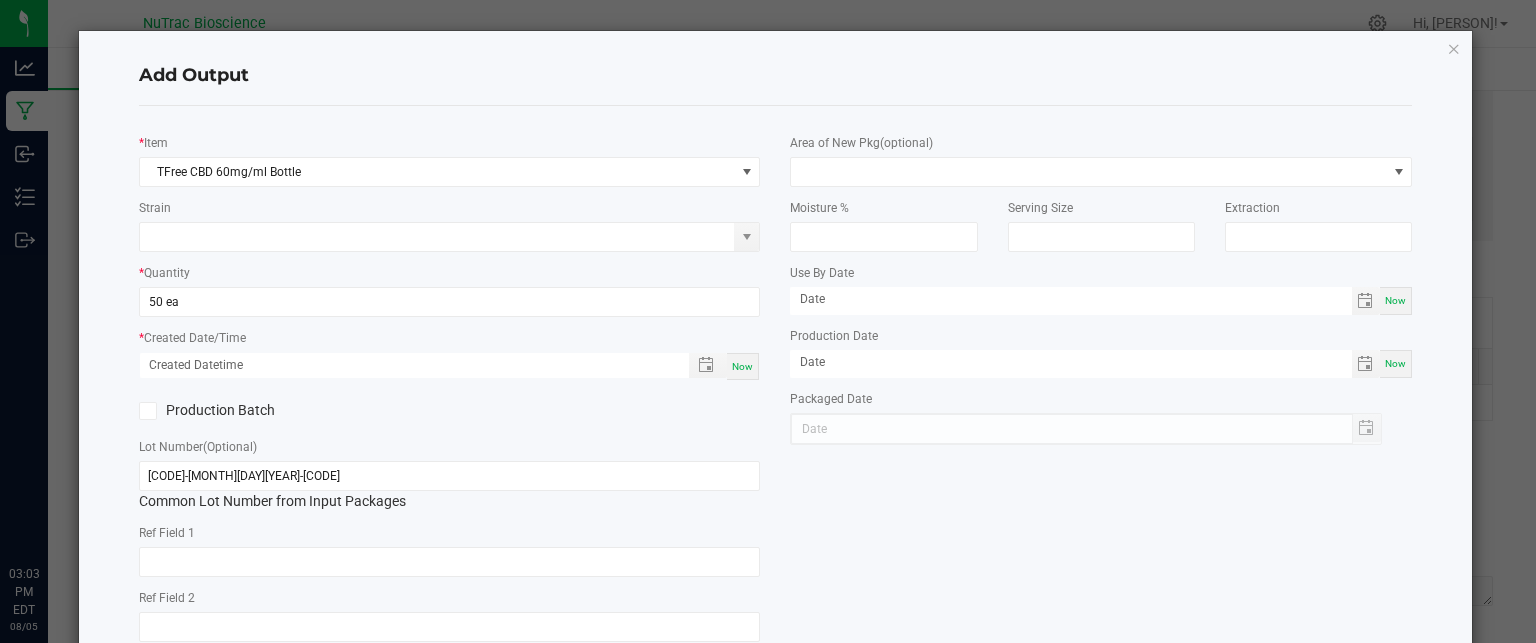 click on "Now" at bounding box center (742, 366) 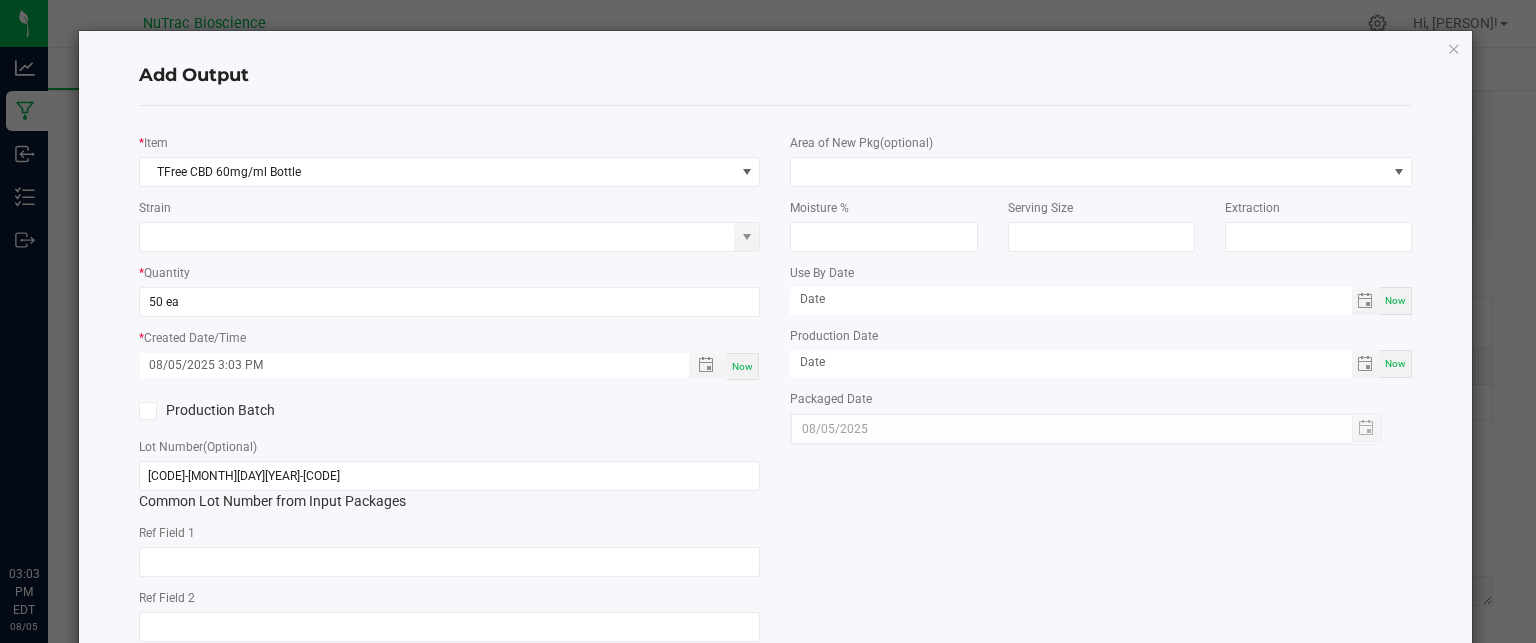 click on "*   Item  TFree CBD 60mg/ml Bottle  Strain   *   Quantity  50 ea  *   Created Date/Time  08/05/2025 3:03 PM Now  Production Batch   Lot Number  (Optional) E-02272025-001  Common Lot Number from Input Packages   Ref Field 1   Ref Field 2   Release Notes/Ref Field 3   Area of New Pkg  (optional)  Moisture %   Serving Size   Extraction   Use By Date  Now  Production Date  Now  Packaged Date  08/05/2025" 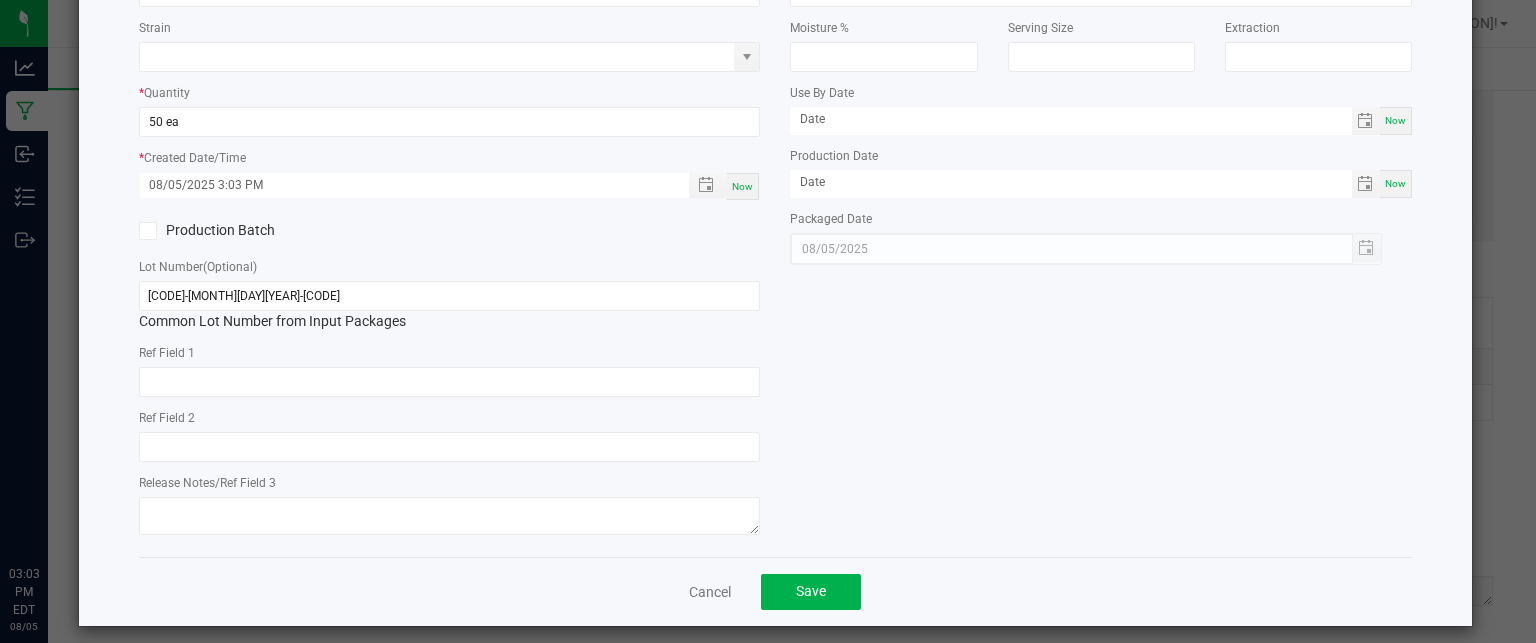 scroll, scrollTop: 180, scrollLeft: 0, axis: vertical 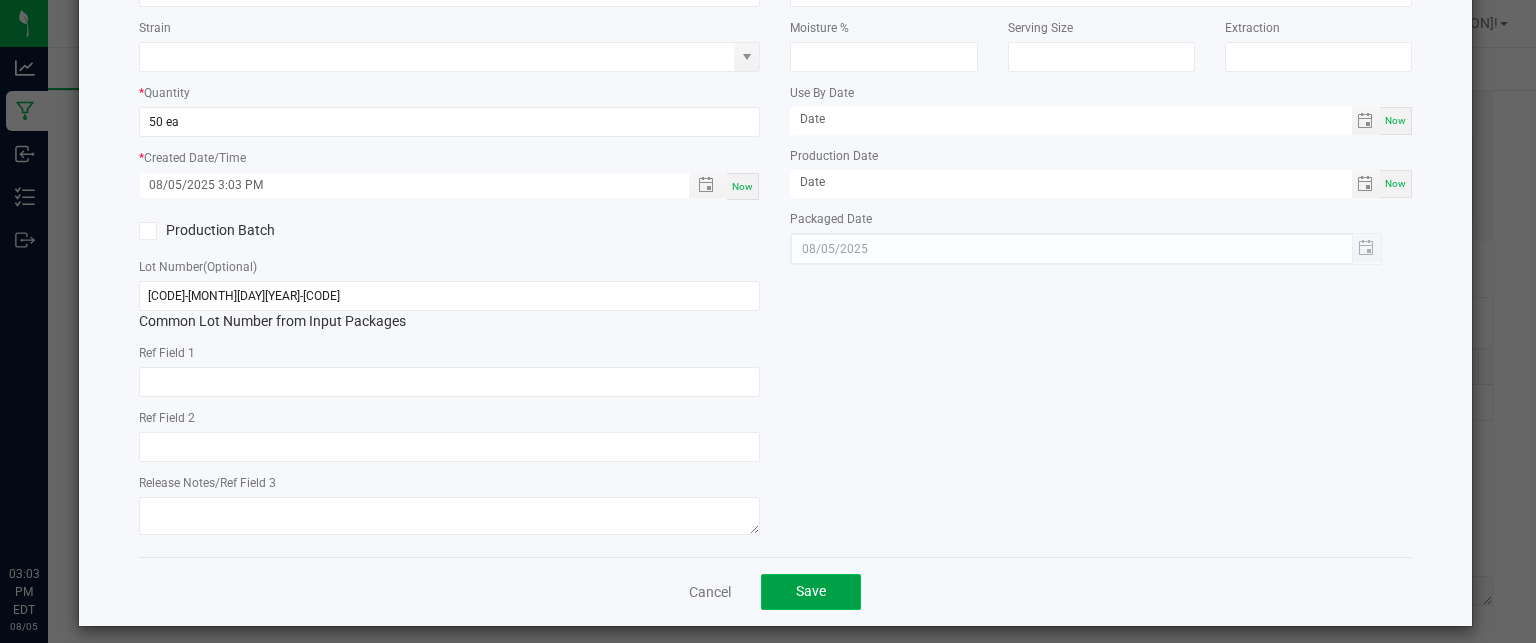 click on "Save" 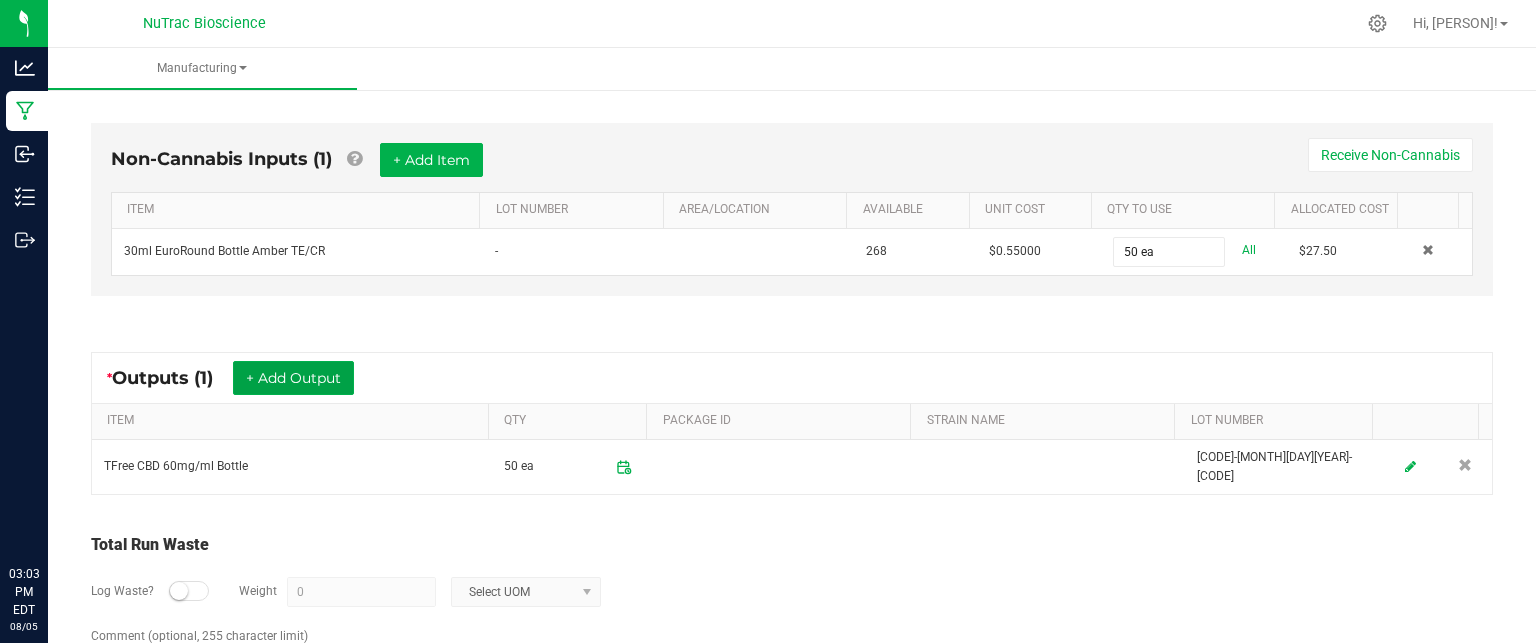 scroll, scrollTop: 524, scrollLeft: 0, axis: vertical 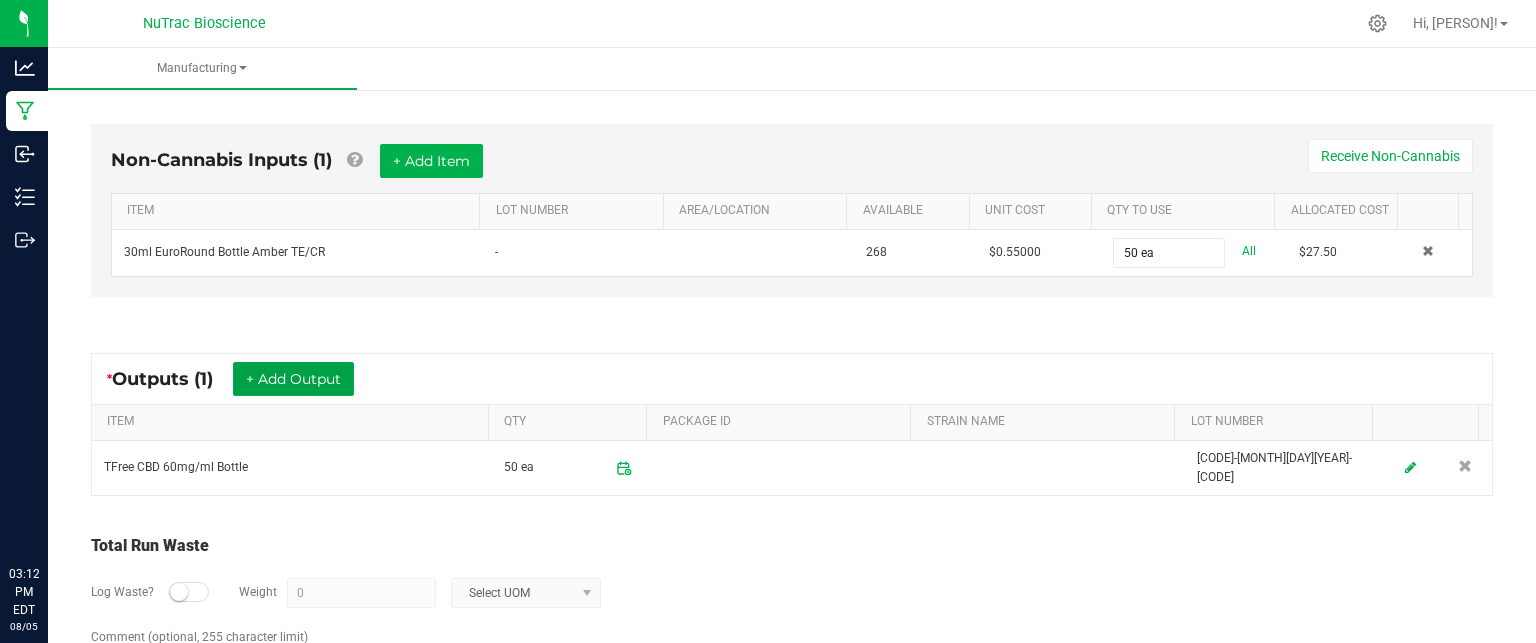 type 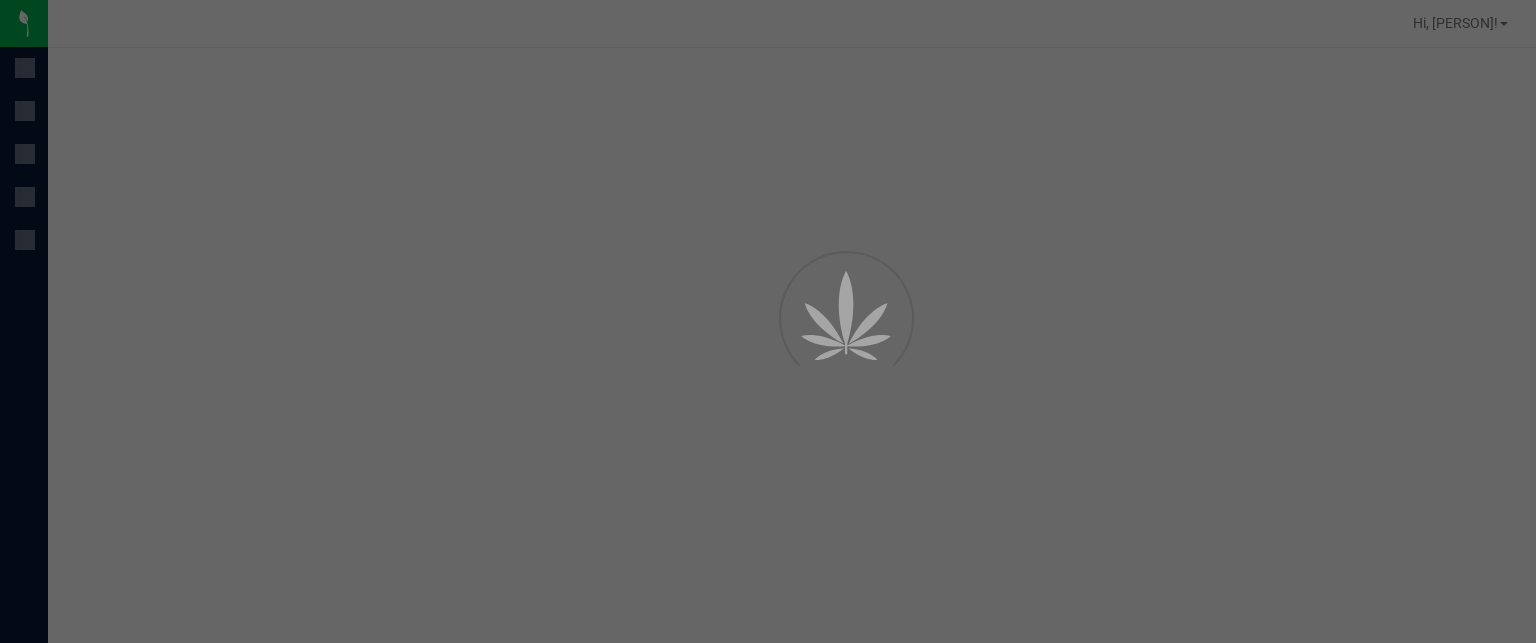 scroll, scrollTop: 0, scrollLeft: 0, axis: both 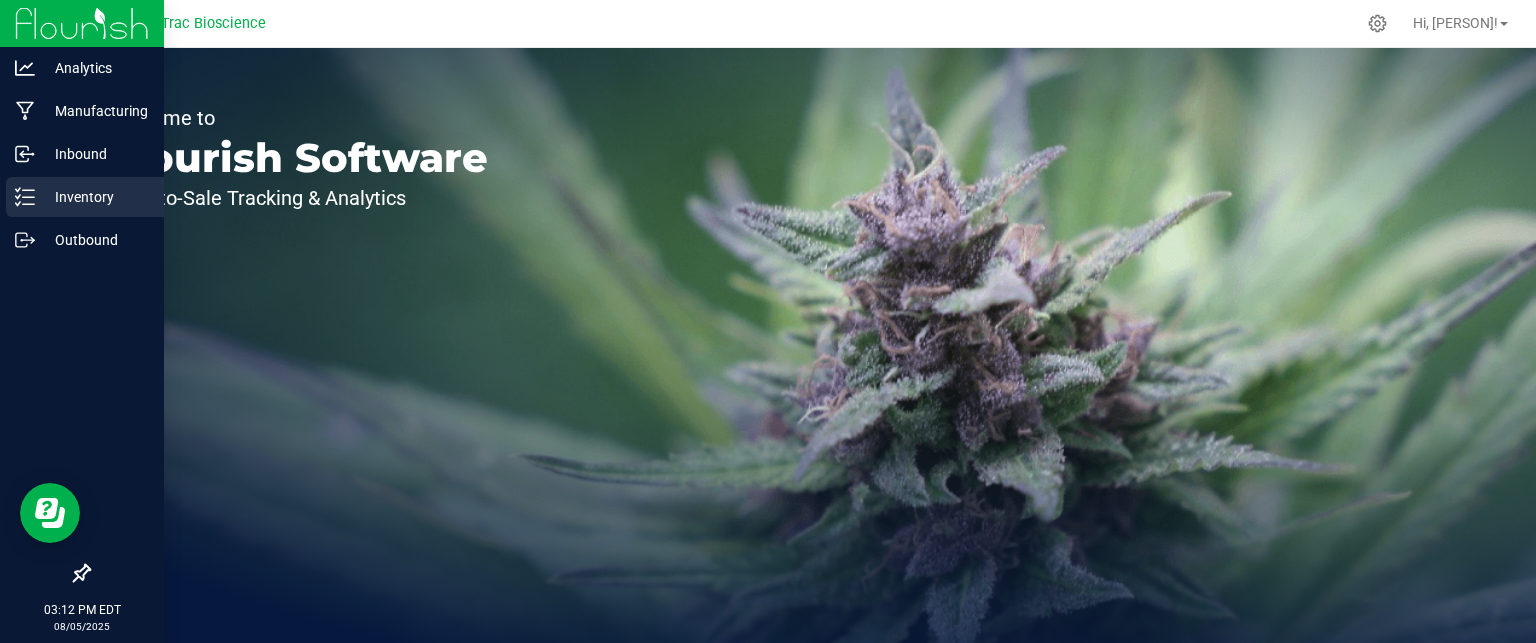 click on "Inventory" at bounding box center (95, 197) 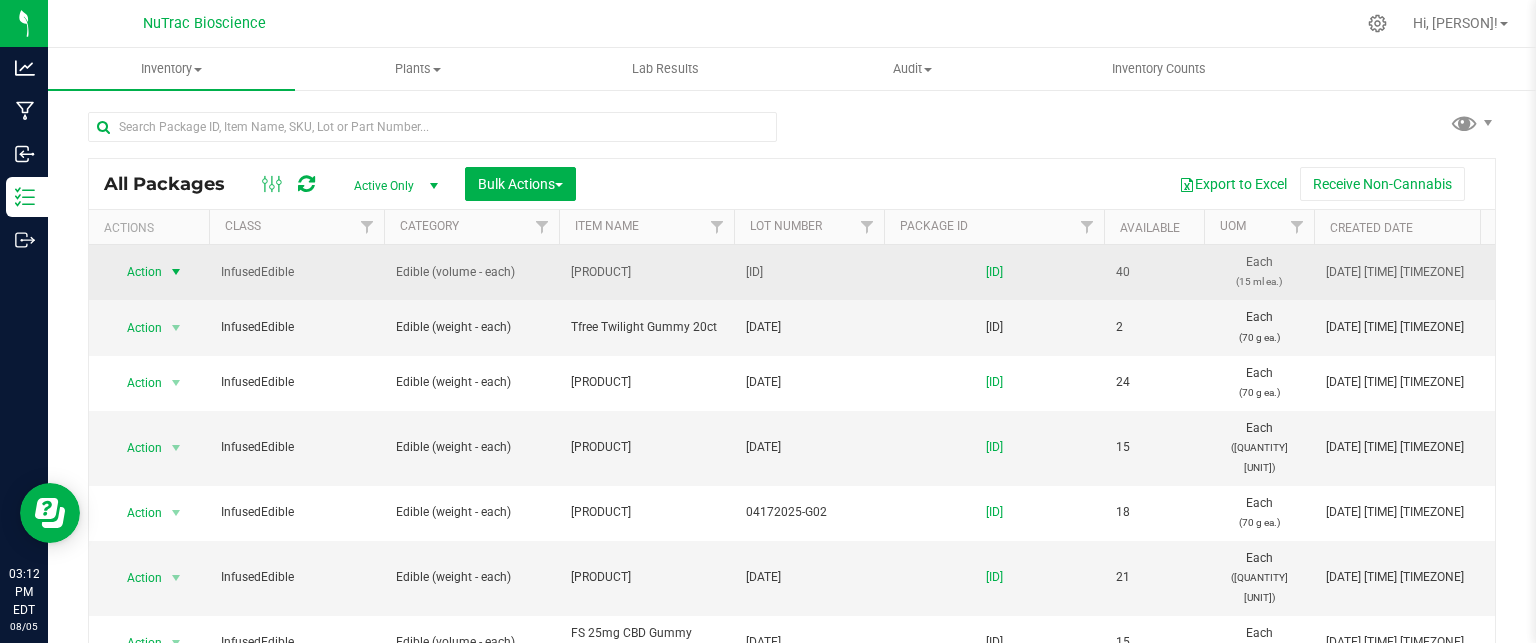 click on "Action" at bounding box center [136, 272] 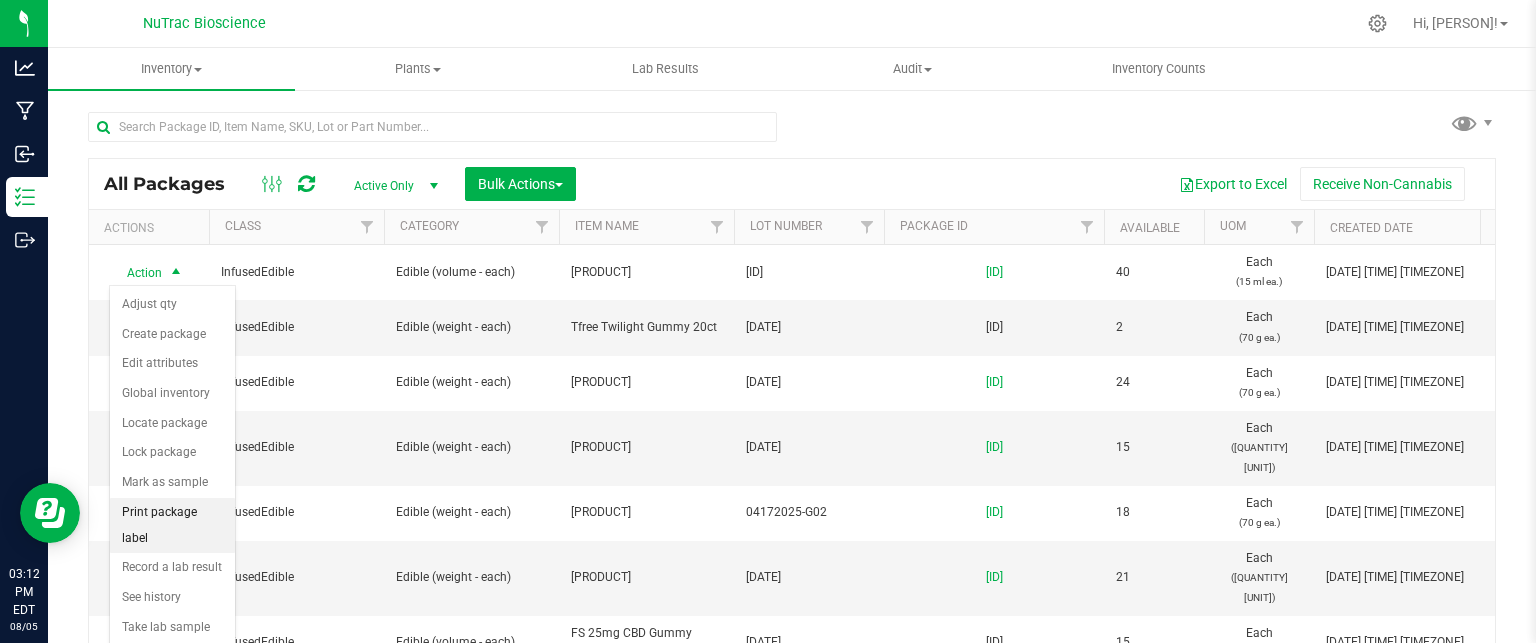 click on "Print package label" at bounding box center (172, 525) 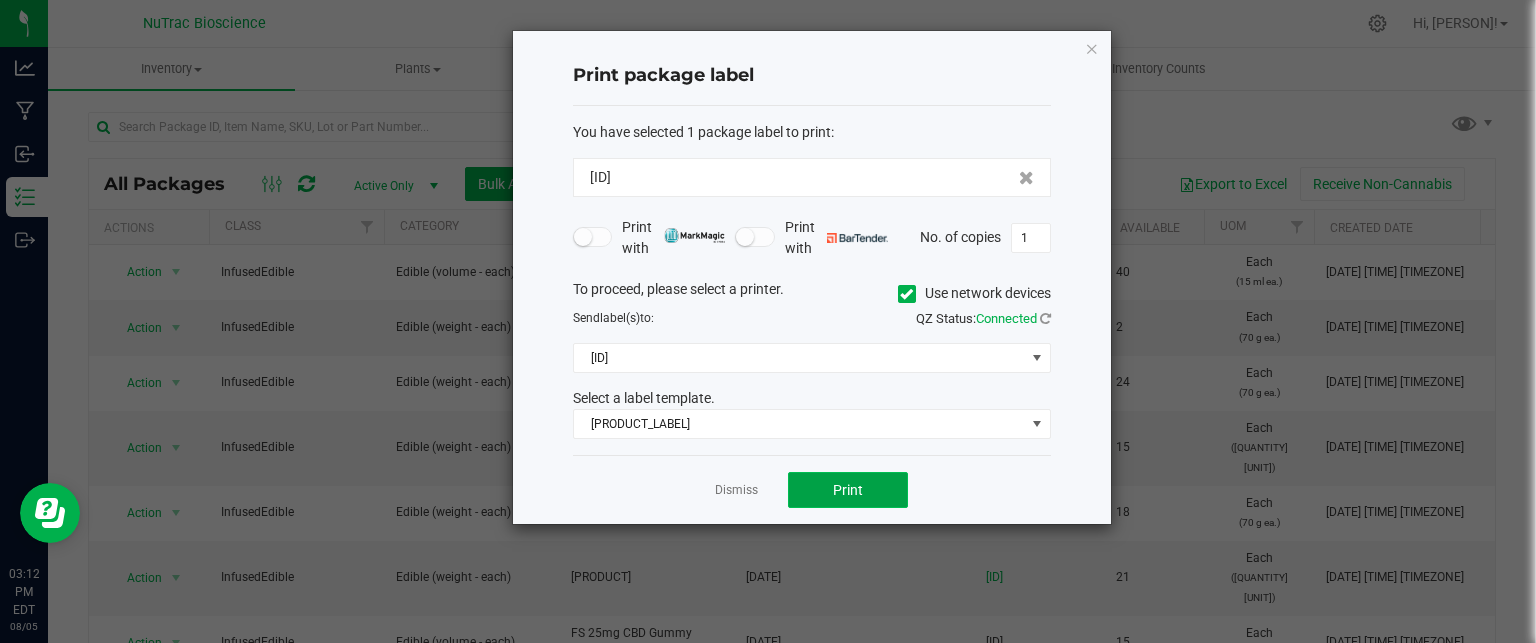 click on "Print" 